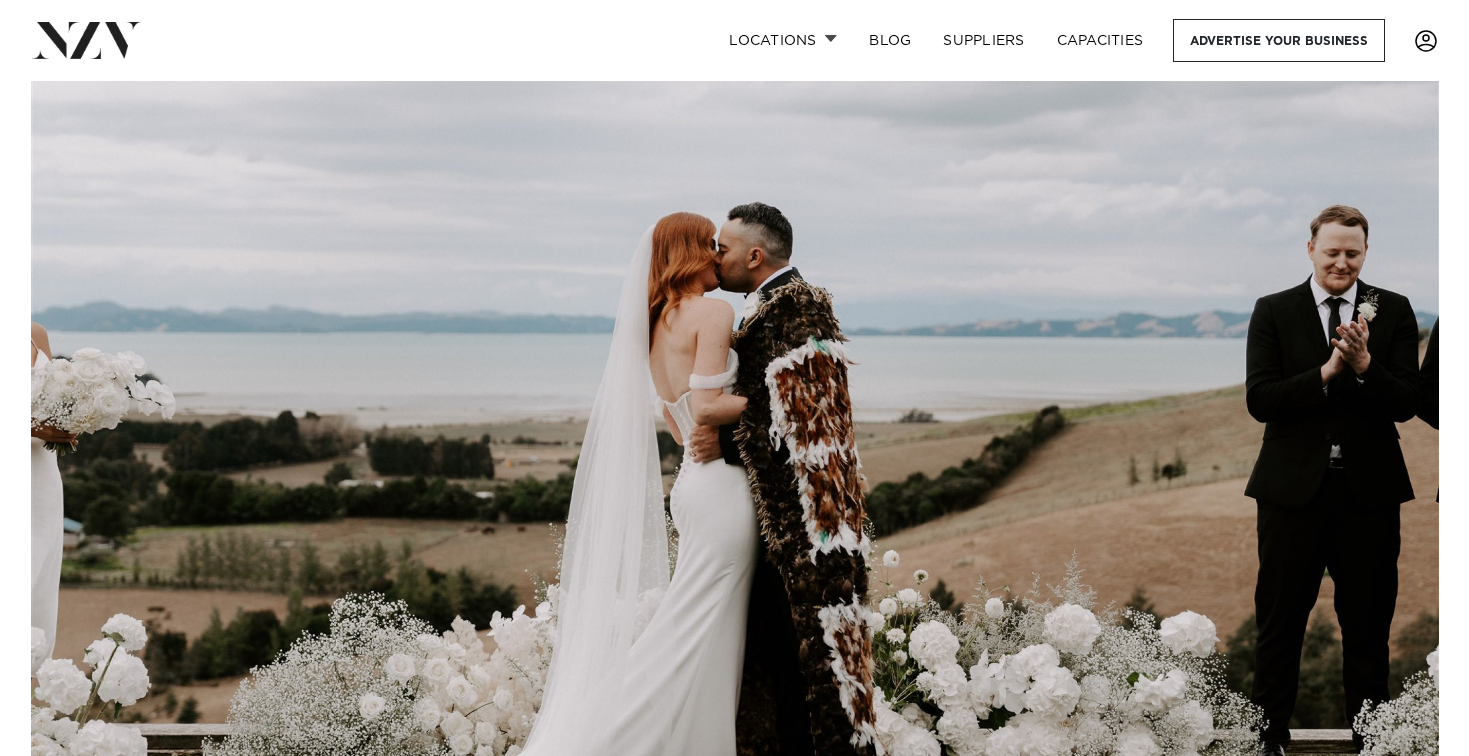 scroll, scrollTop: 0, scrollLeft: 0, axis: both 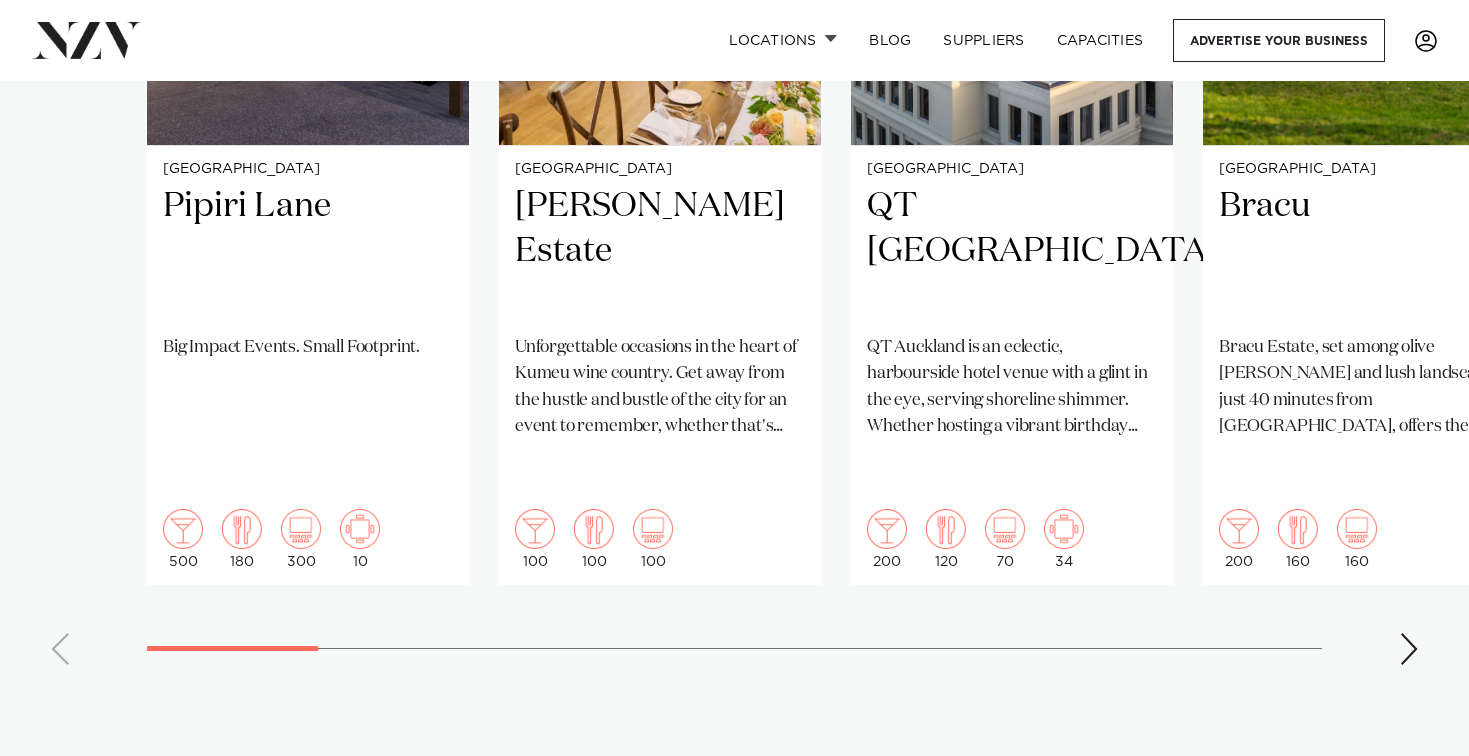 click at bounding box center (1409, 649) 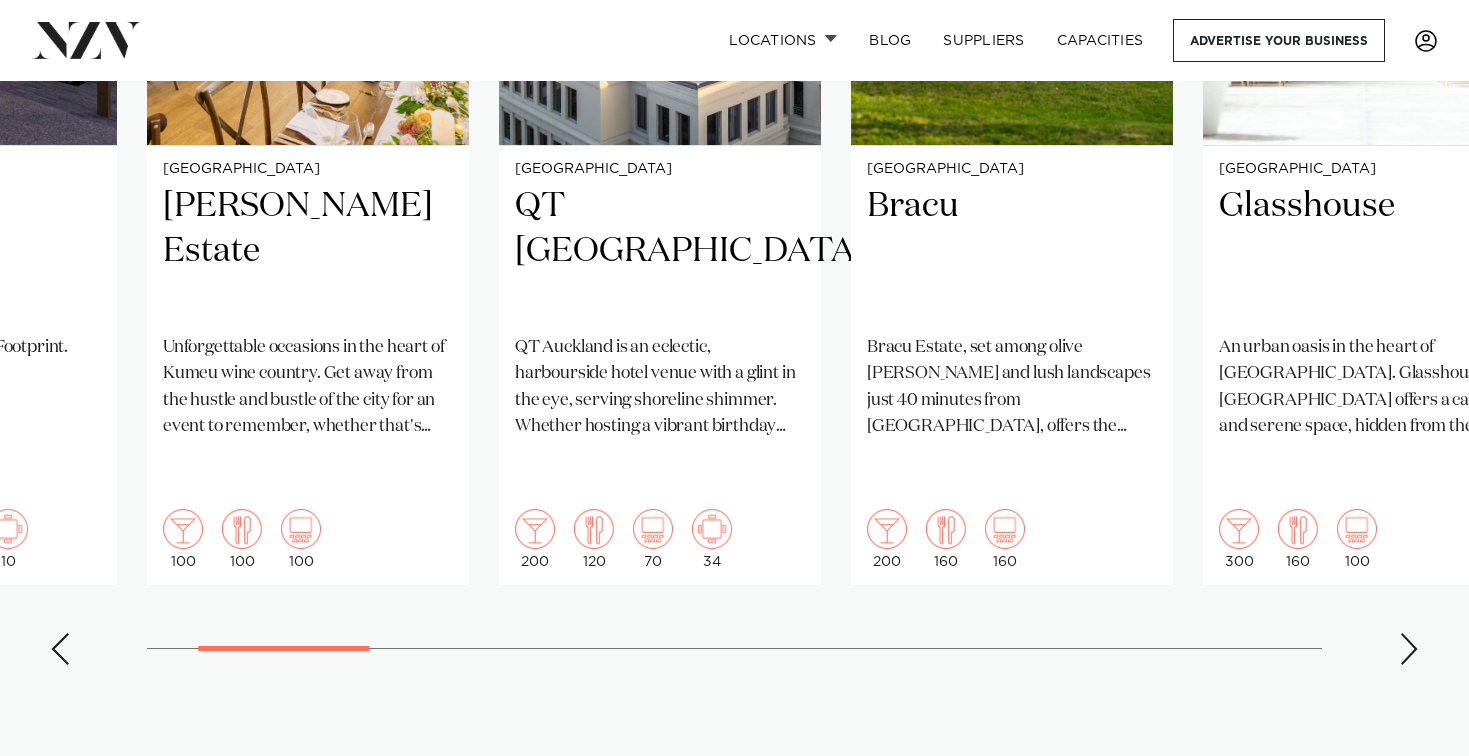 click at bounding box center (1409, 649) 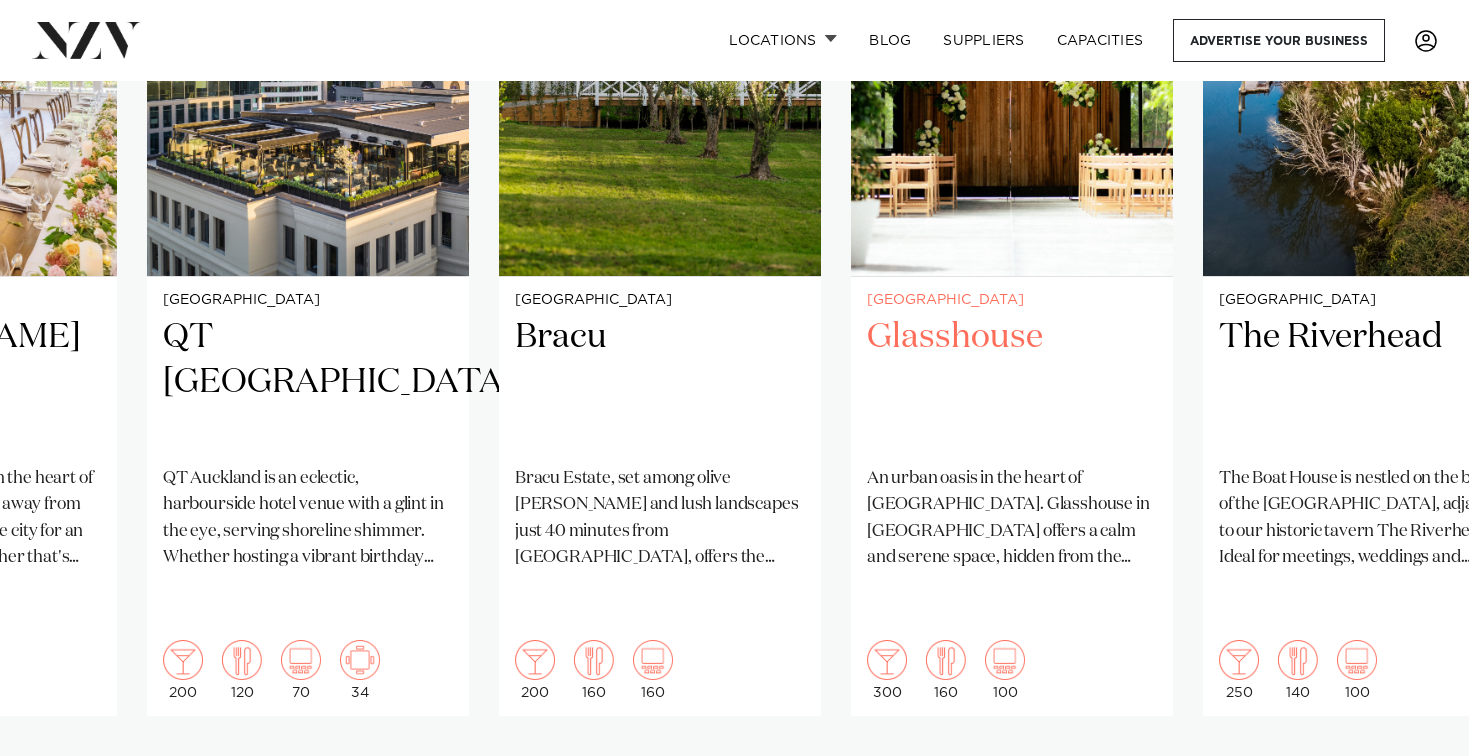 scroll, scrollTop: 1617, scrollLeft: 0, axis: vertical 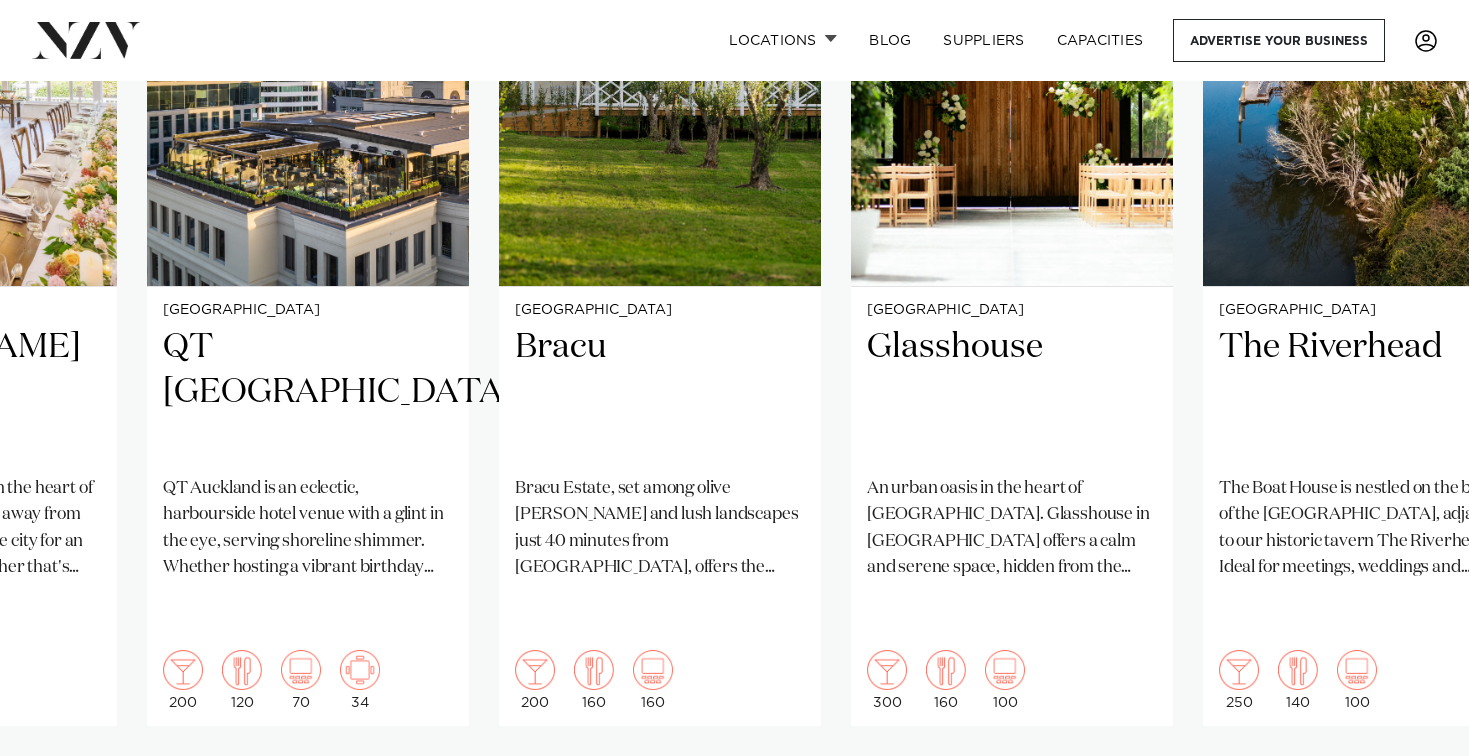 click at bounding box center [1409, 790] 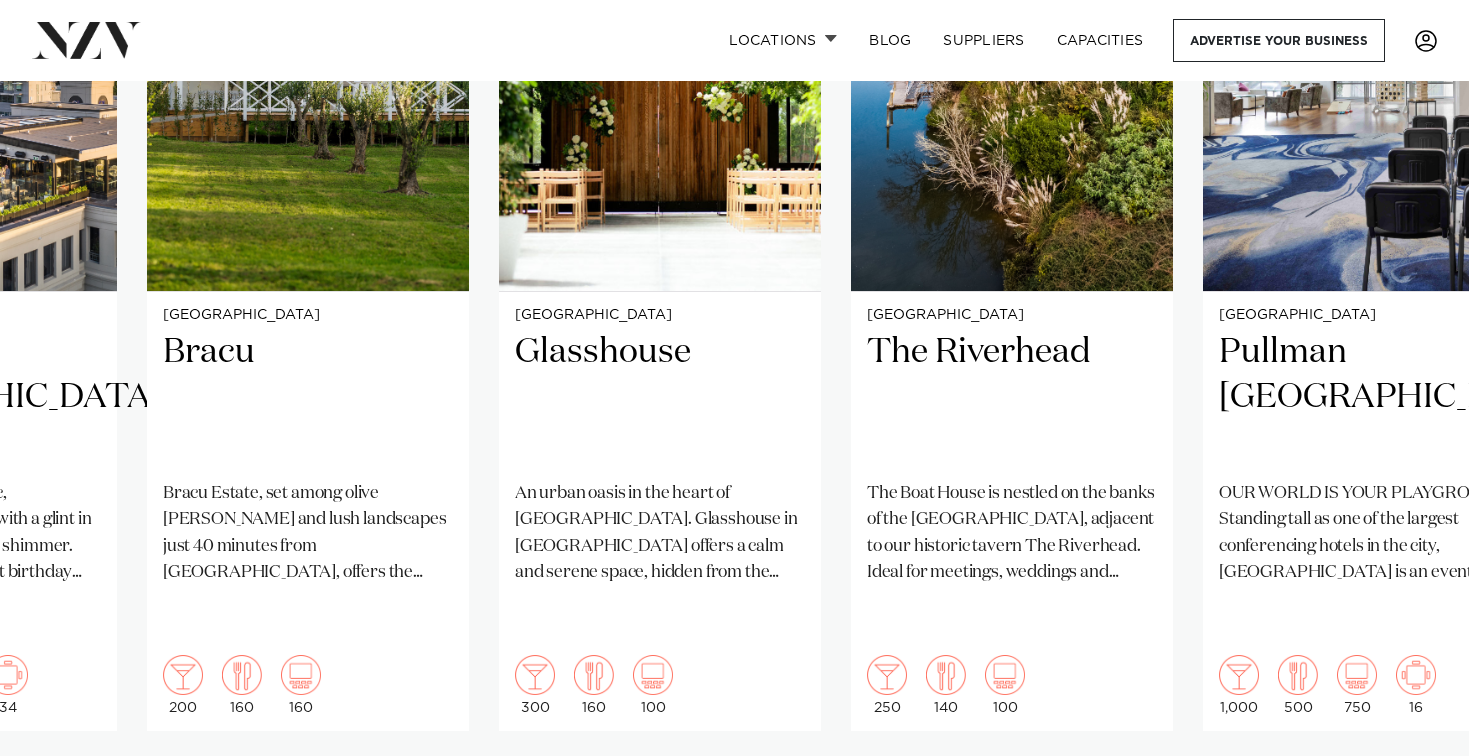 scroll, scrollTop: 1614, scrollLeft: 0, axis: vertical 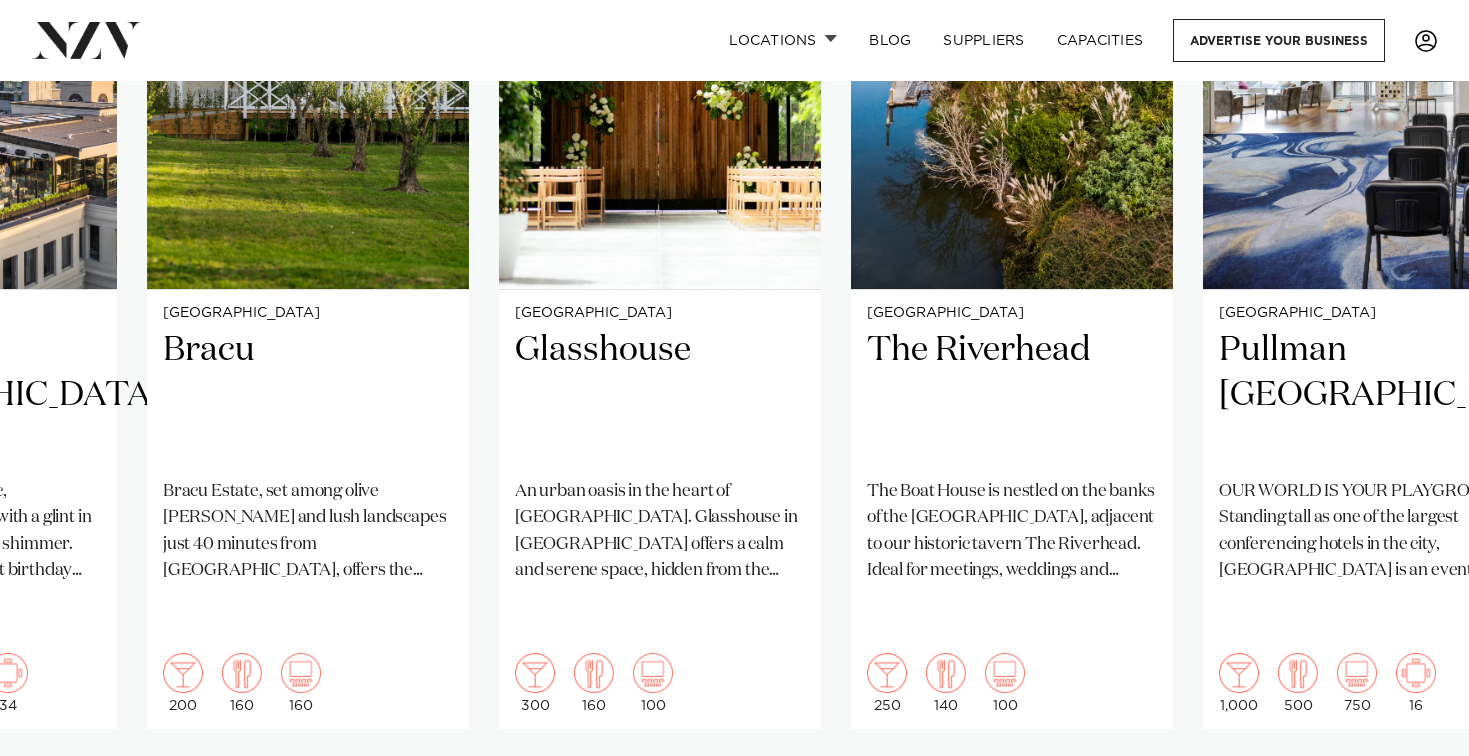 click at bounding box center [1409, 793] 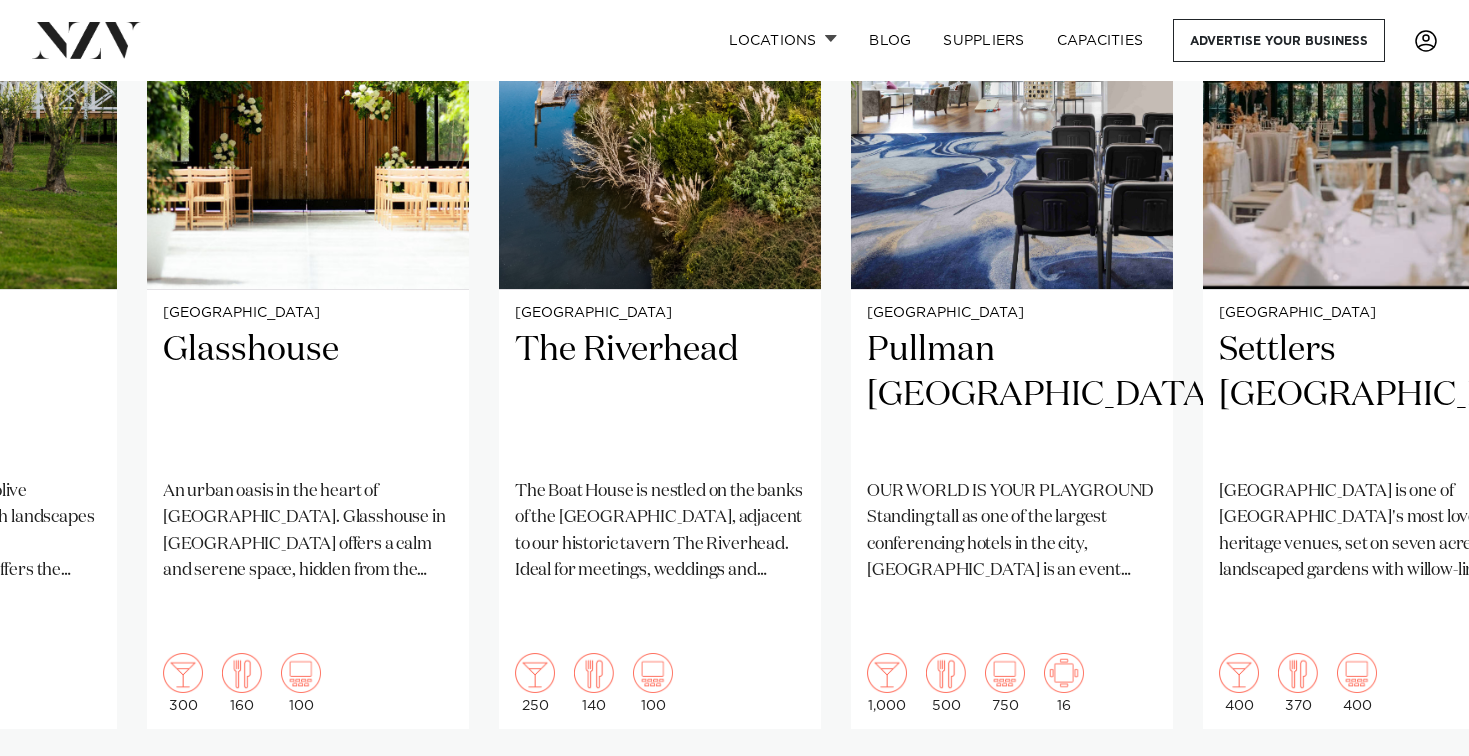 click at bounding box center (1409, 793) 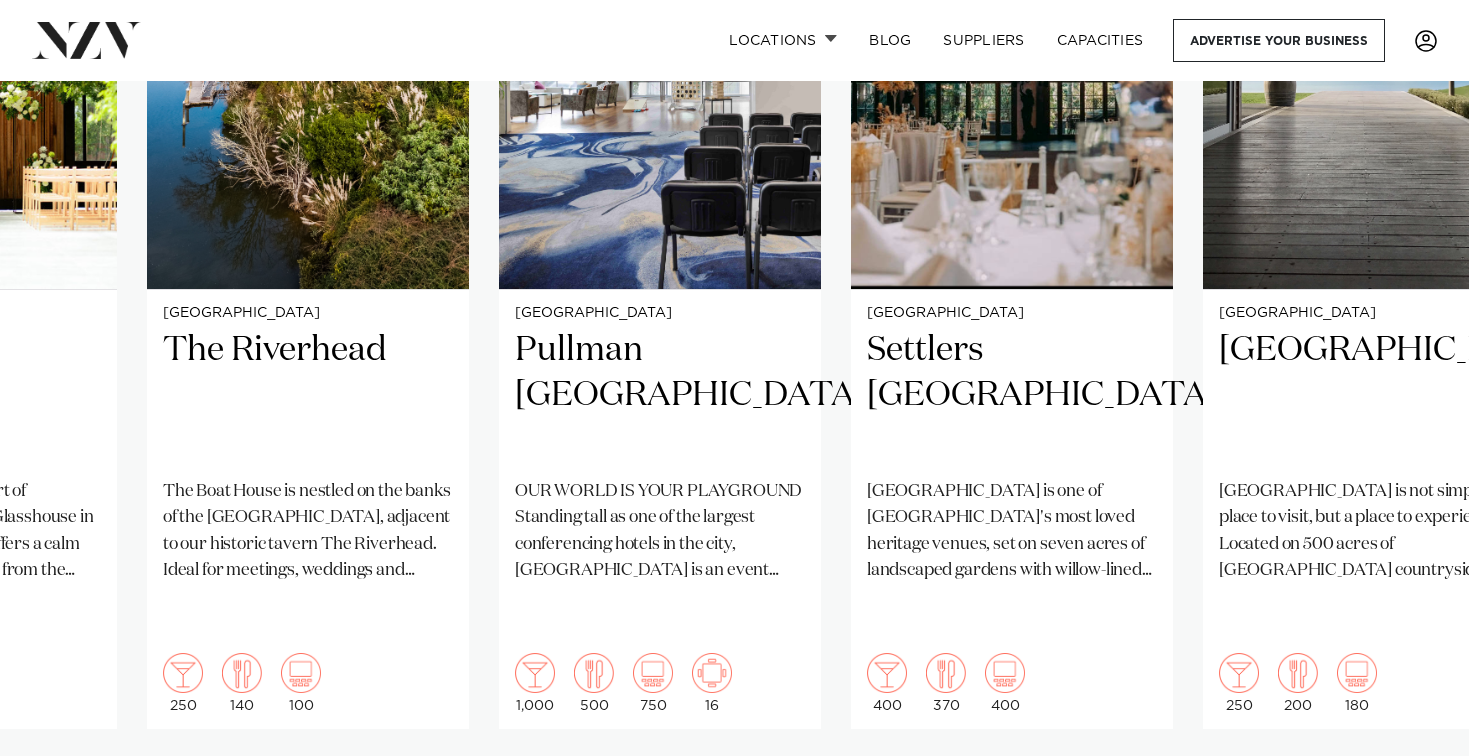 click at bounding box center [1409, 793] 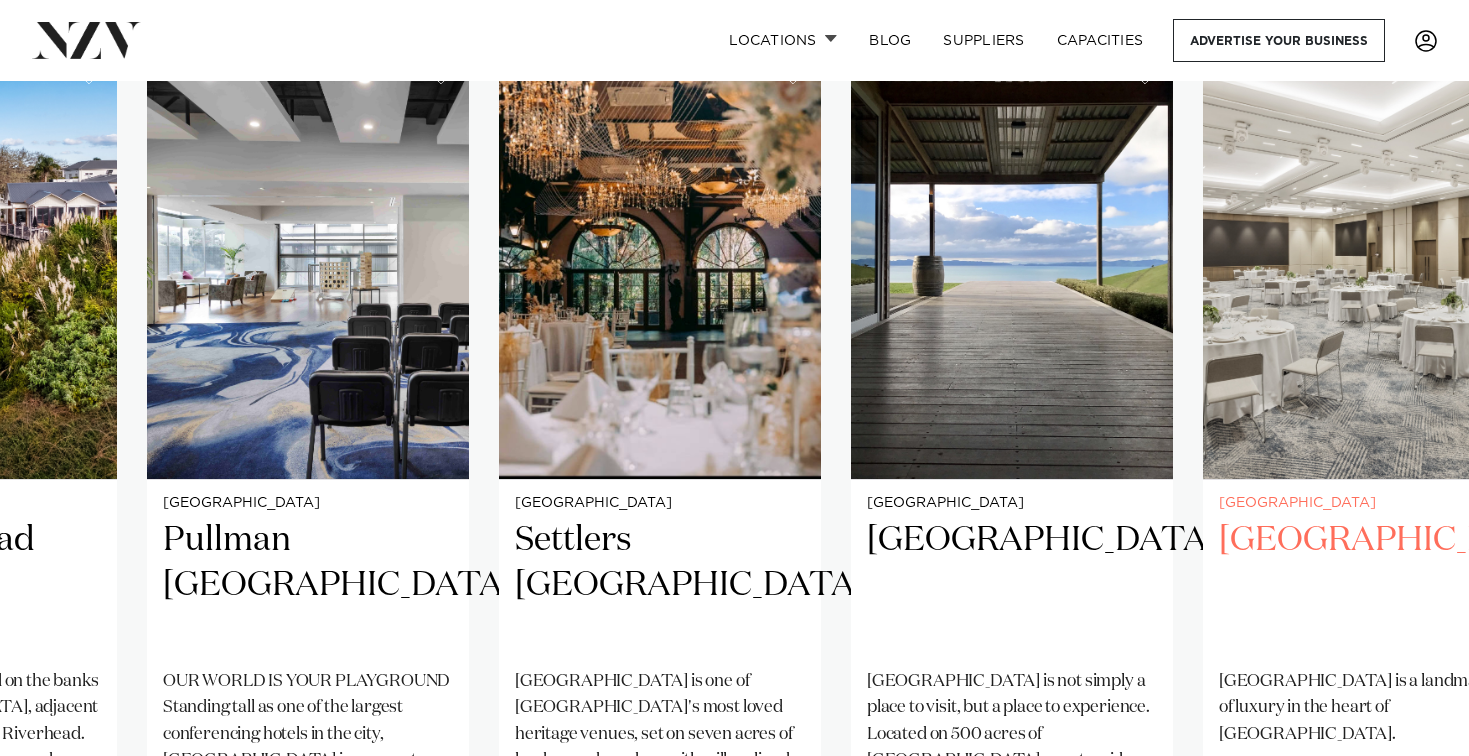scroll, scrollTop: 1444, scrollLeft: 0, axis: vertical 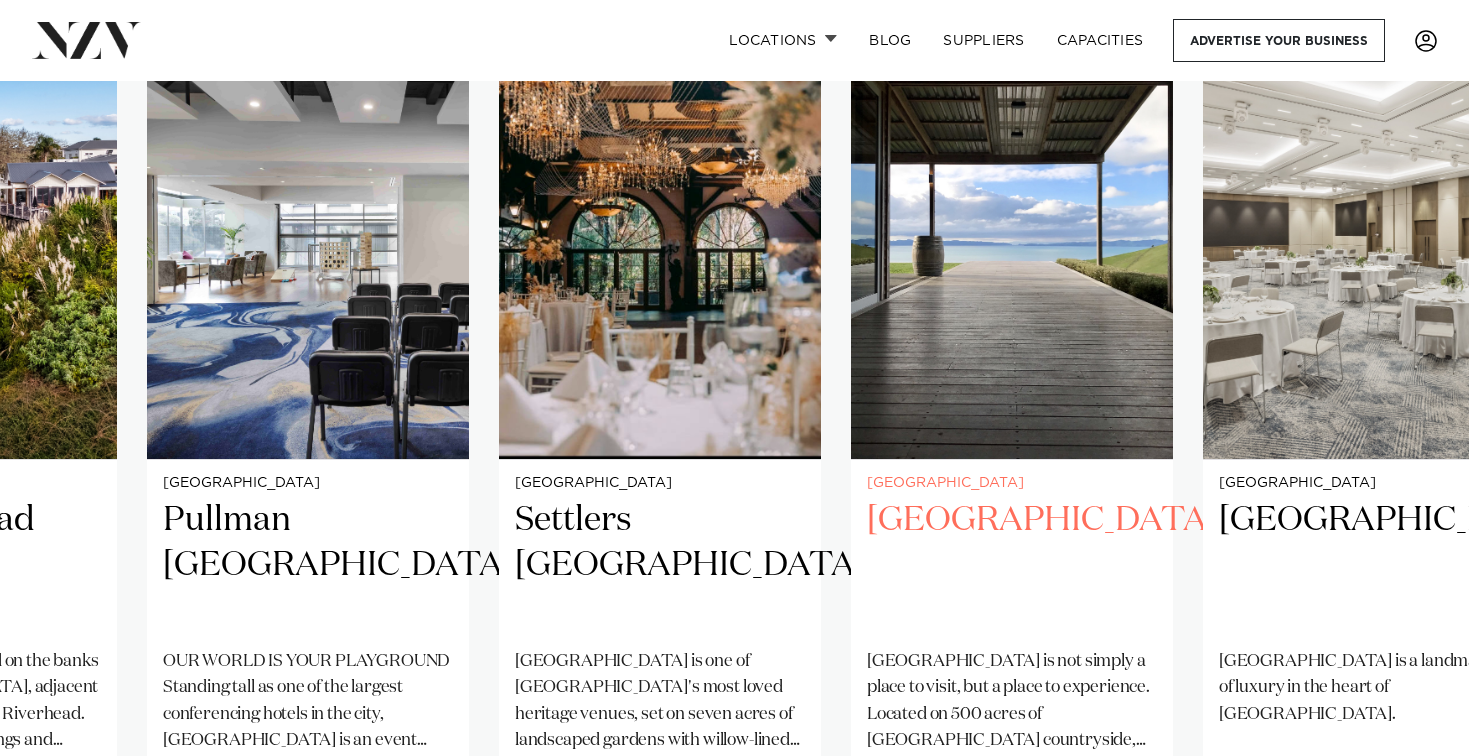 click on "Kauri Bay" at bounding box center (1012, 565) 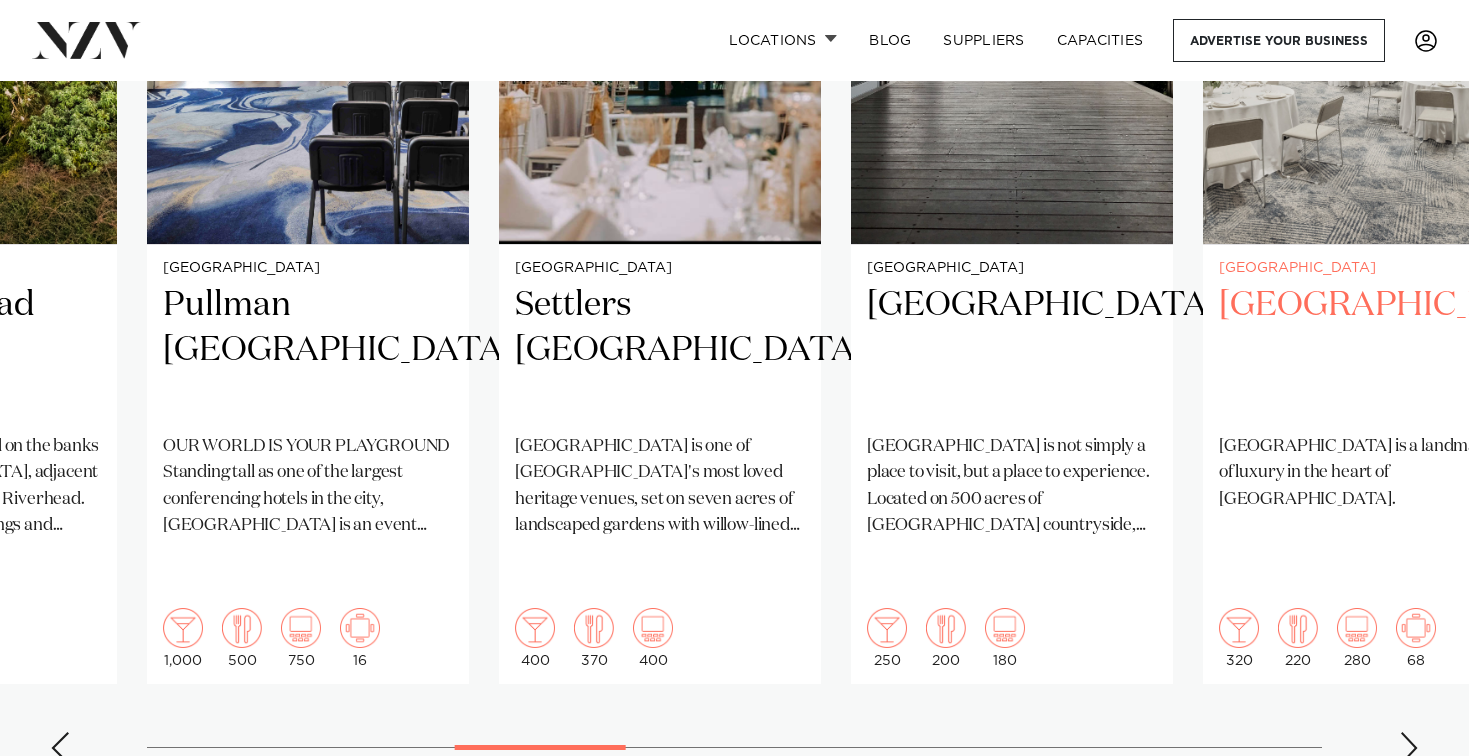 scroll, scrollTop: 1668, scrollLeft: 0, axis: vertical 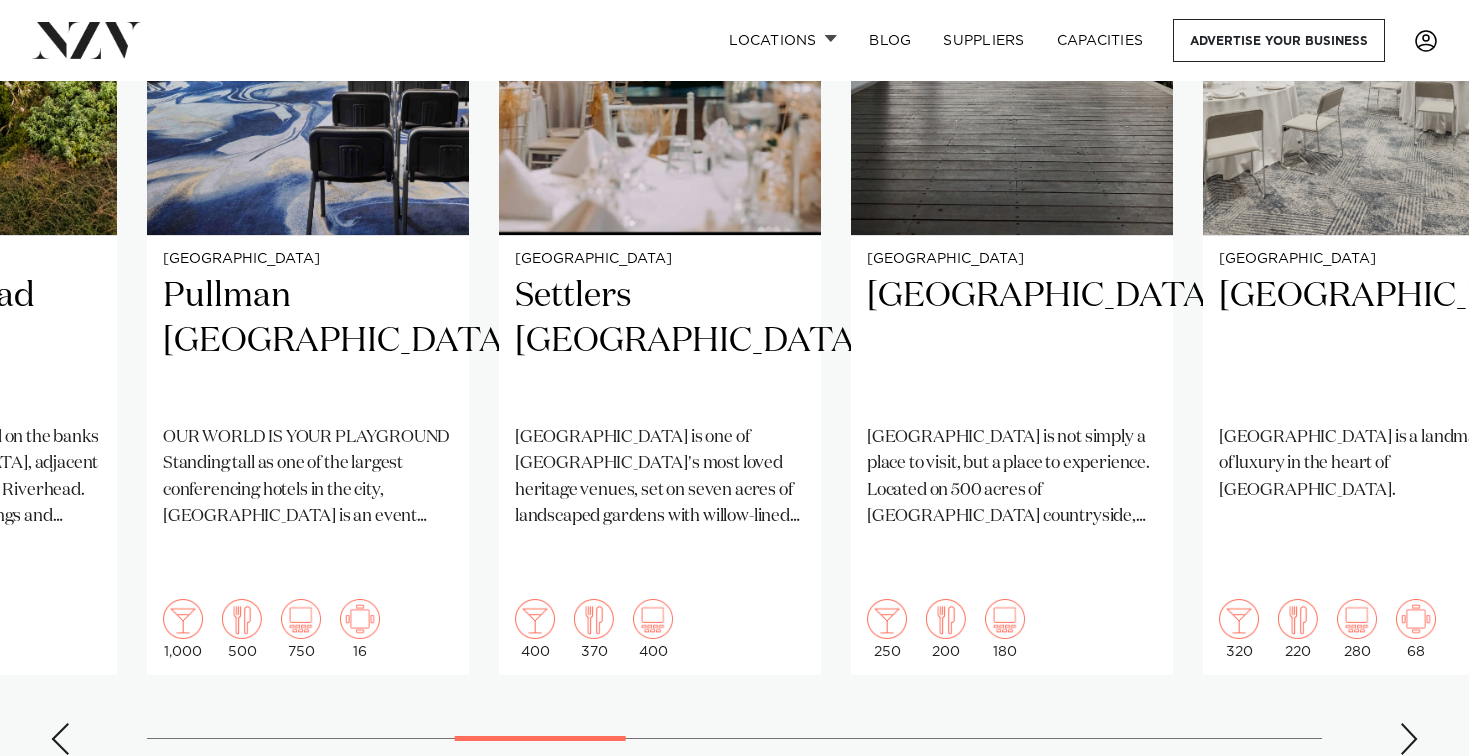 click at bounding box center (1409, 739) 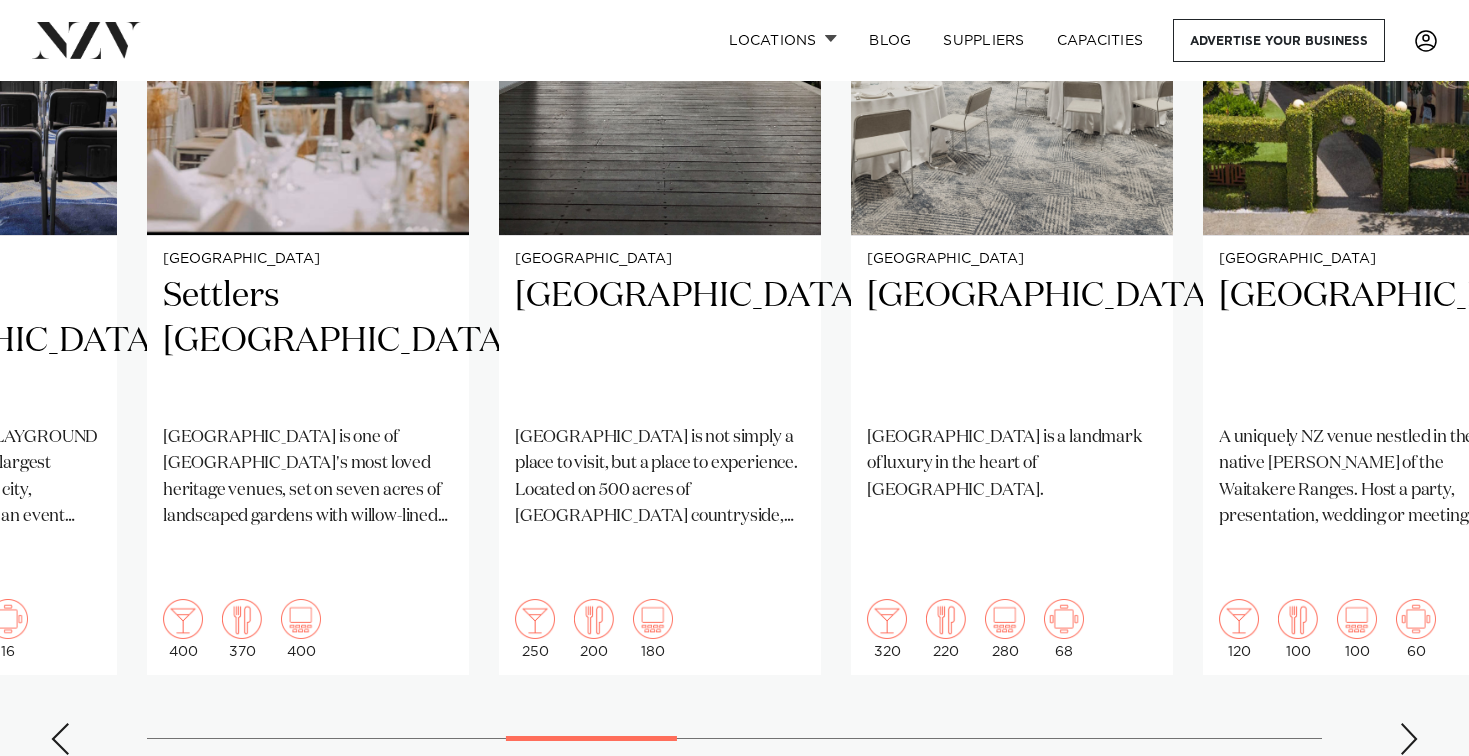 click at bounding box center (1409, 739) 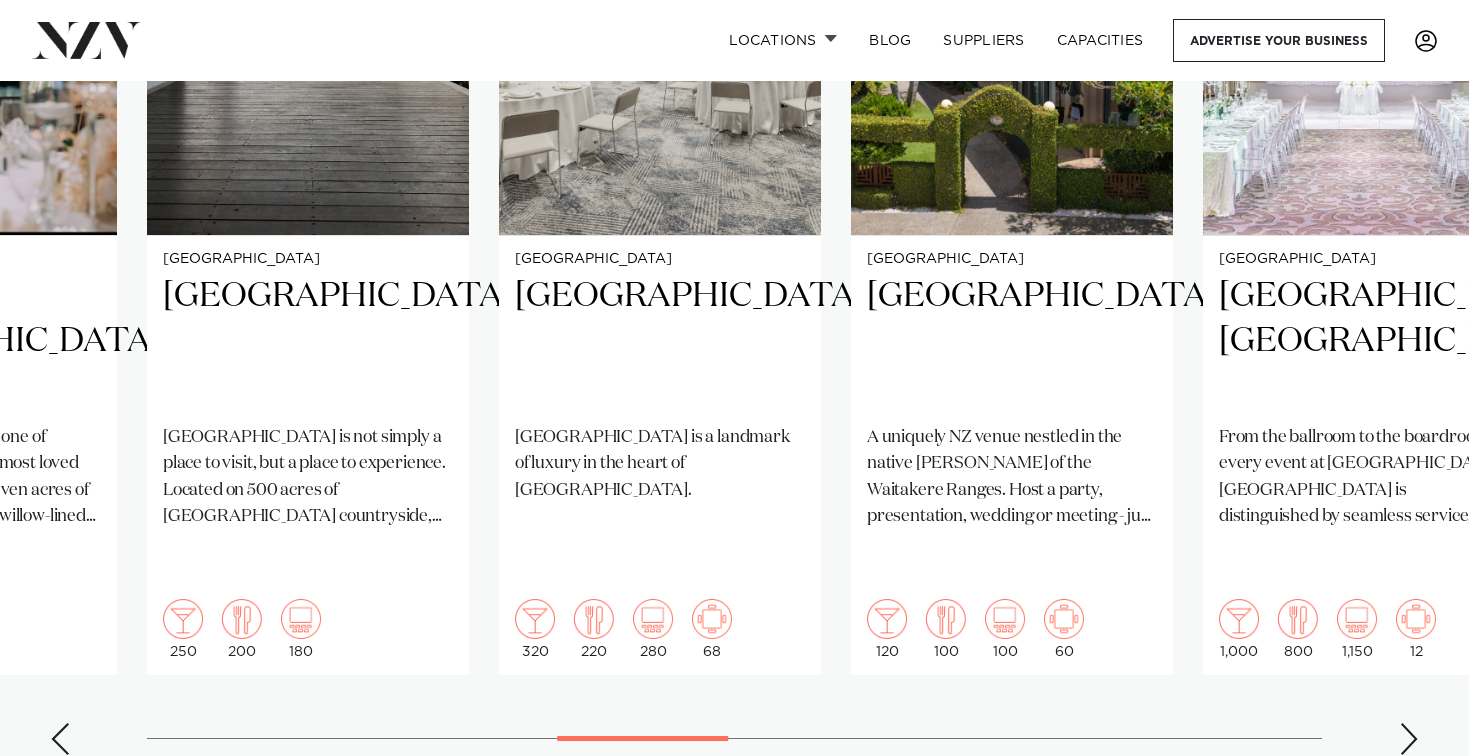 click at bounding box center (1409, 739) 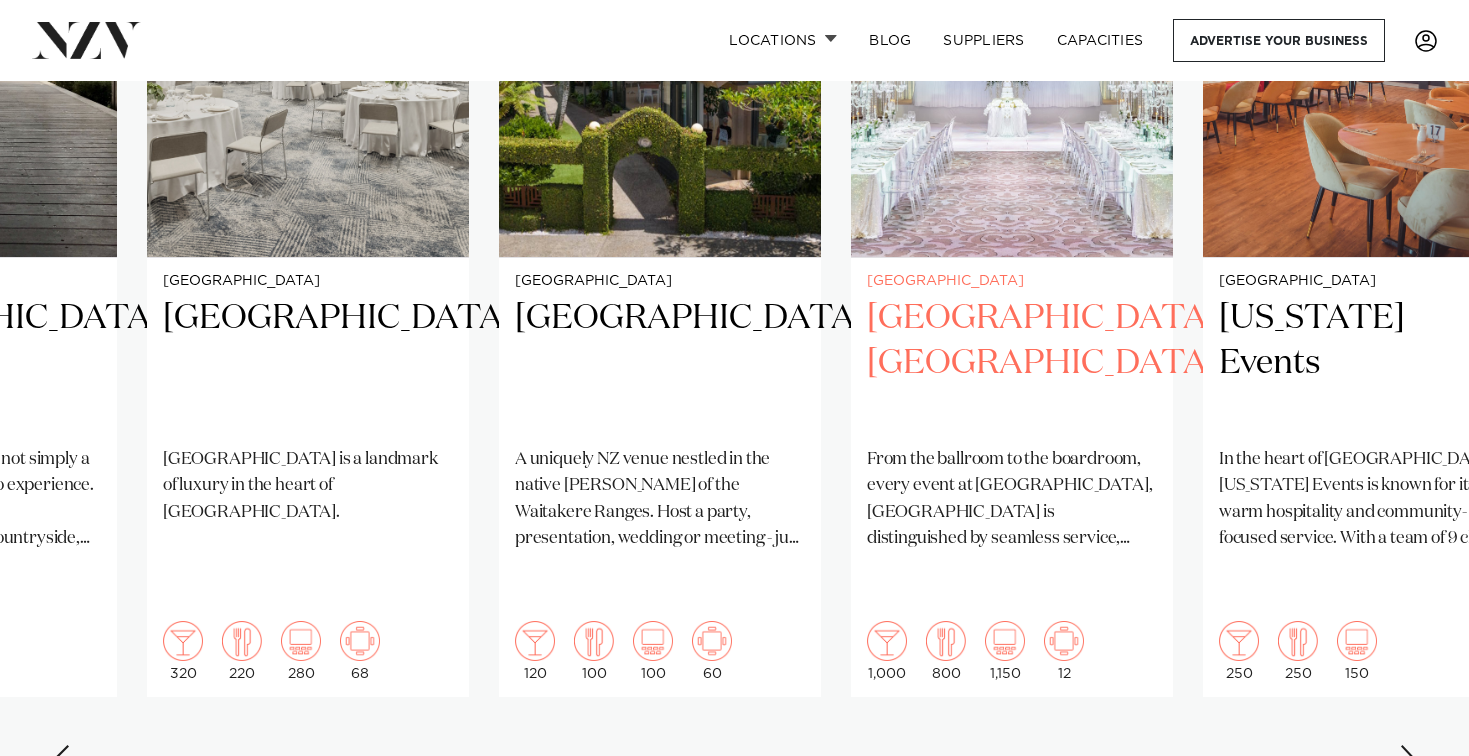 scroll, scrollTop: 1694, scrollLeft: 0, axis: vertical 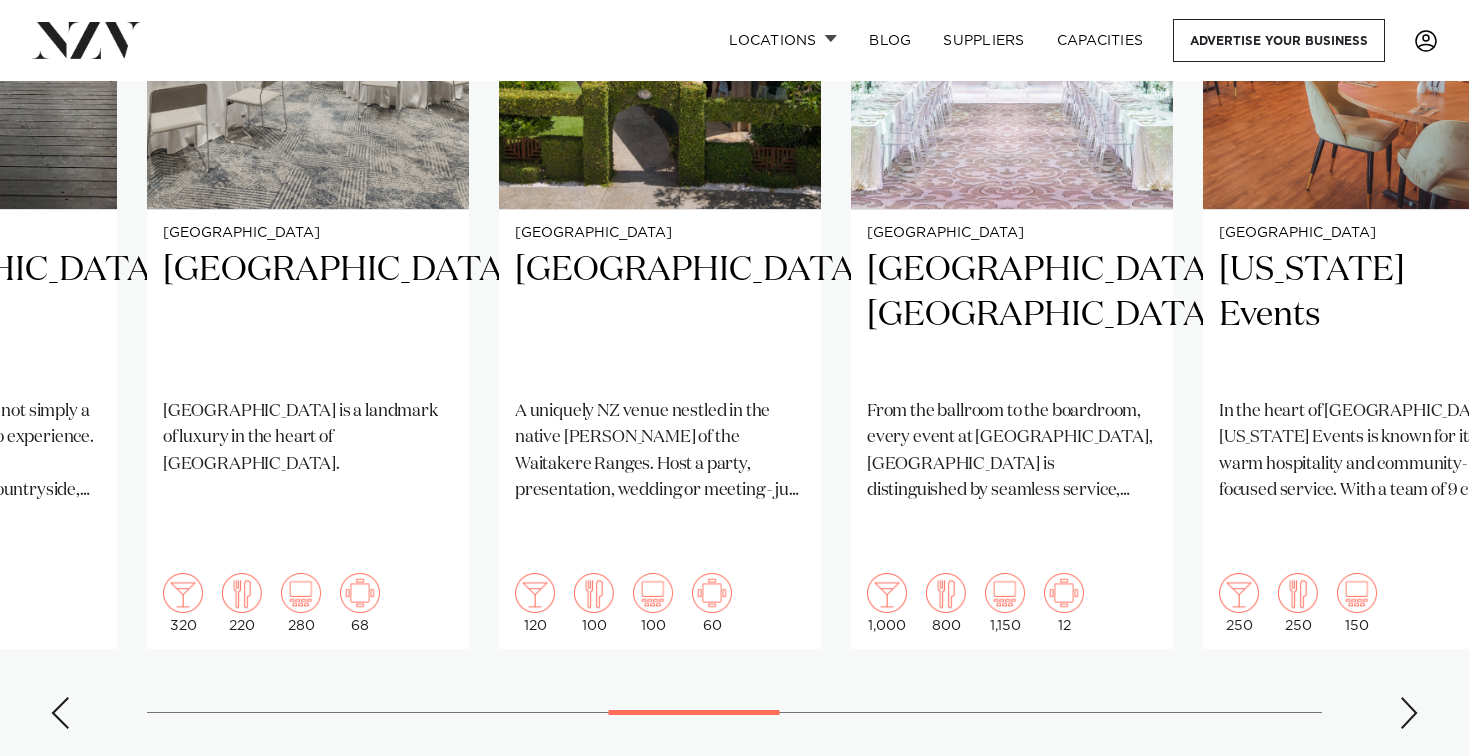 click at bounding box center [1409, 713] 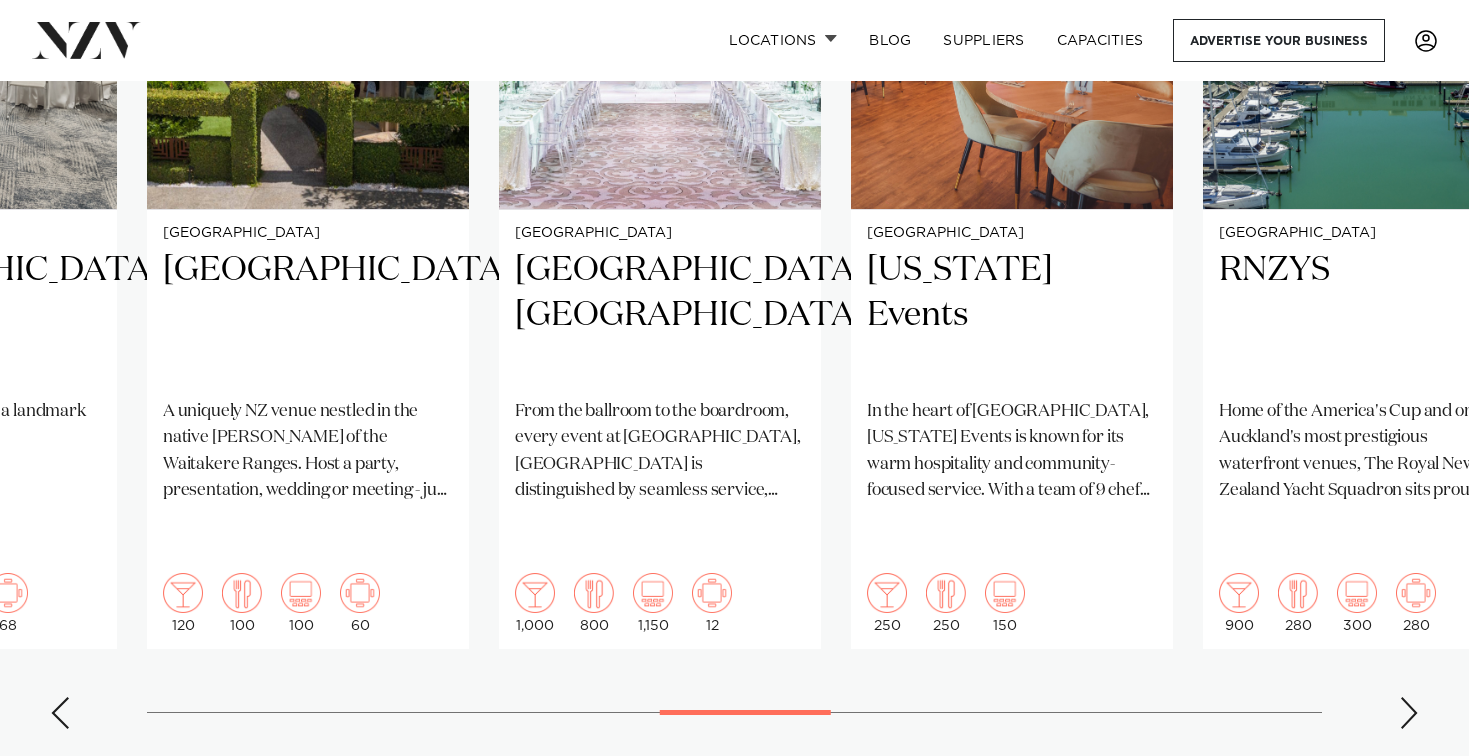 click at bounding box center (1409, 713) 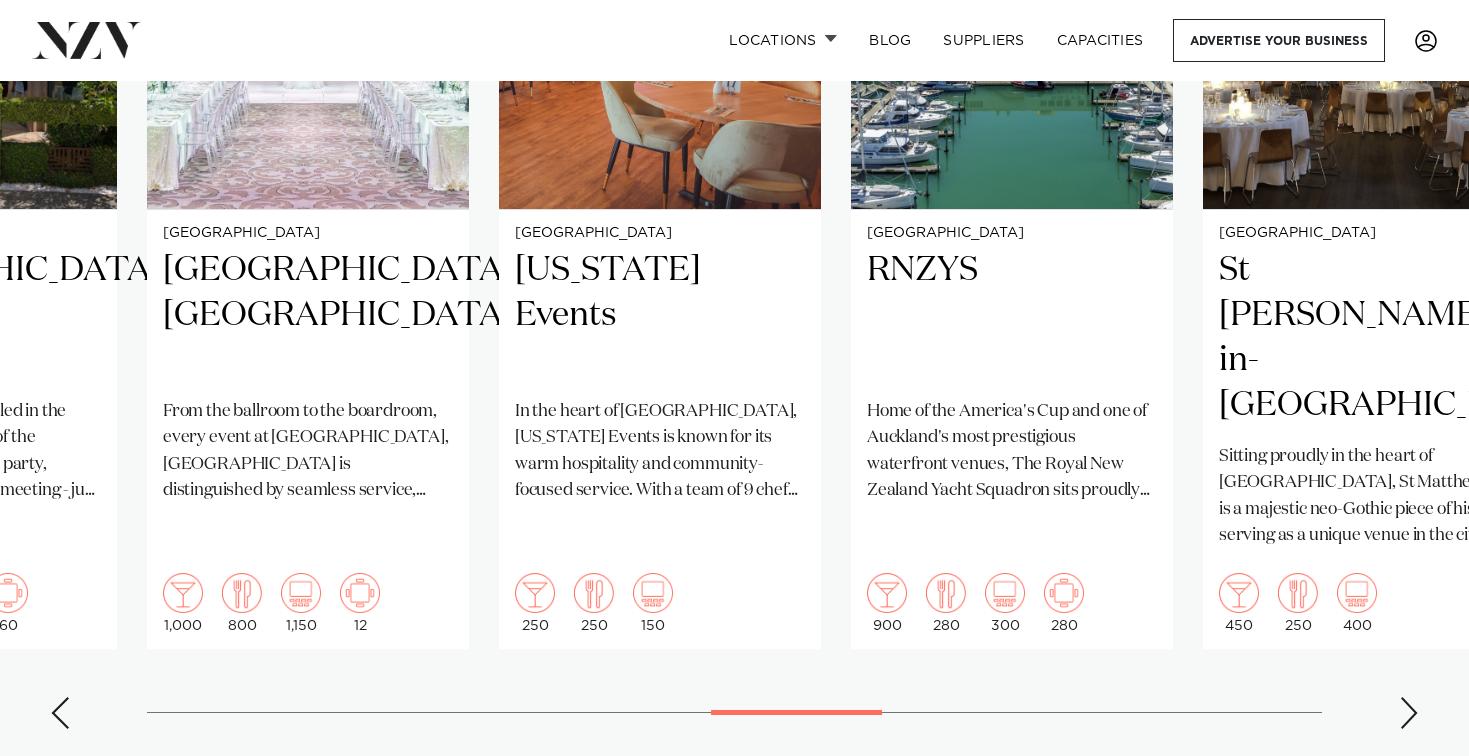 click at bounding box center [1409, 713] 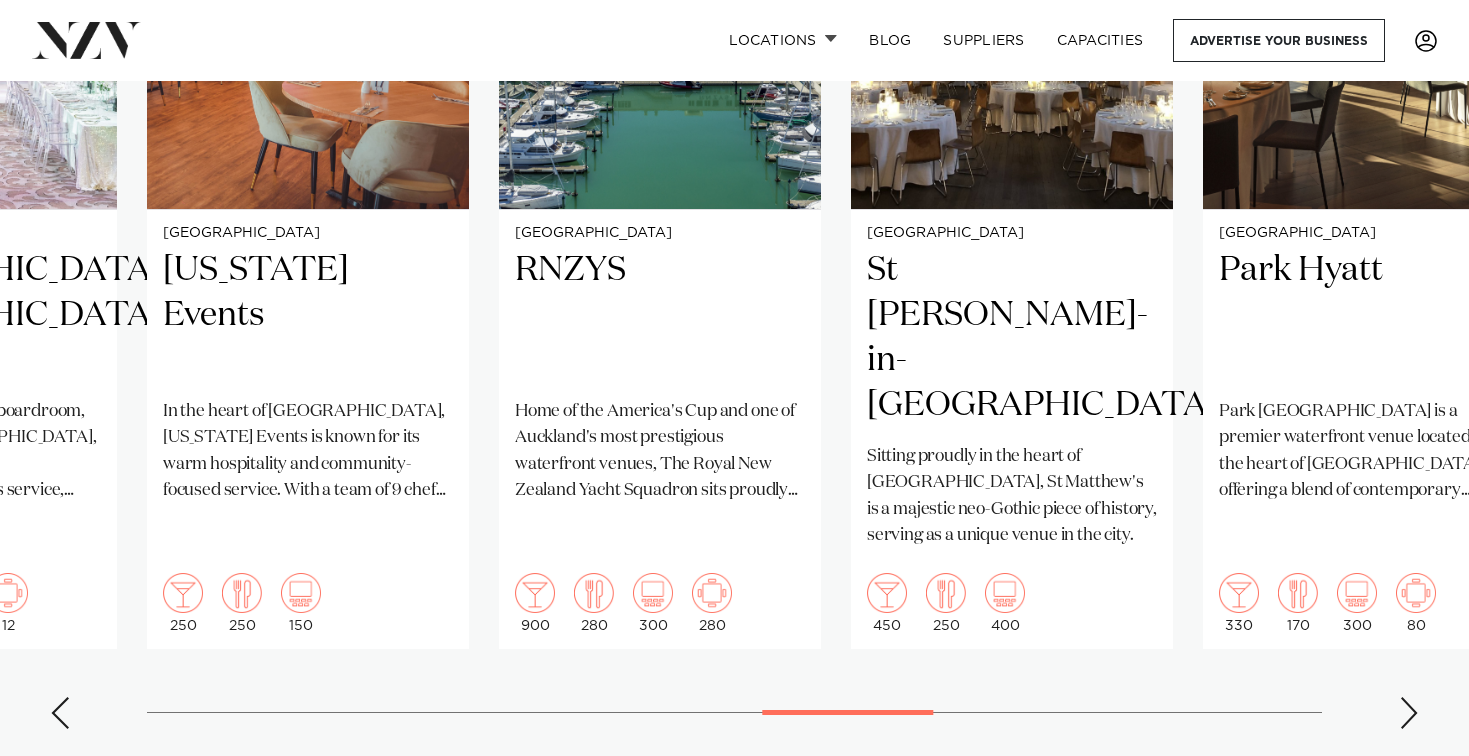 click at bounding box center [1409, 713] 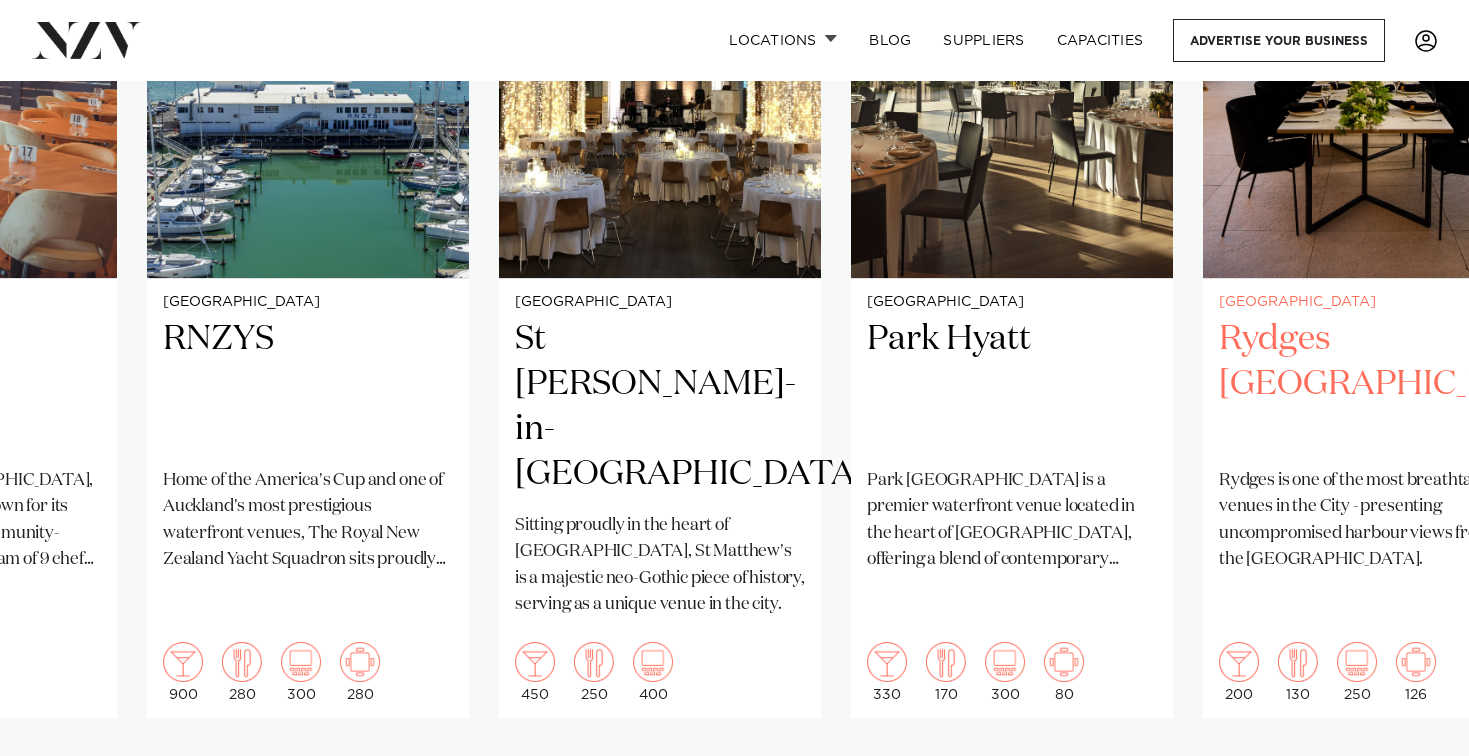 scroll, scrollTop: 1637, scrollLeft: 0, axis: vertical 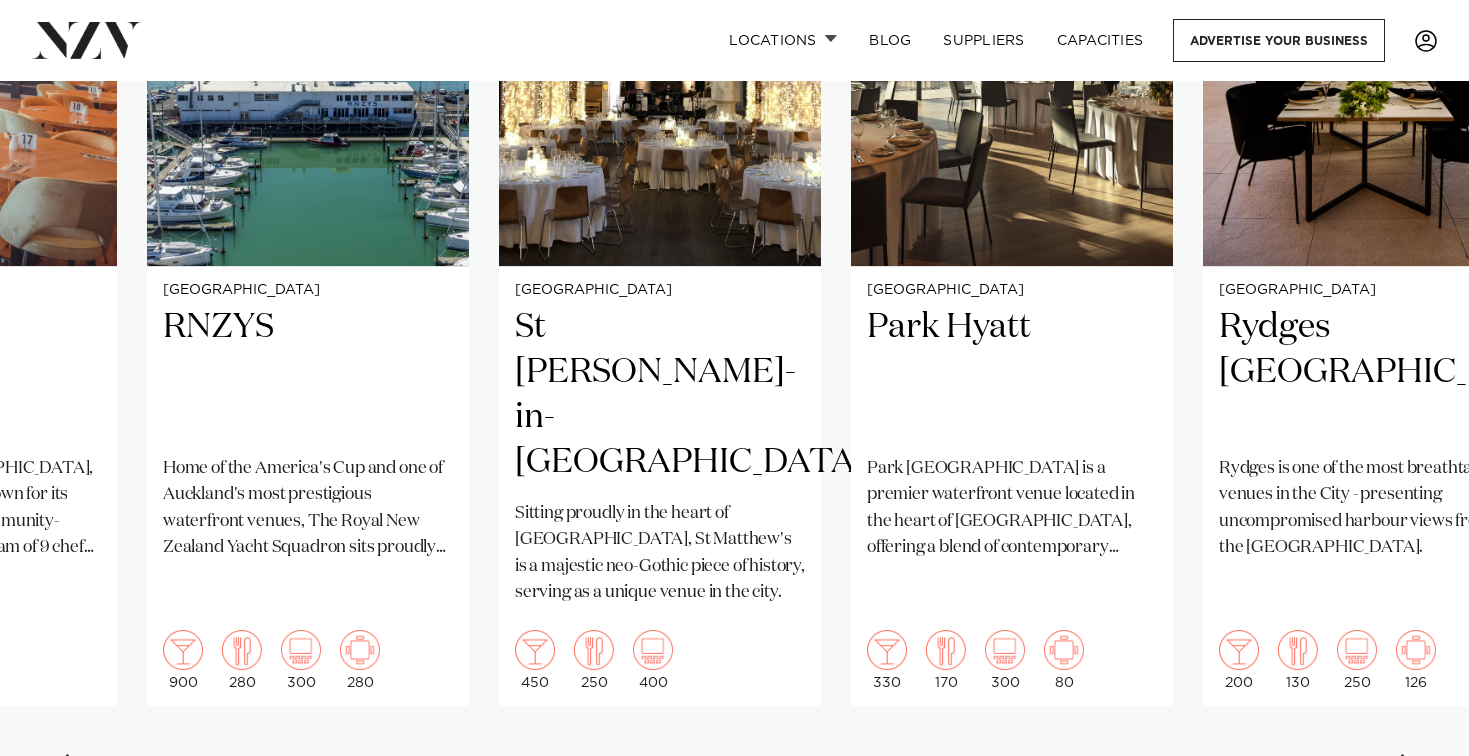 click at bounding box center (1409, 770) 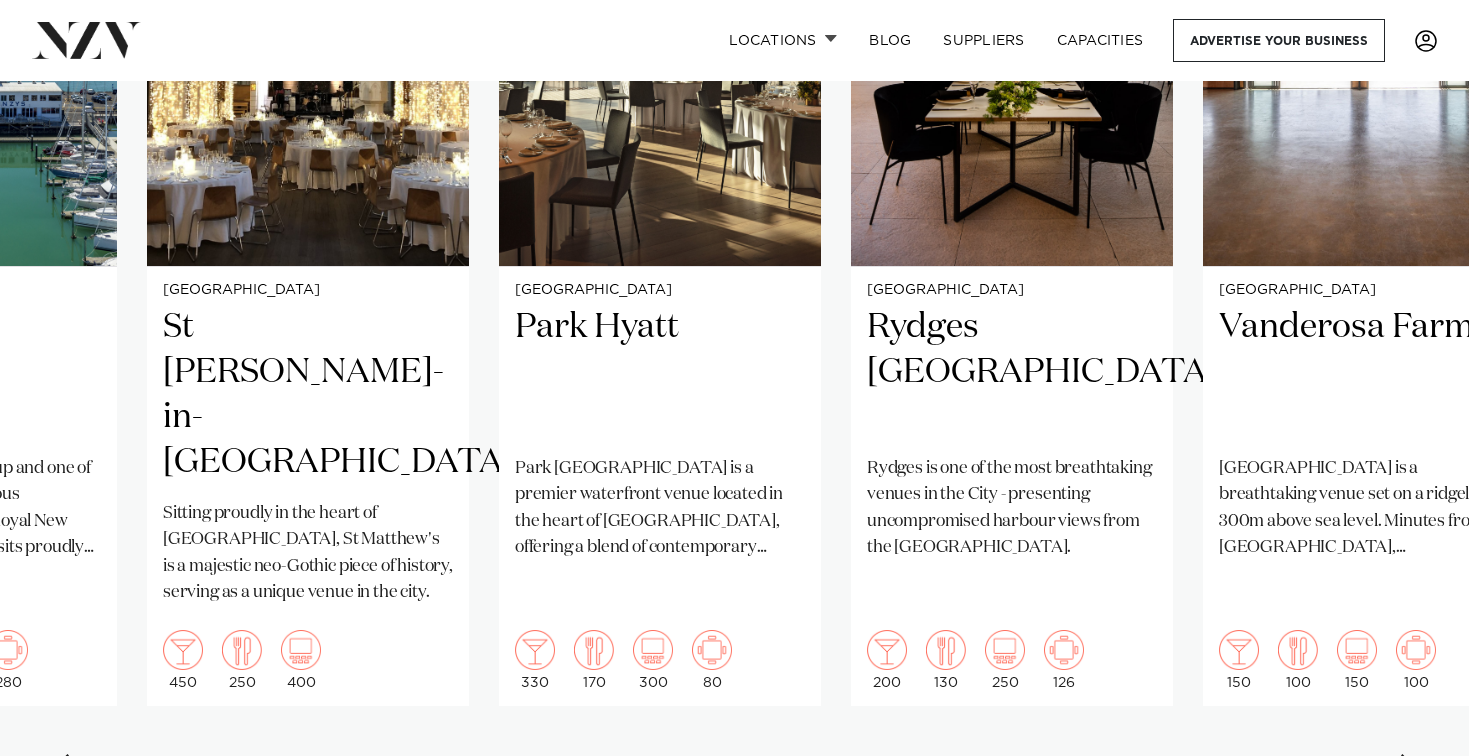 click at bounding box center (1409, 770) 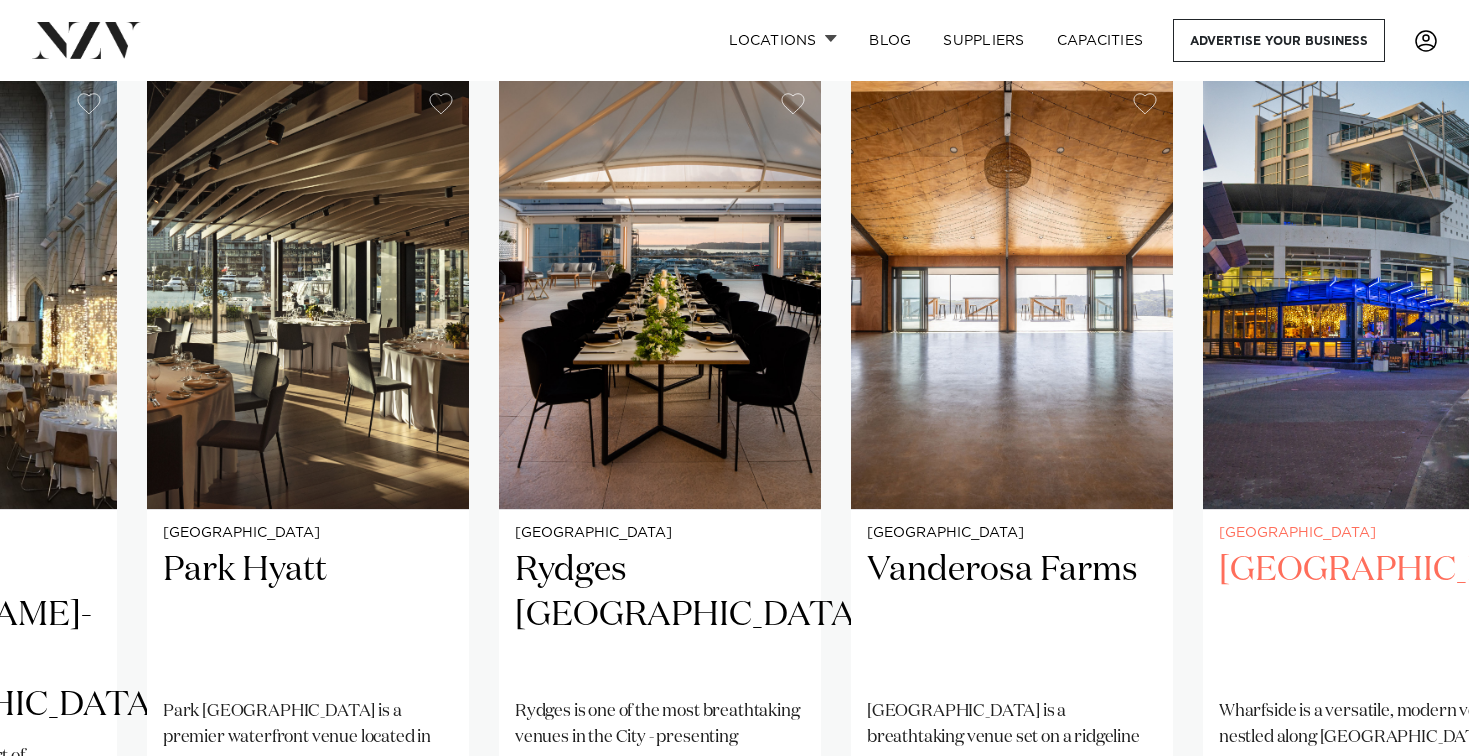 scroll, scrollTop: 1397, scrollLeft: 0, axis: vertical 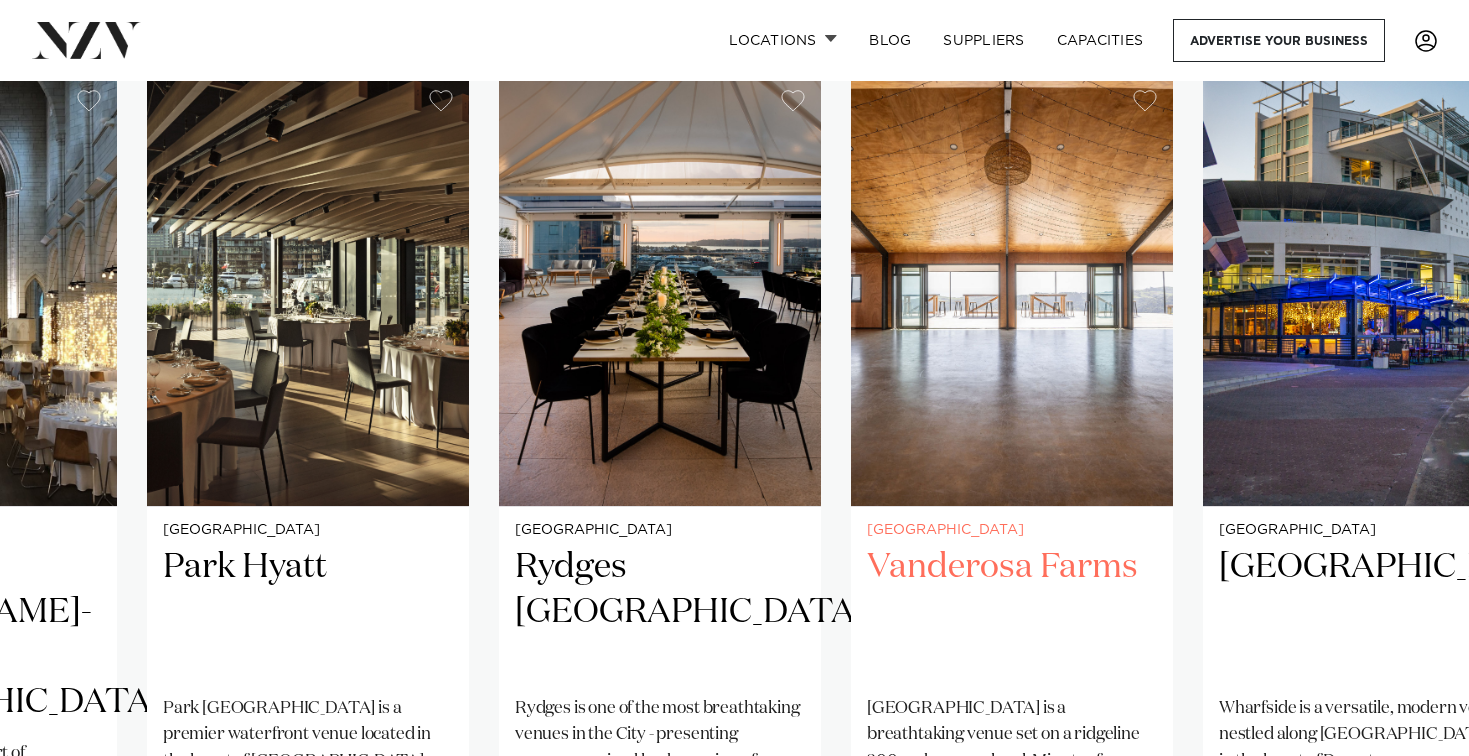 click on "Vanderosa Farms" at bounding box center [1012, 612] 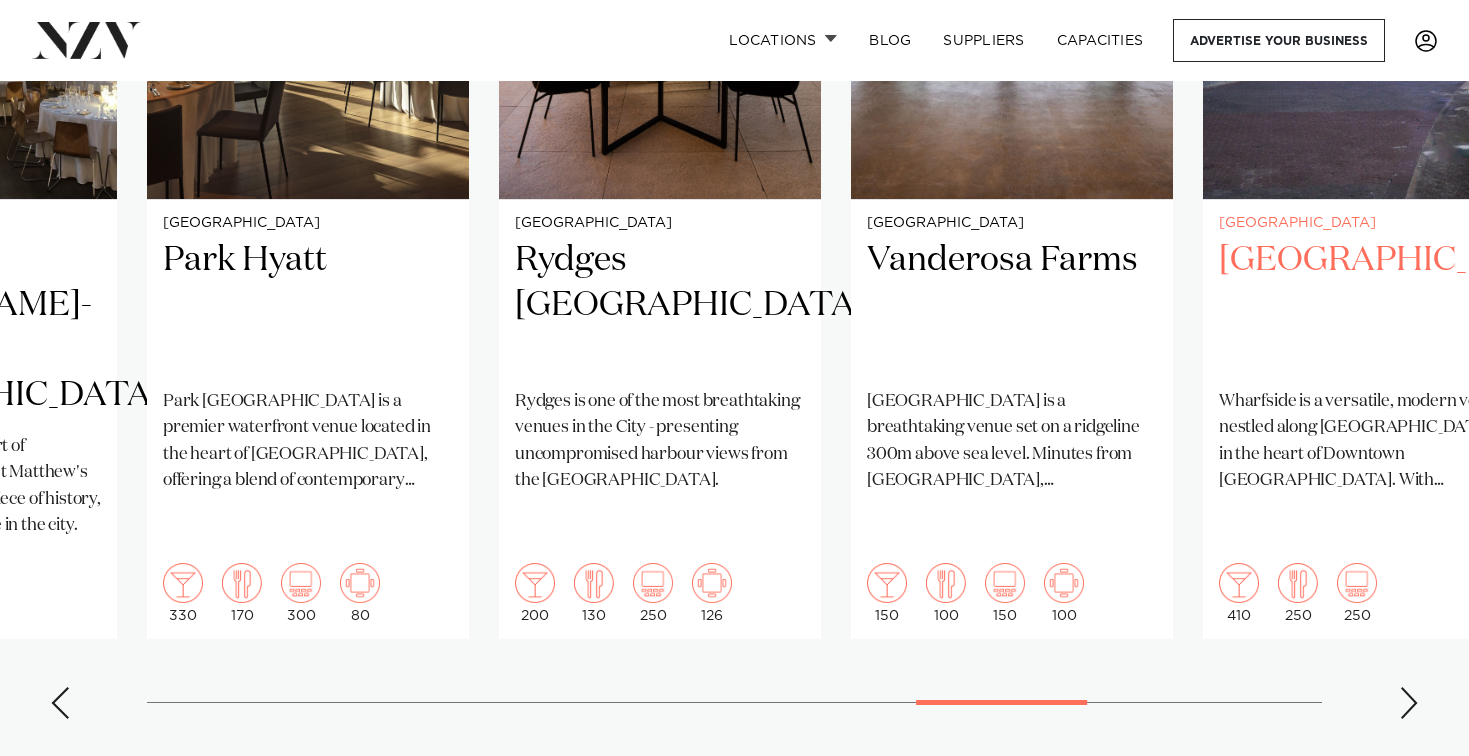 scroll, scrollTop: 1736, scrollLeft: 0, axis: vertical 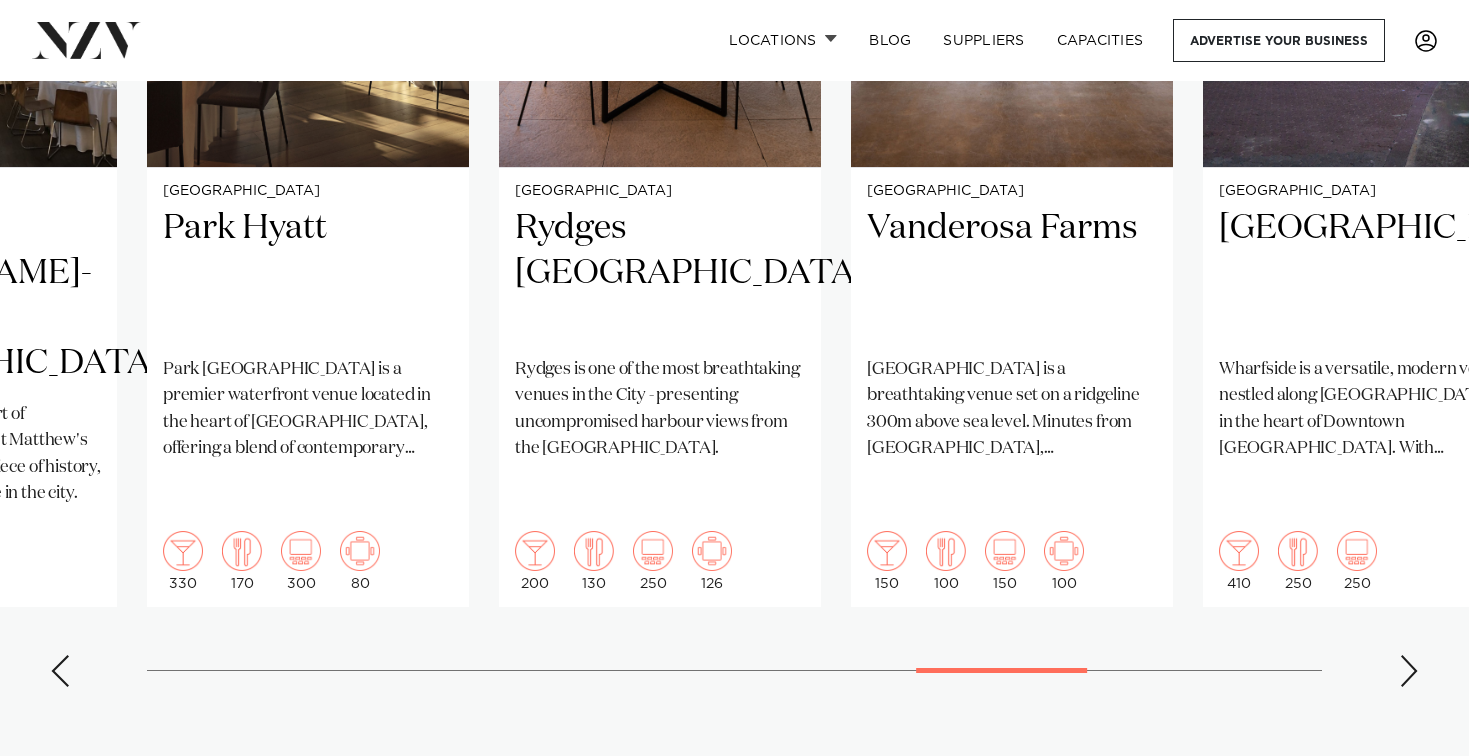 click at bounding box center [1409, 671] 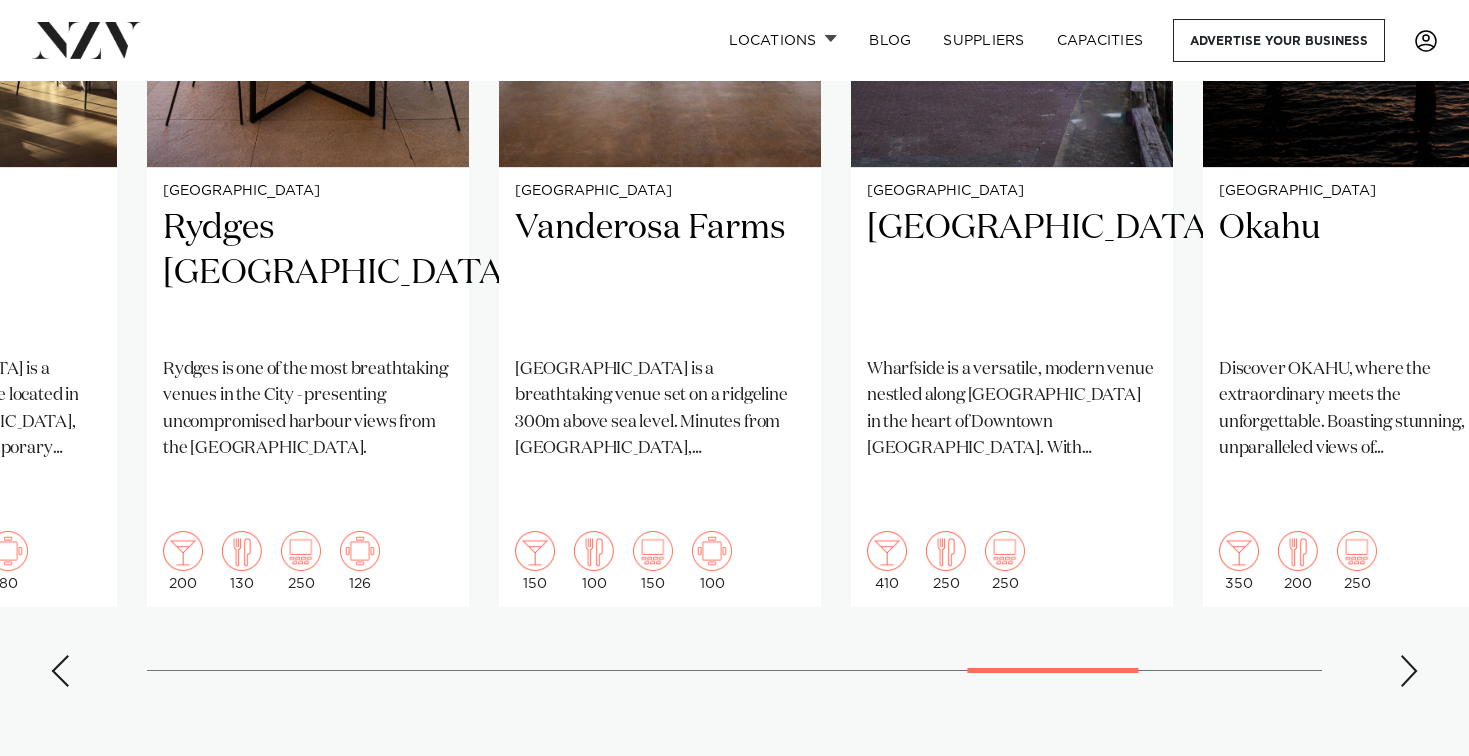 click at bounding box center (1409, 671) 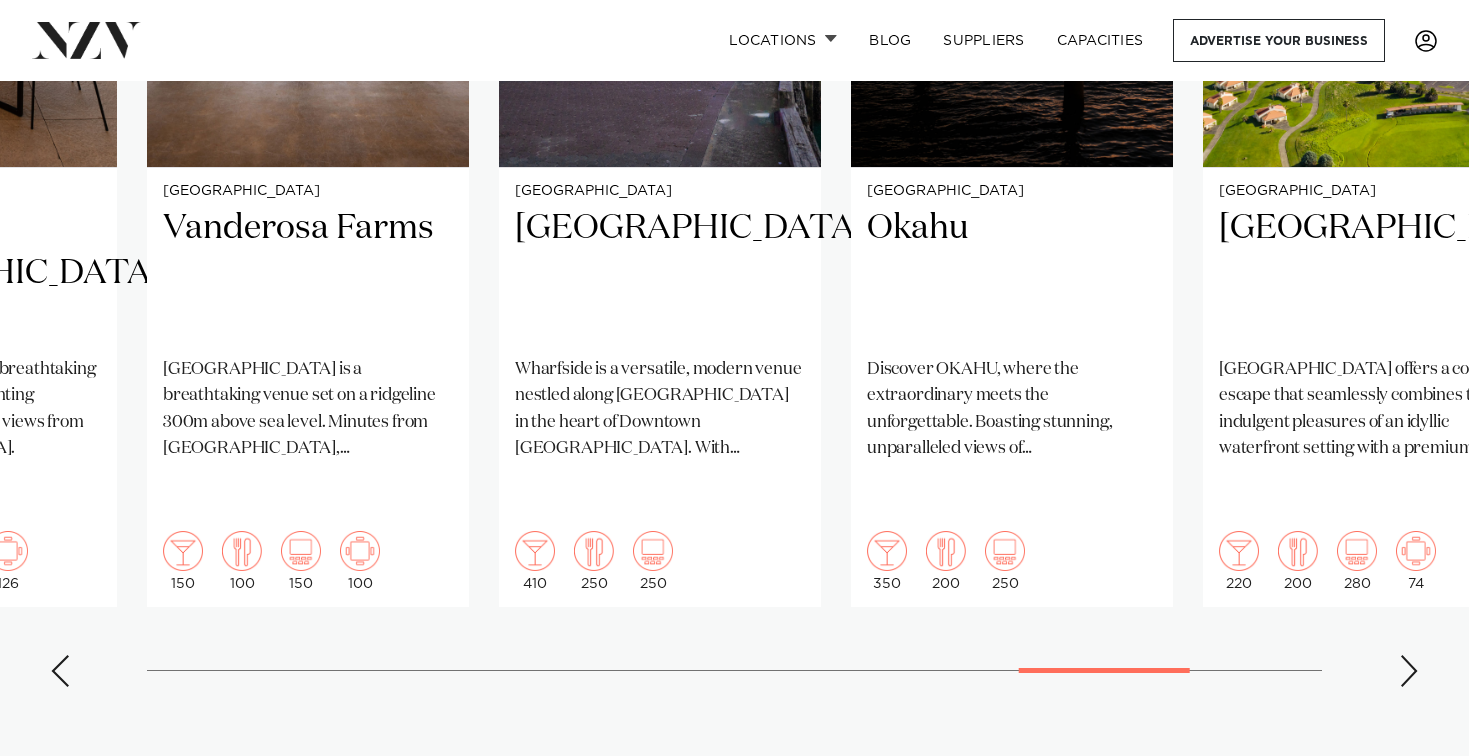 click at bounding box center [1409, 671] 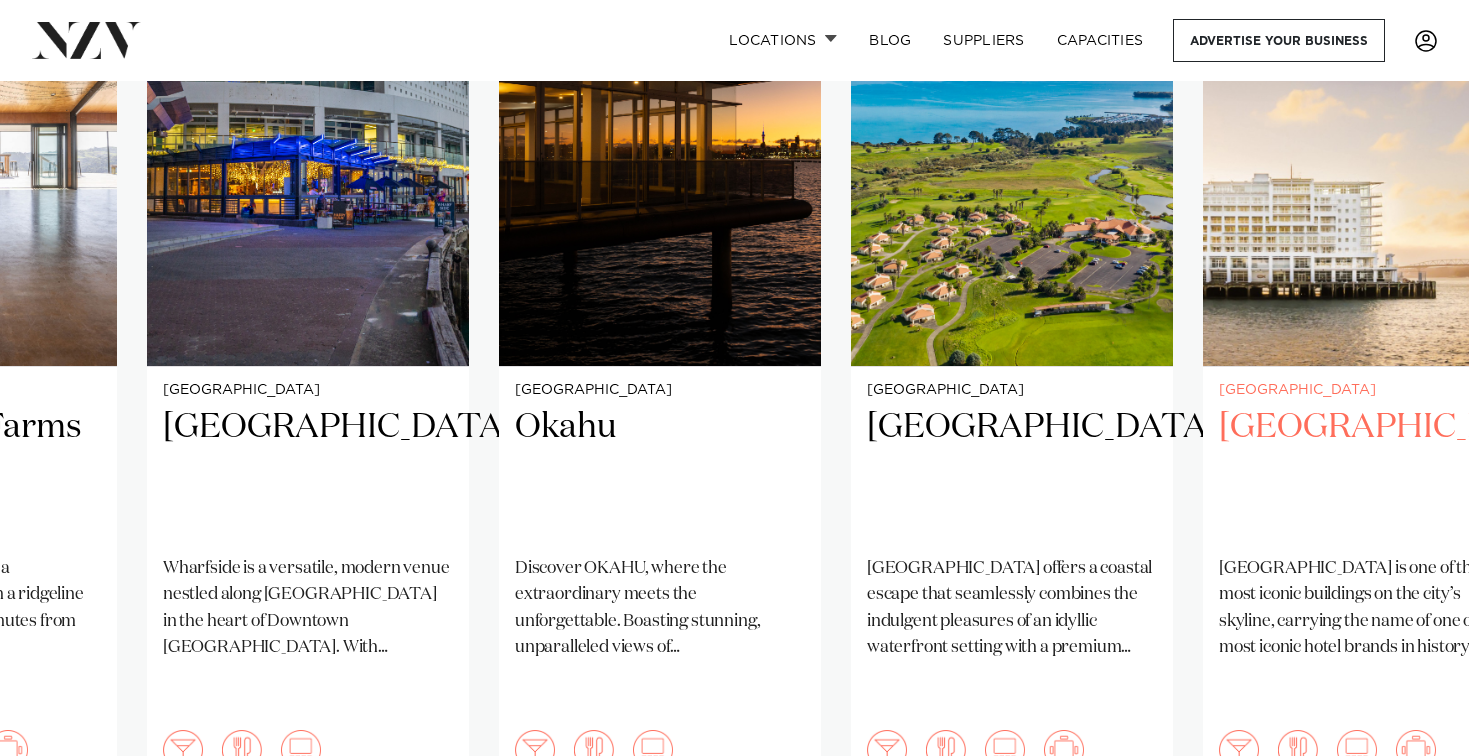 scroll, scrollTop: 1542, scrollLeft: 0, axis: vertical 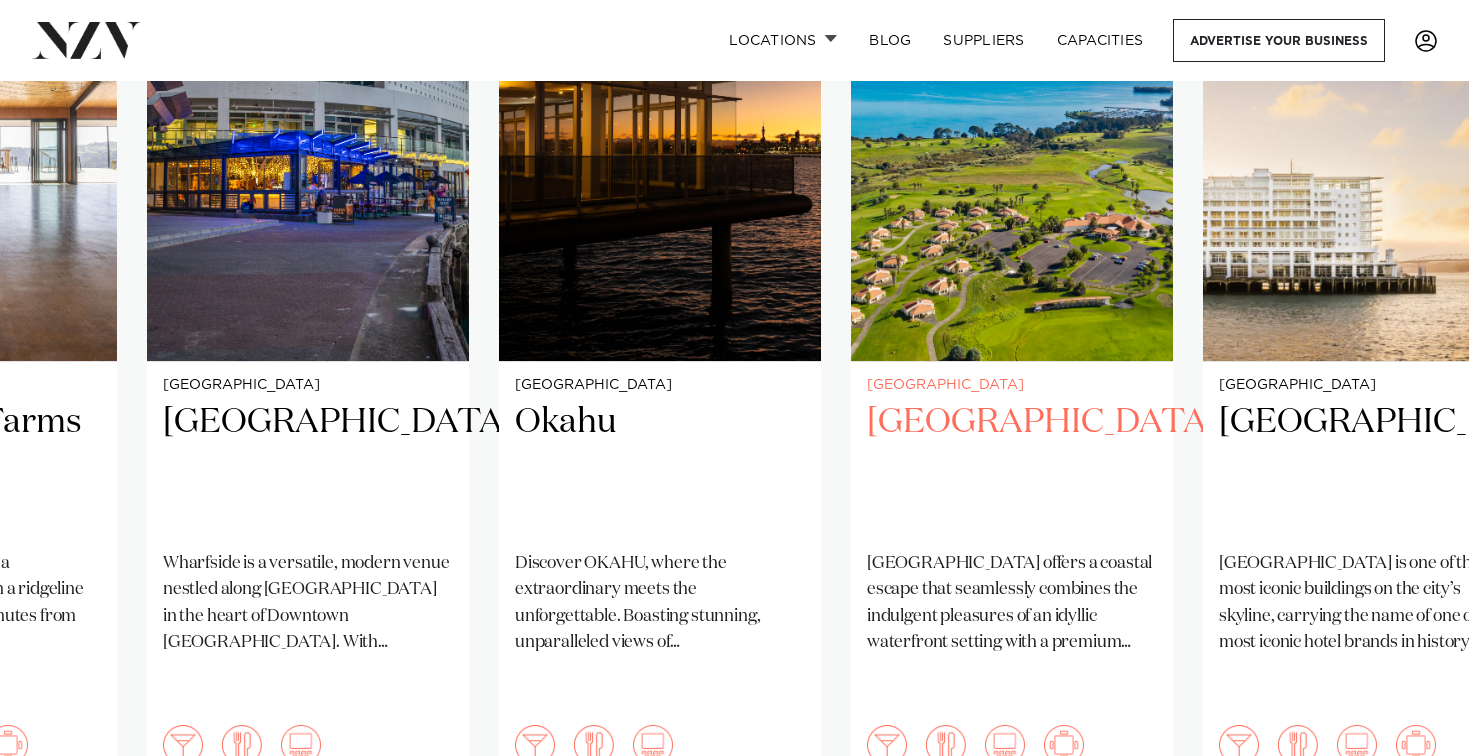 click on "Rydges Formosa Golf Resort" at bounding box center (1012, 467) 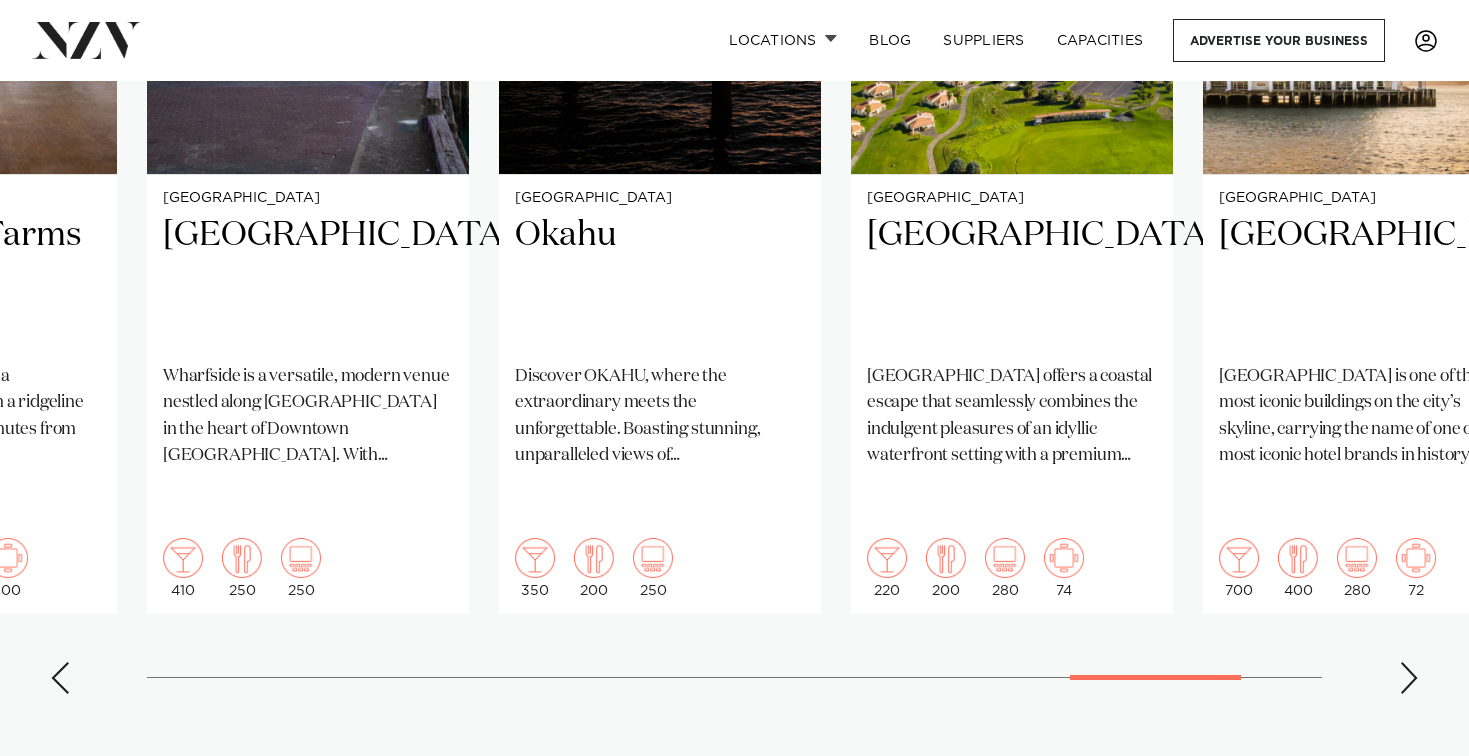 scroll, scrollTop: 1732, scrollLeft: 0, axis: vertical 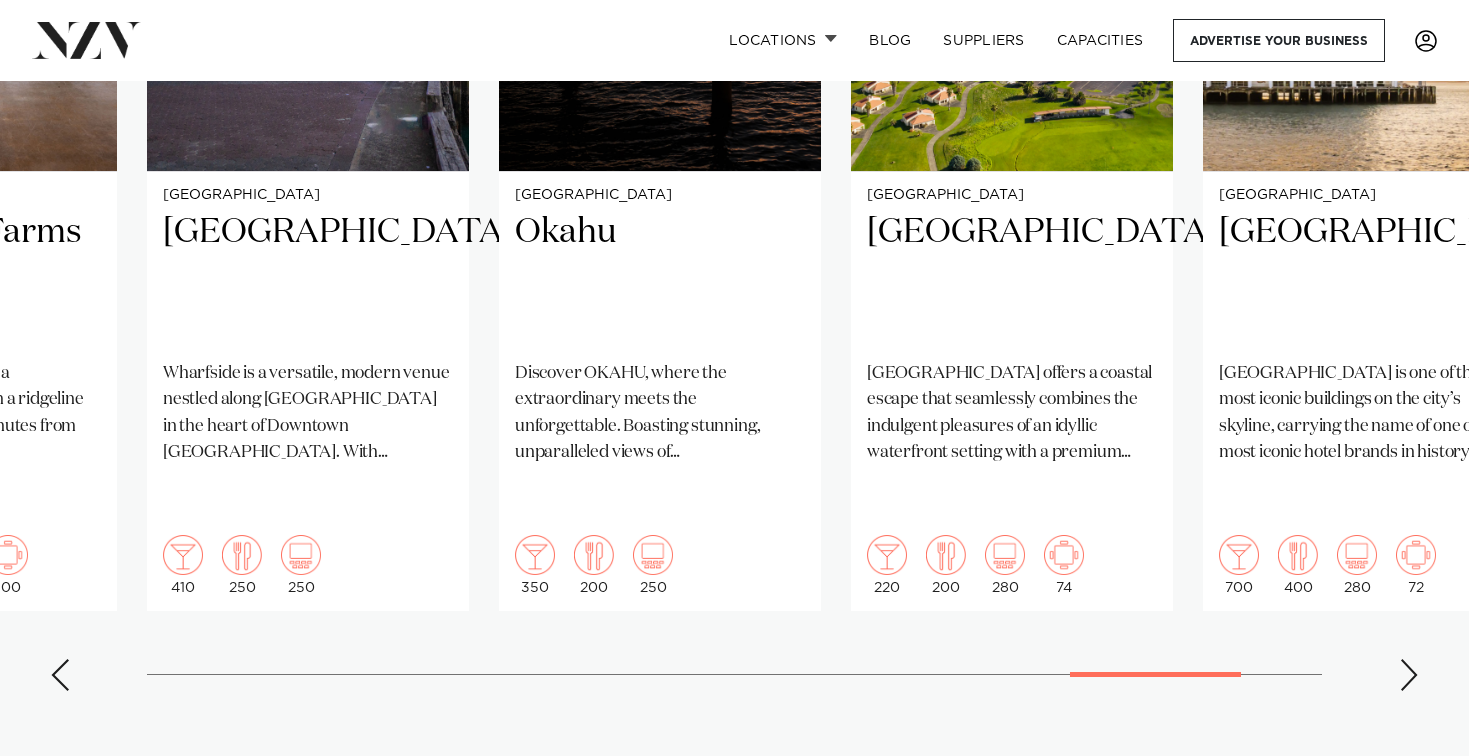 click at bounding box center (1409, 675) 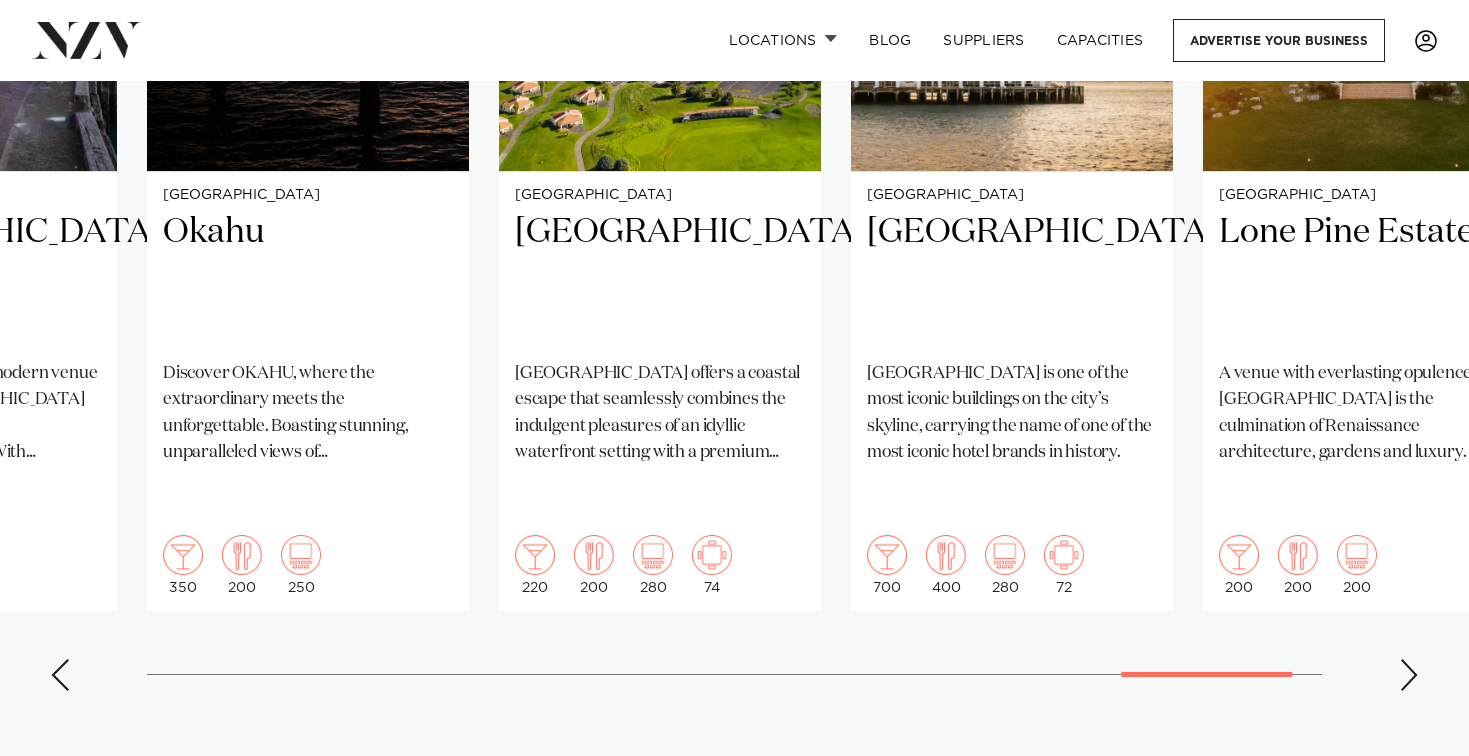 click at bounding box center [1409, 675] 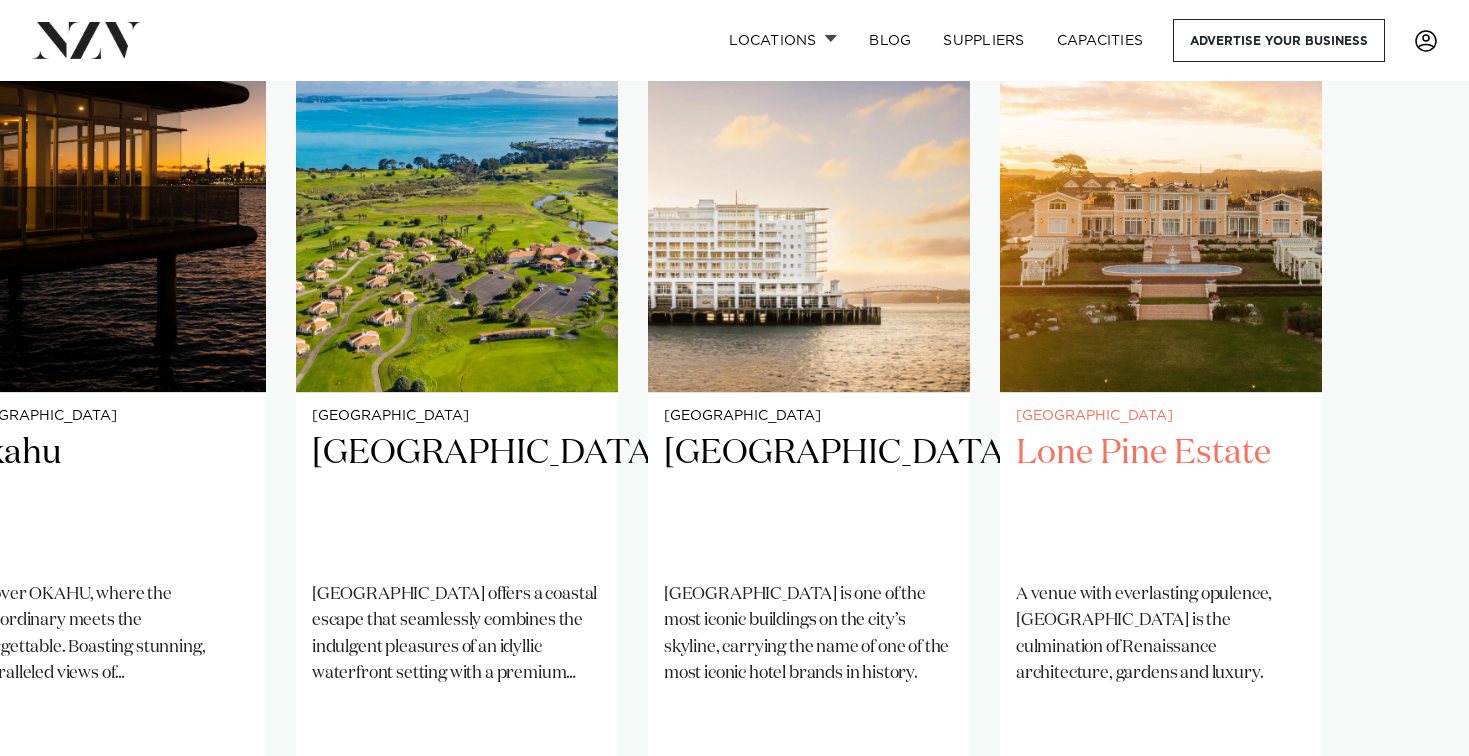 scroll, scrollTop: 1484, scrollLeft: 0, axis: vertical 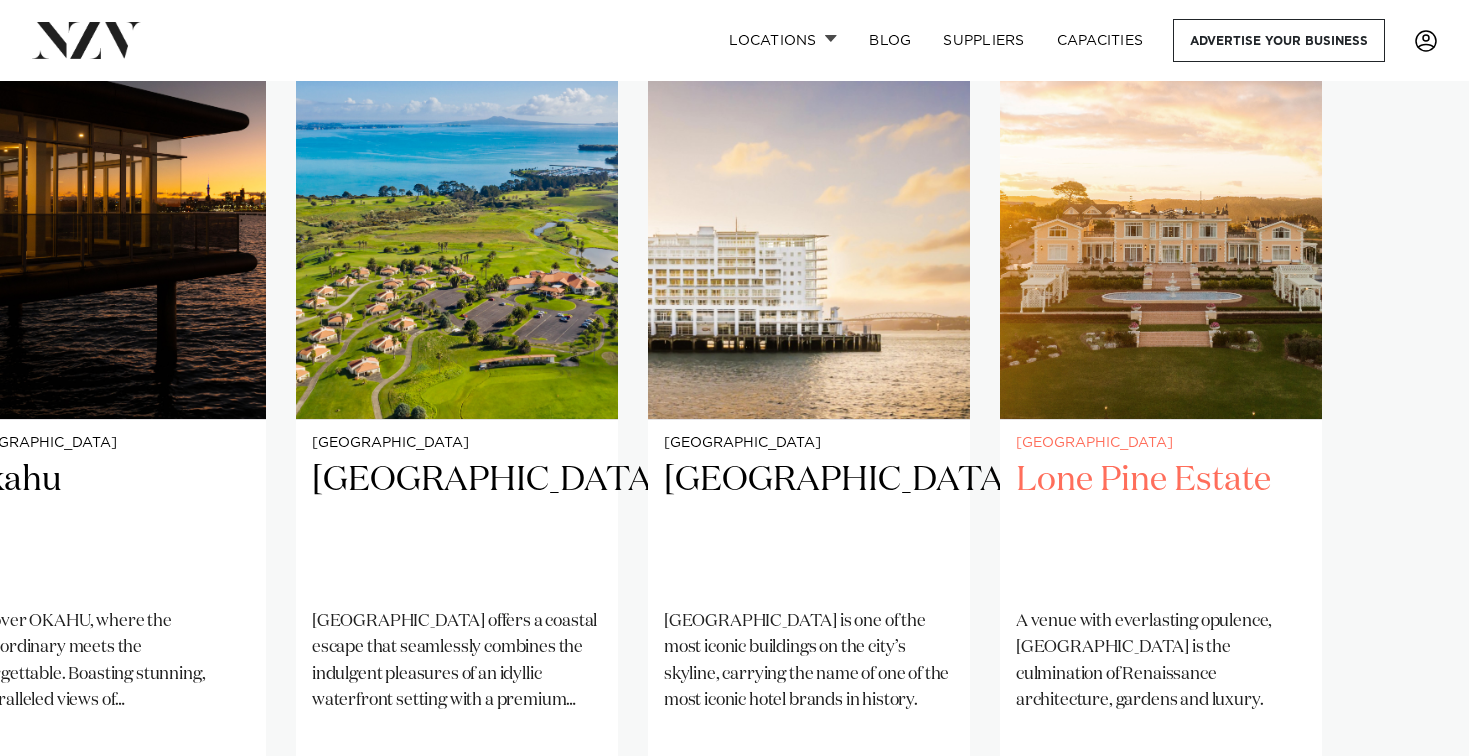 click on "Lone Pine Estate" at bounding box center (1161, 525) 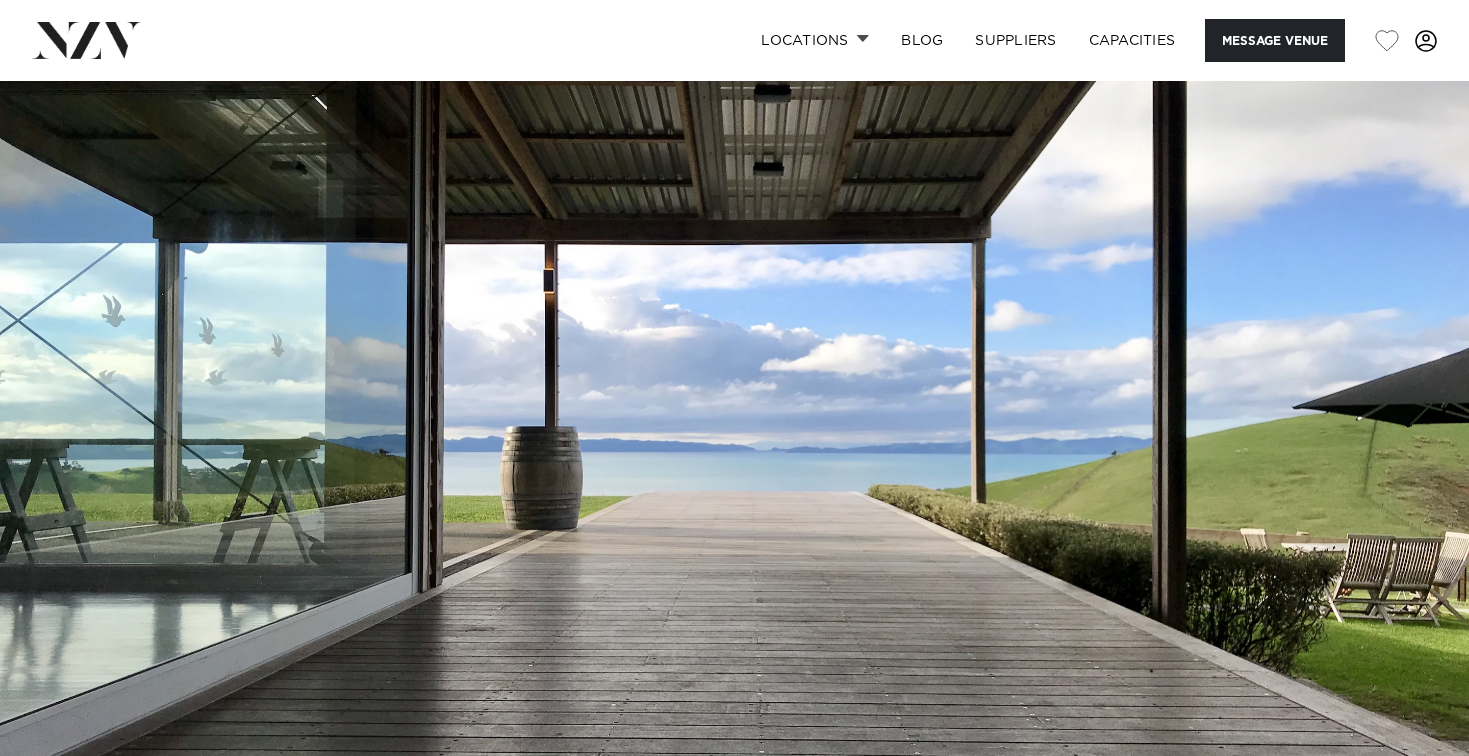 scroll, scrollTop: 0, scrollLeft: 0, axis: both 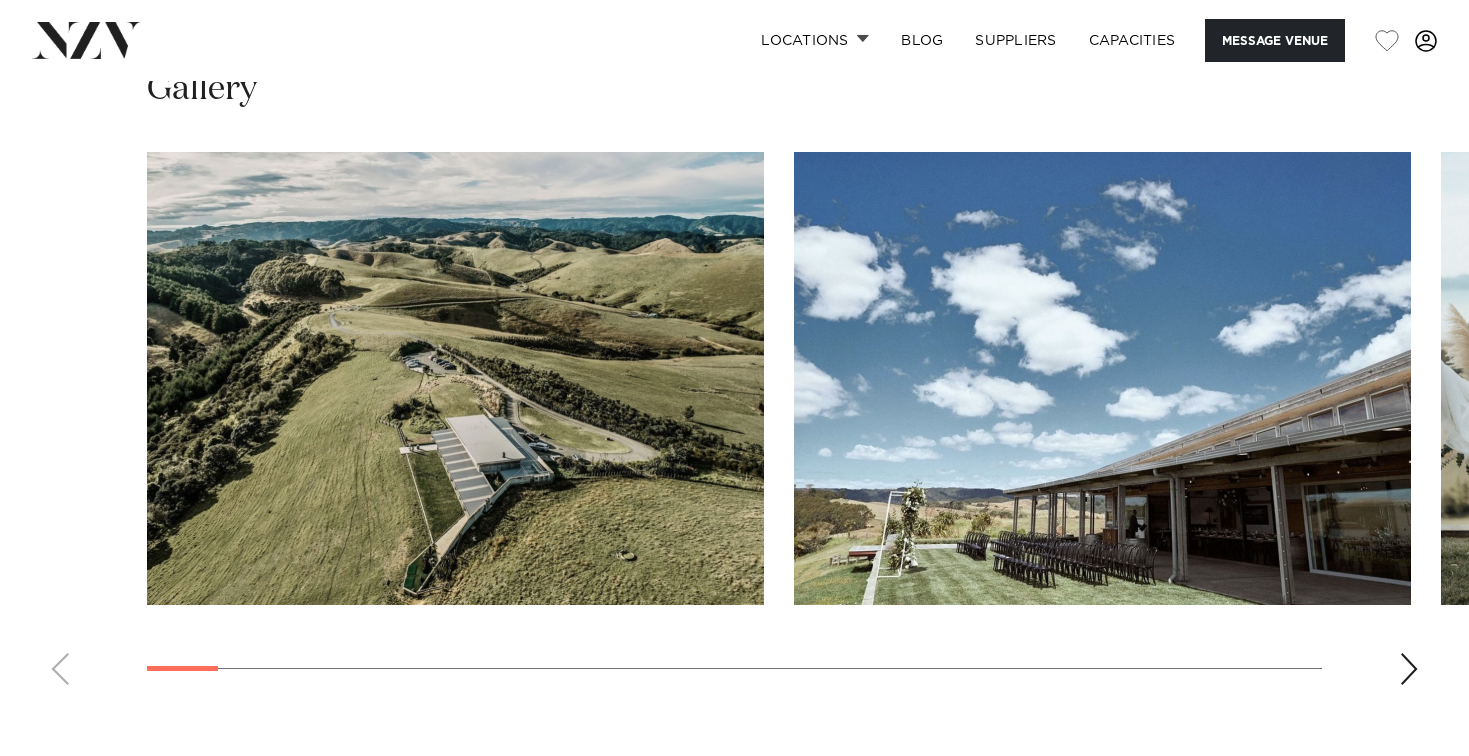 click at bounding box center [1409, 669] 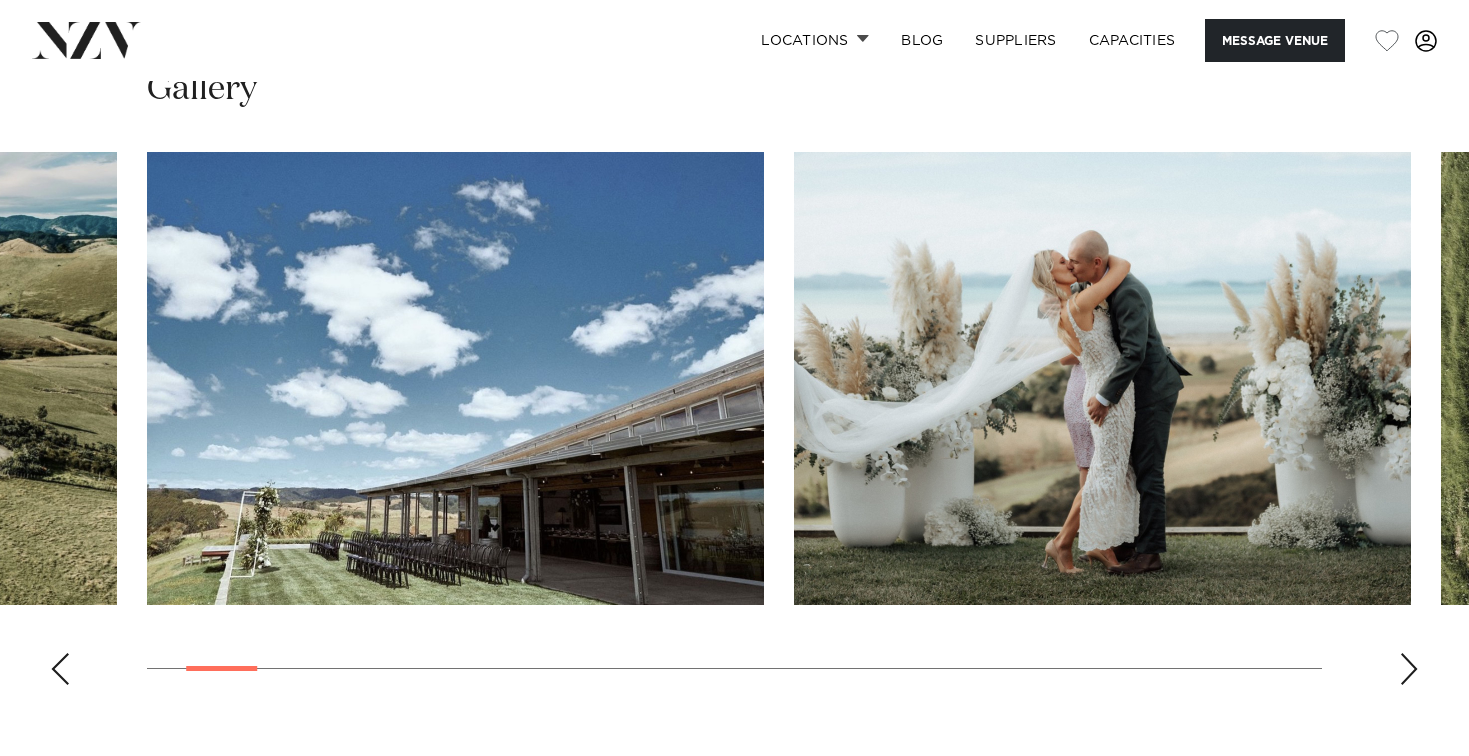 click at bounding box center [1409, 669] 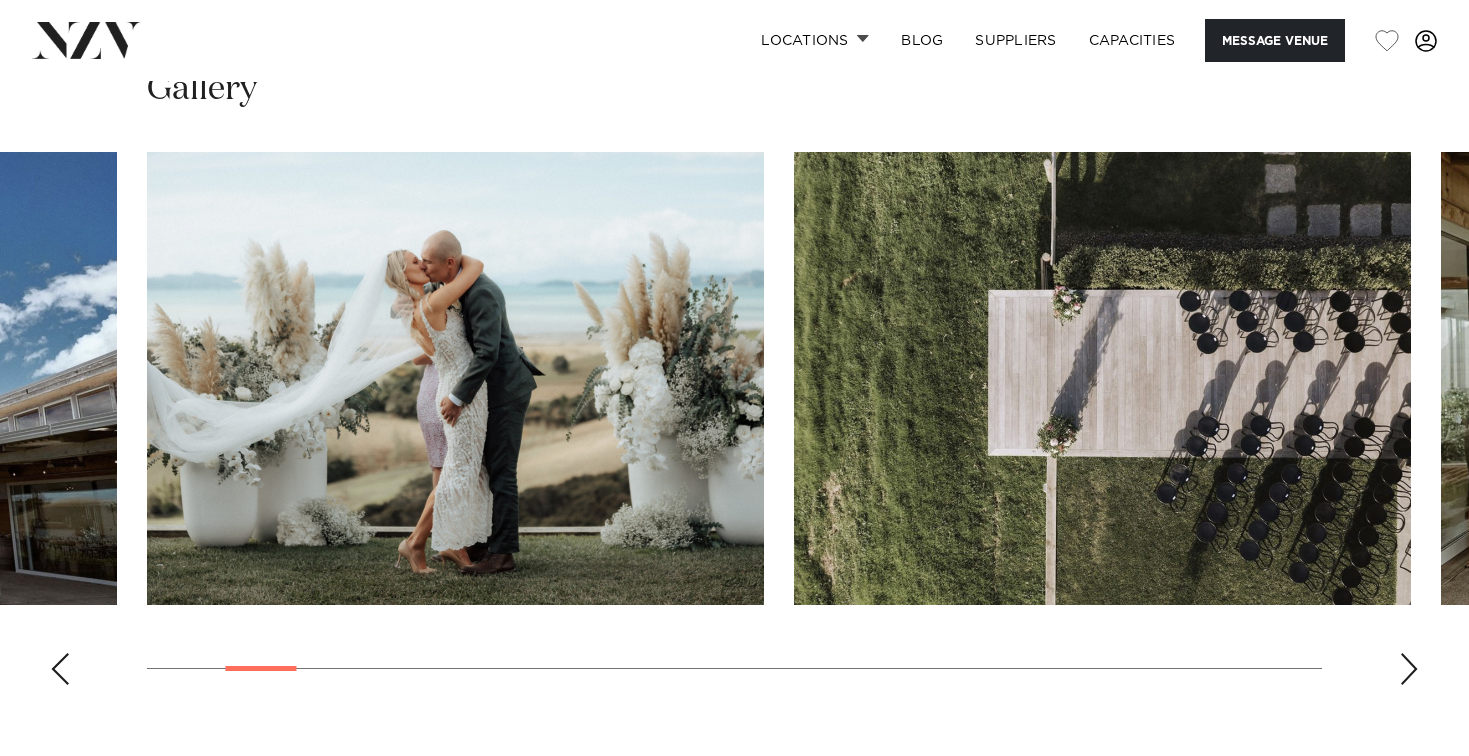 click at bounding box center (1409, 669) 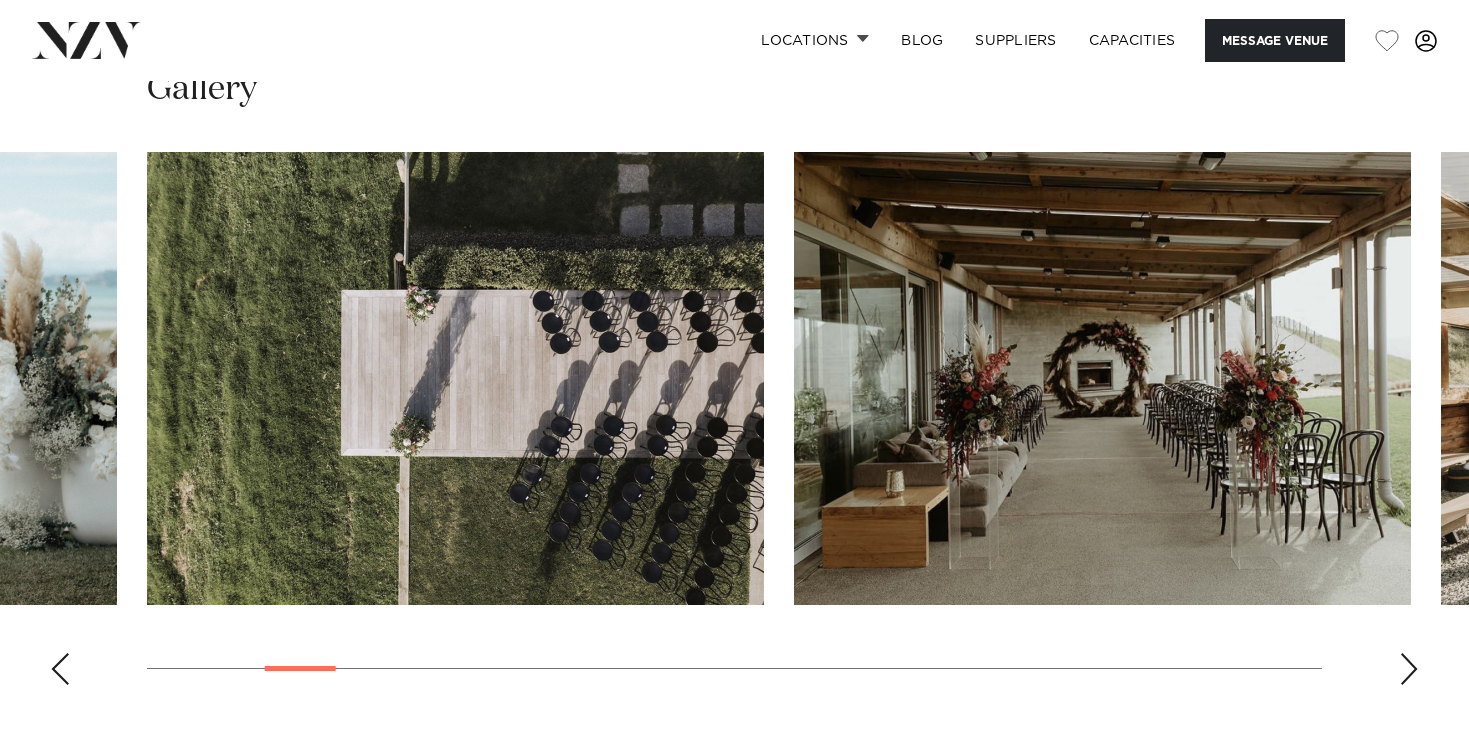 click at bounding box center [1409, 669] 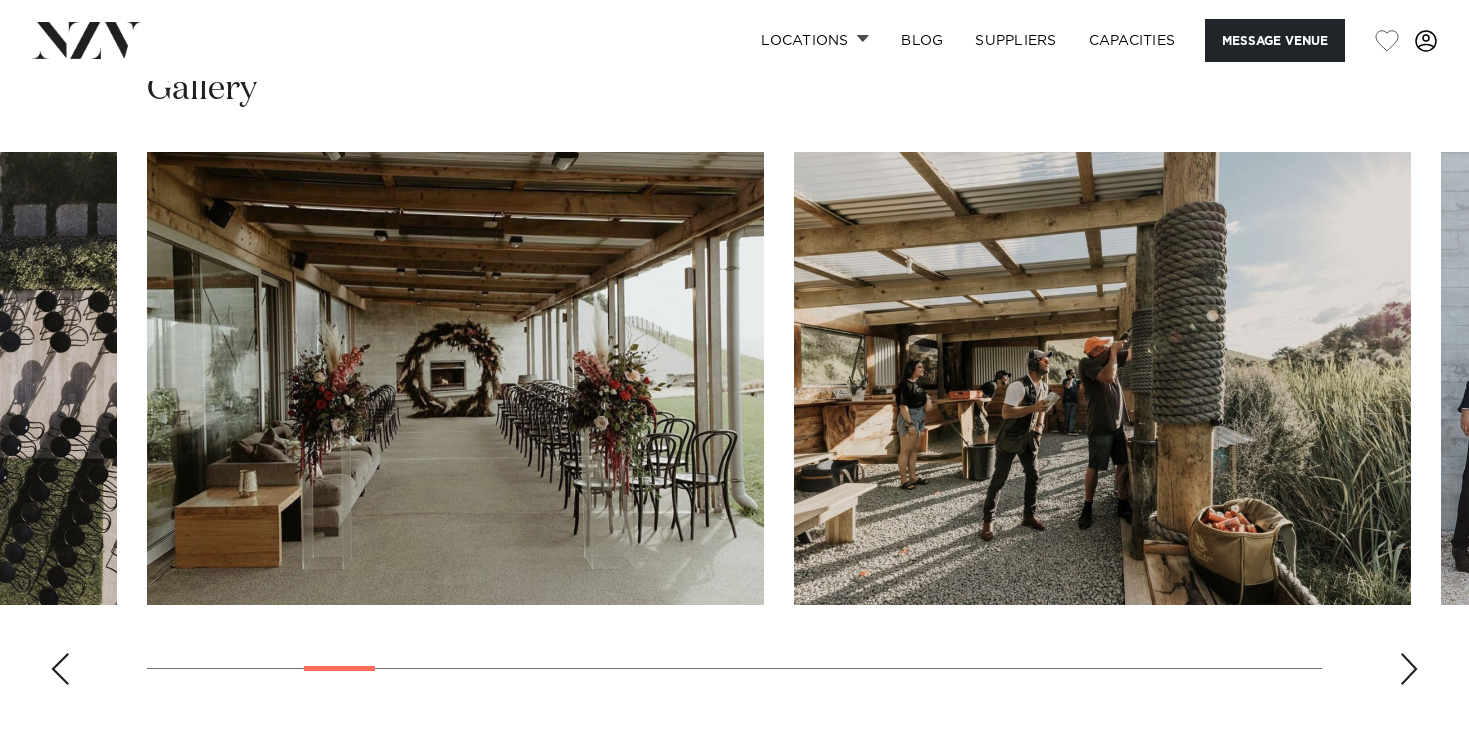 click at bounding box center [1409, 669] 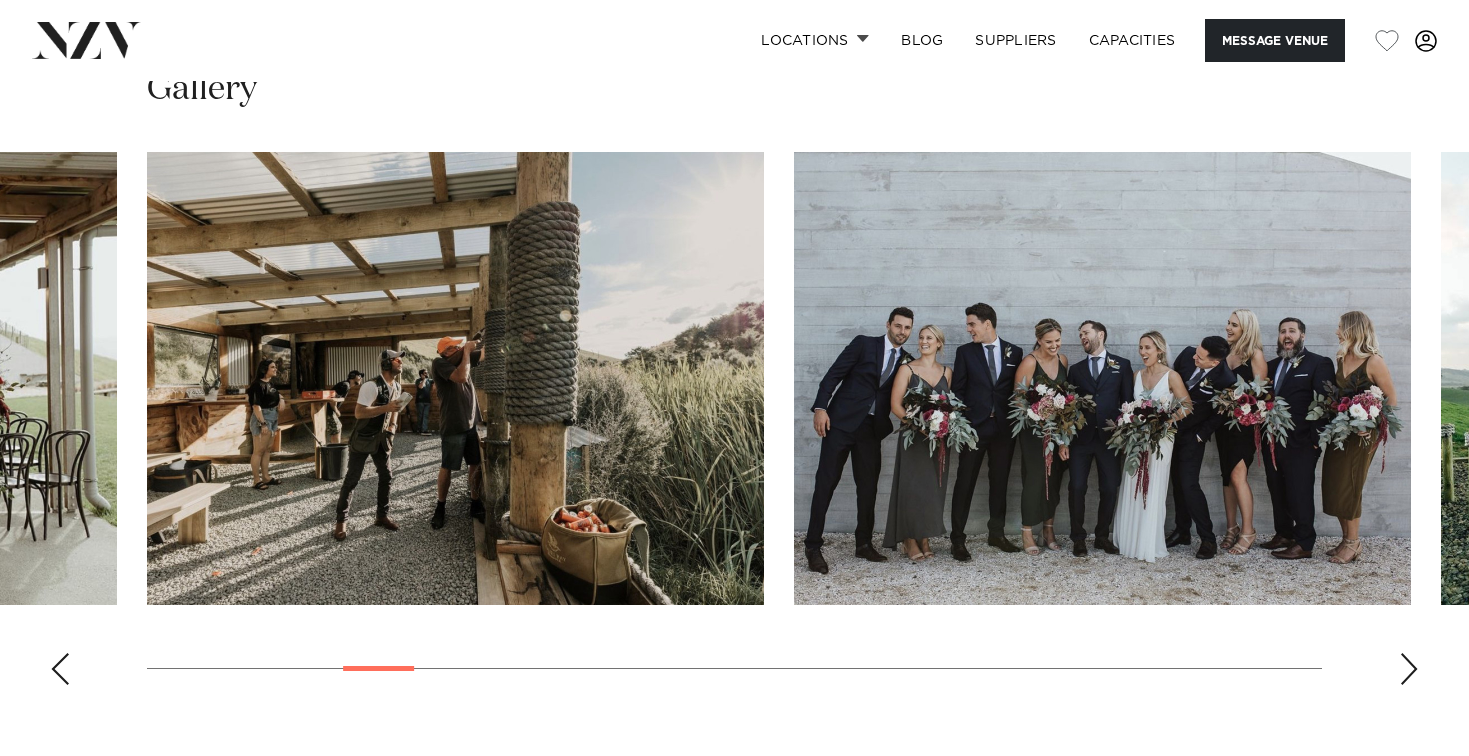 click at bounding box center (1409, 669) 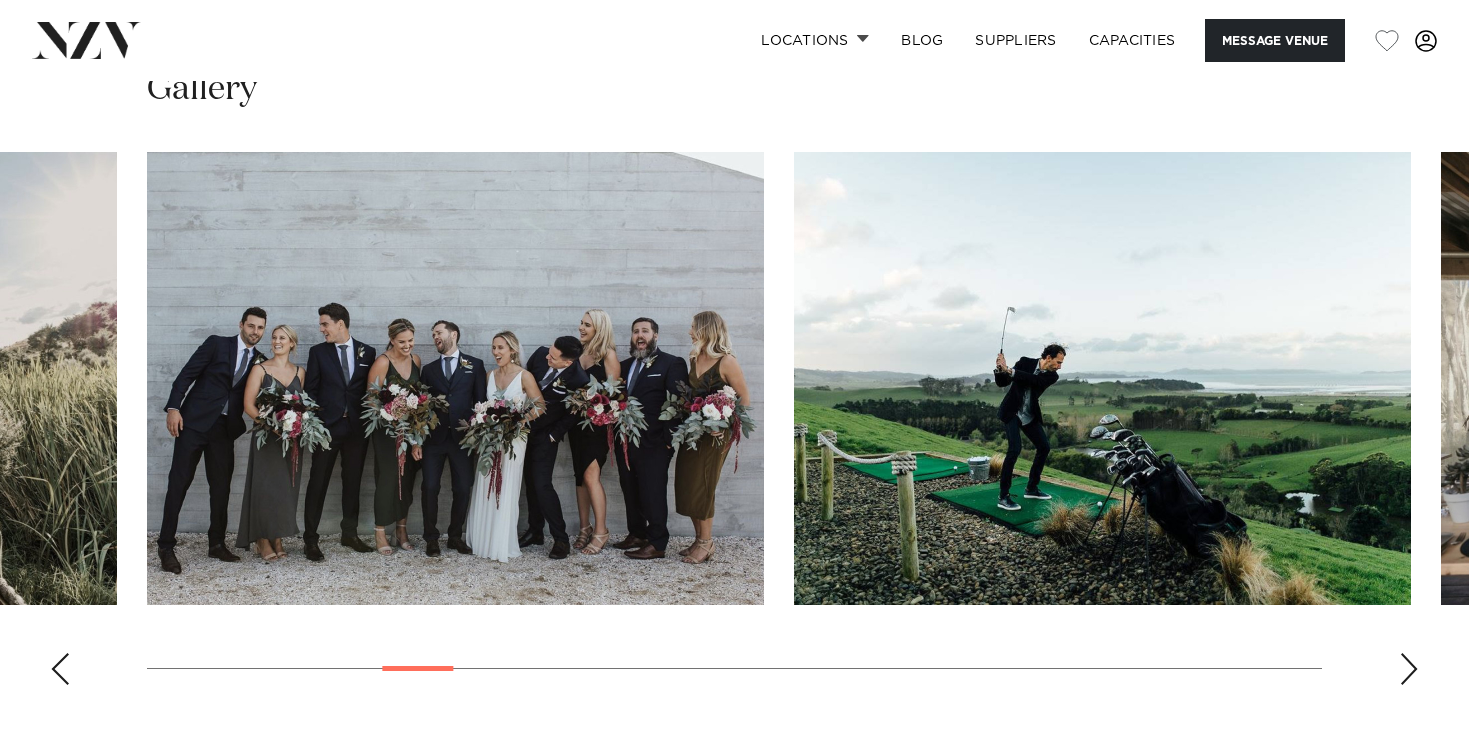 click at bounding box center [1409, 669] 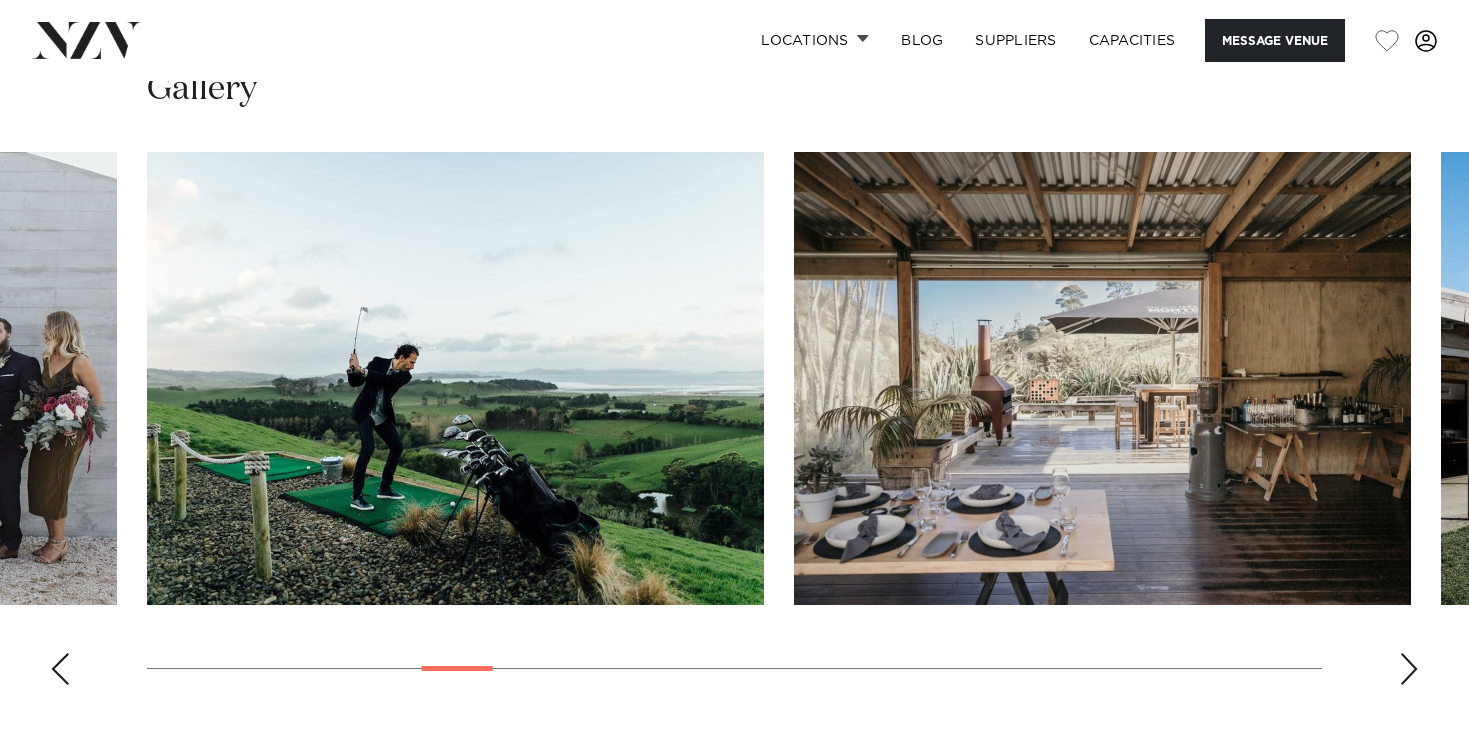 click at bounding box center [1409, 669] 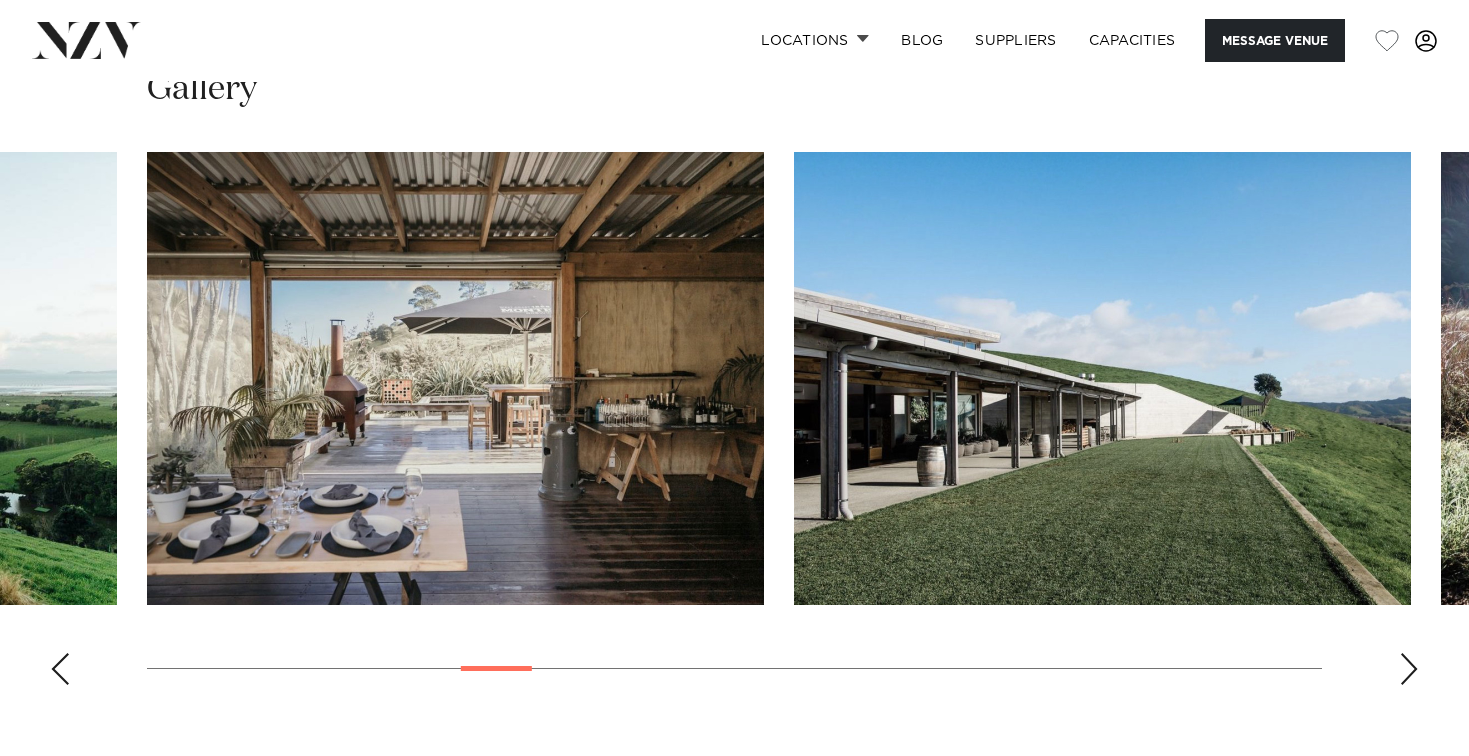 click at bounding box center [1409, 669] 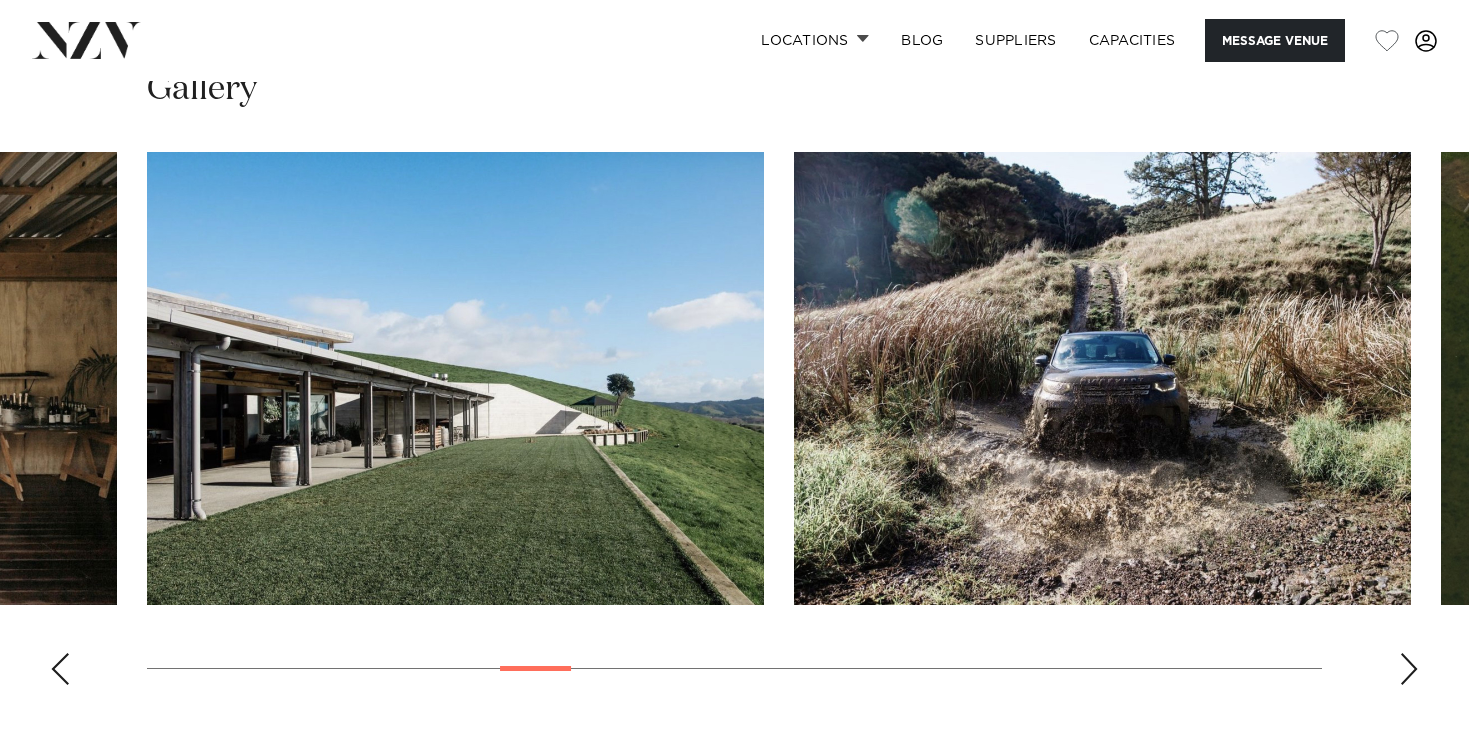 click at bounding box center [1409, 669] 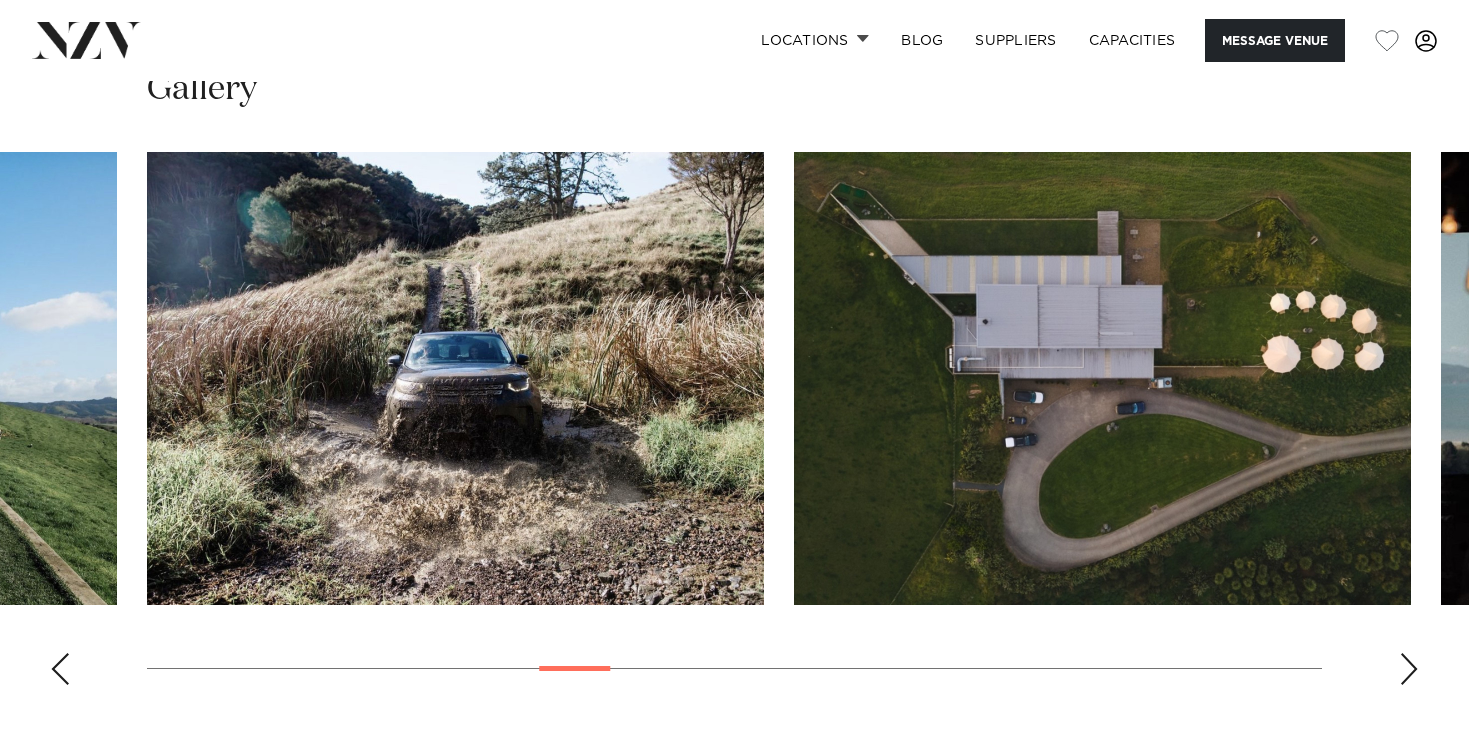 click at bounding box center [1409, 669] 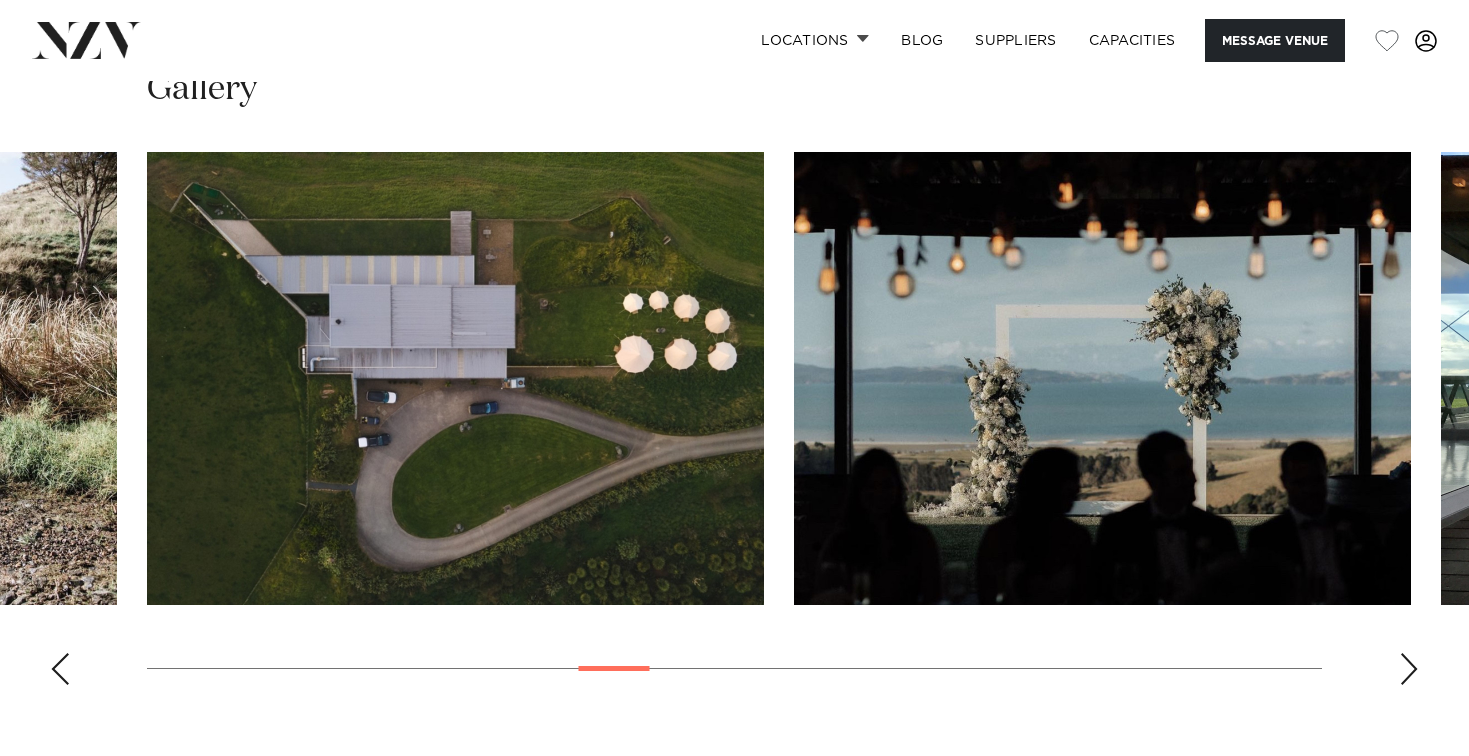 click at bounding box center (1409, 669) 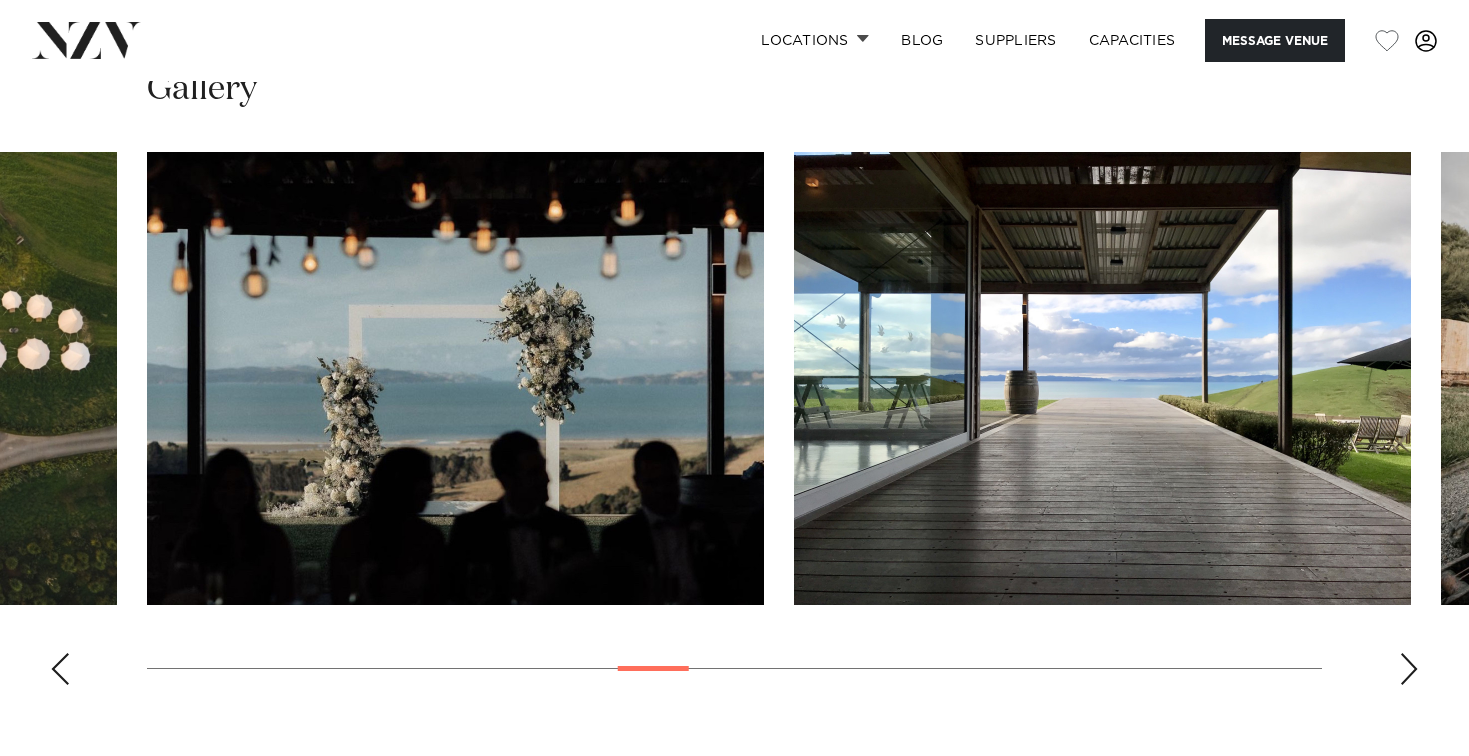 click at bounding box center [1409, 669] 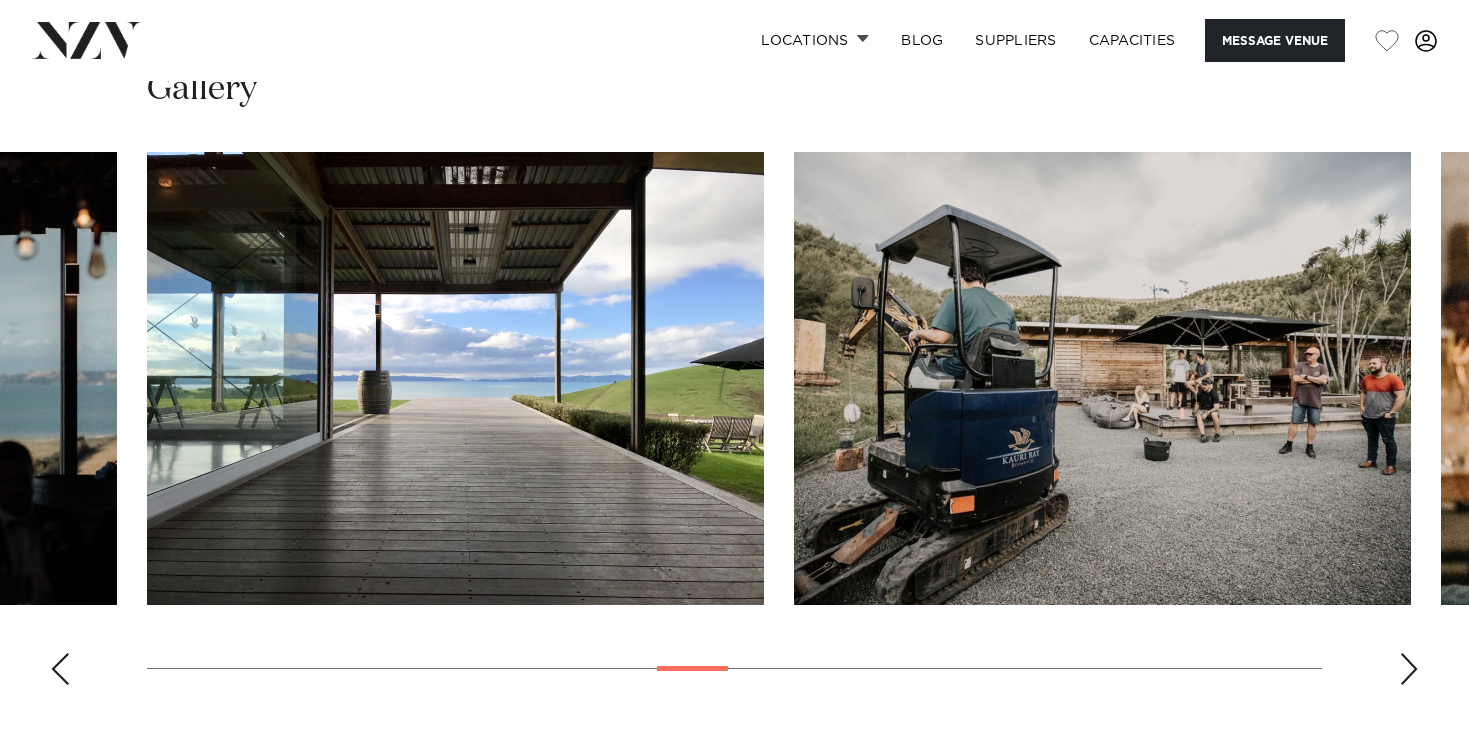 click at bounding box center (1409, 669) 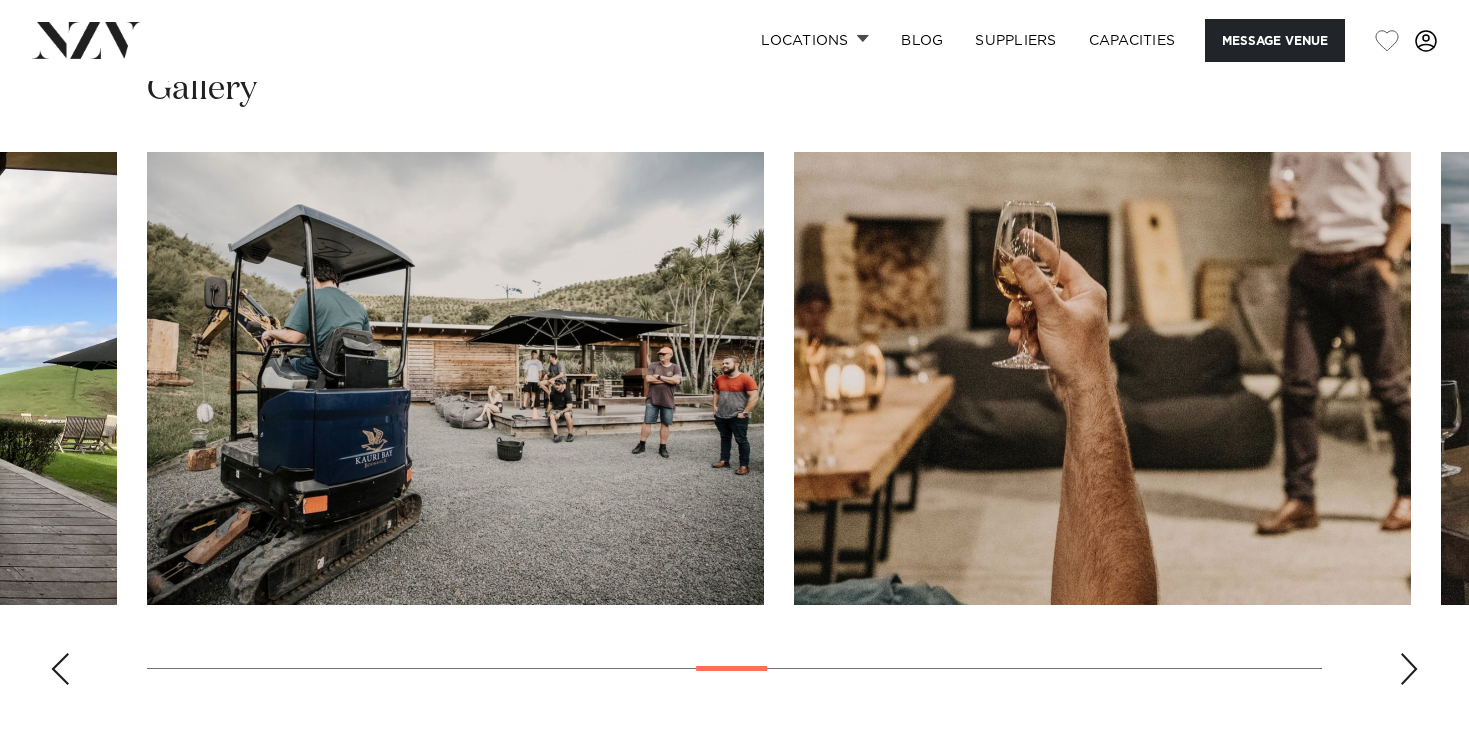 click at bounding box center (1409, 669) 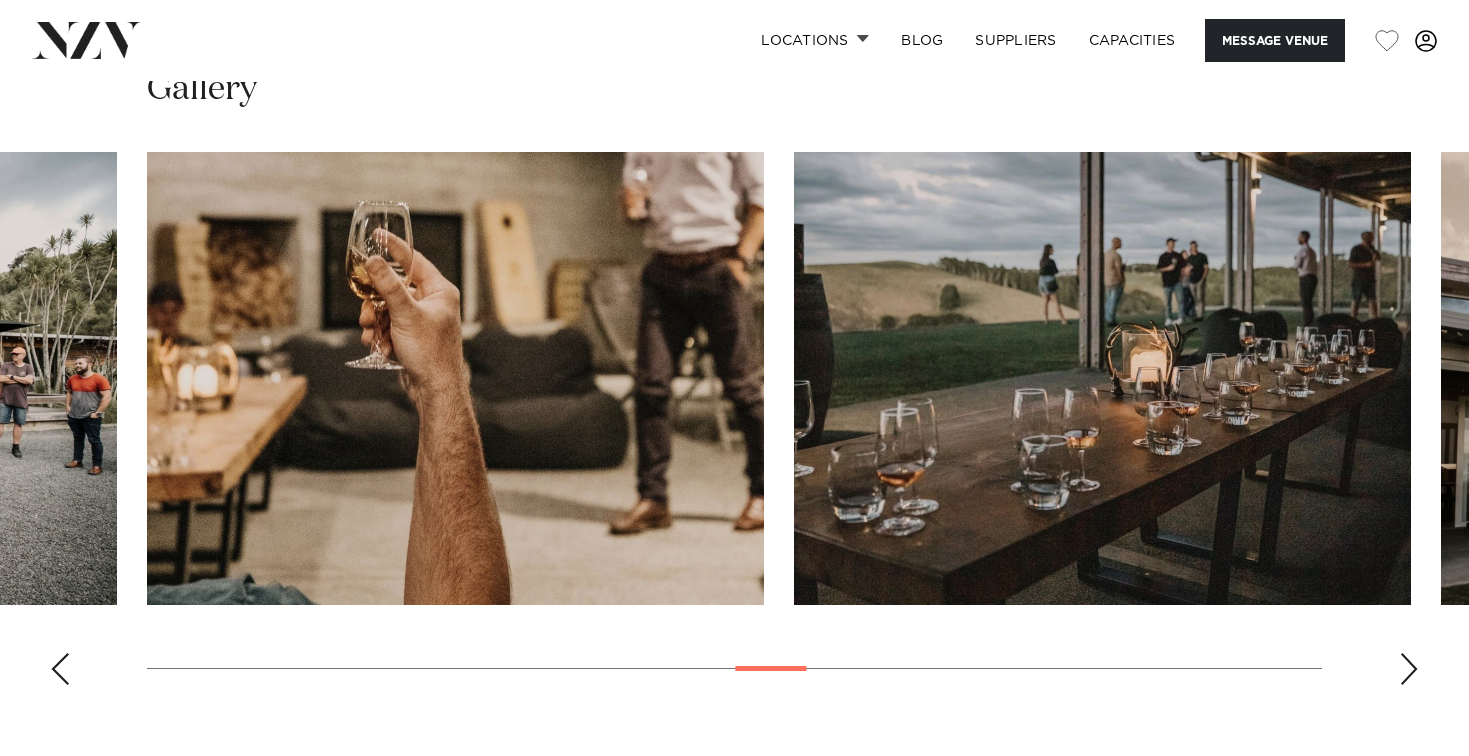 click at bounding box center [1409, 669] 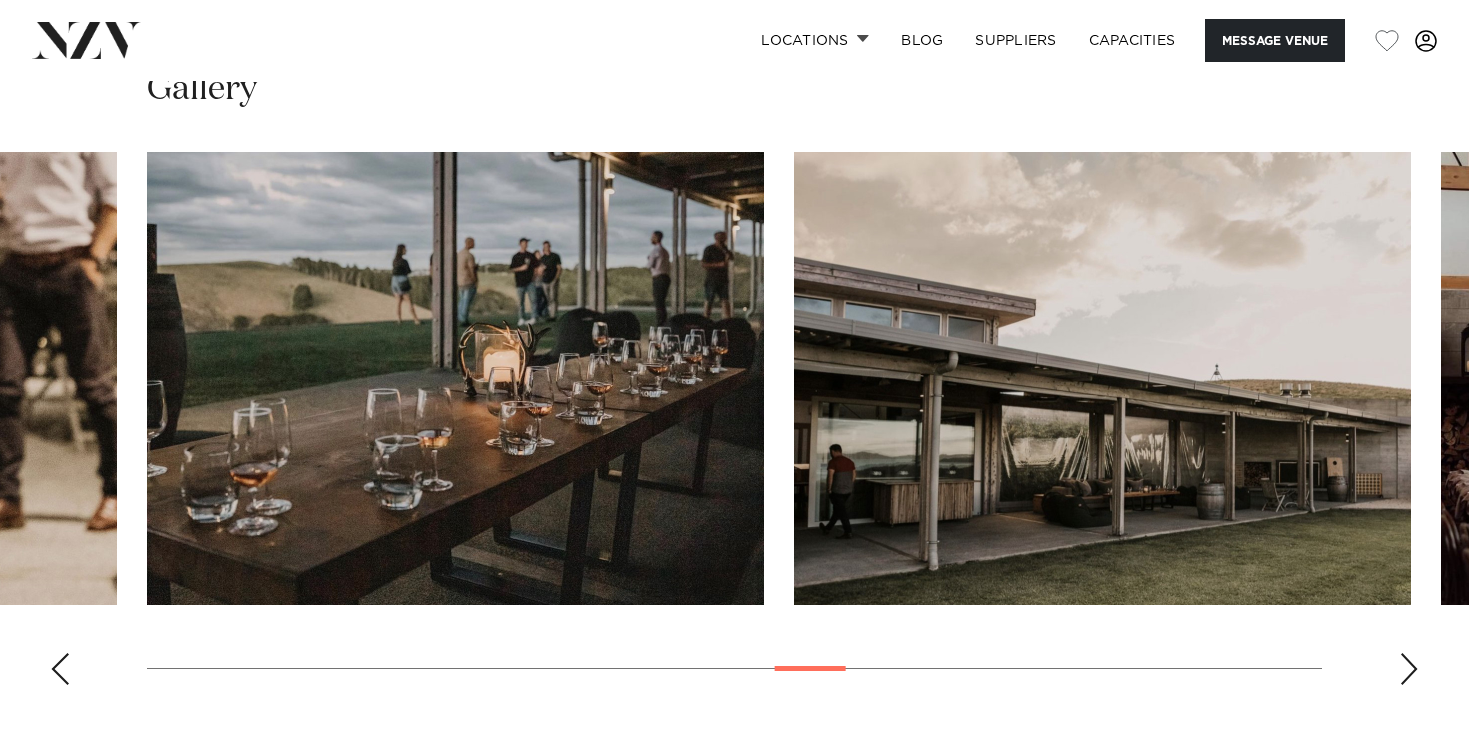 click at bounding box center (1409, 669) 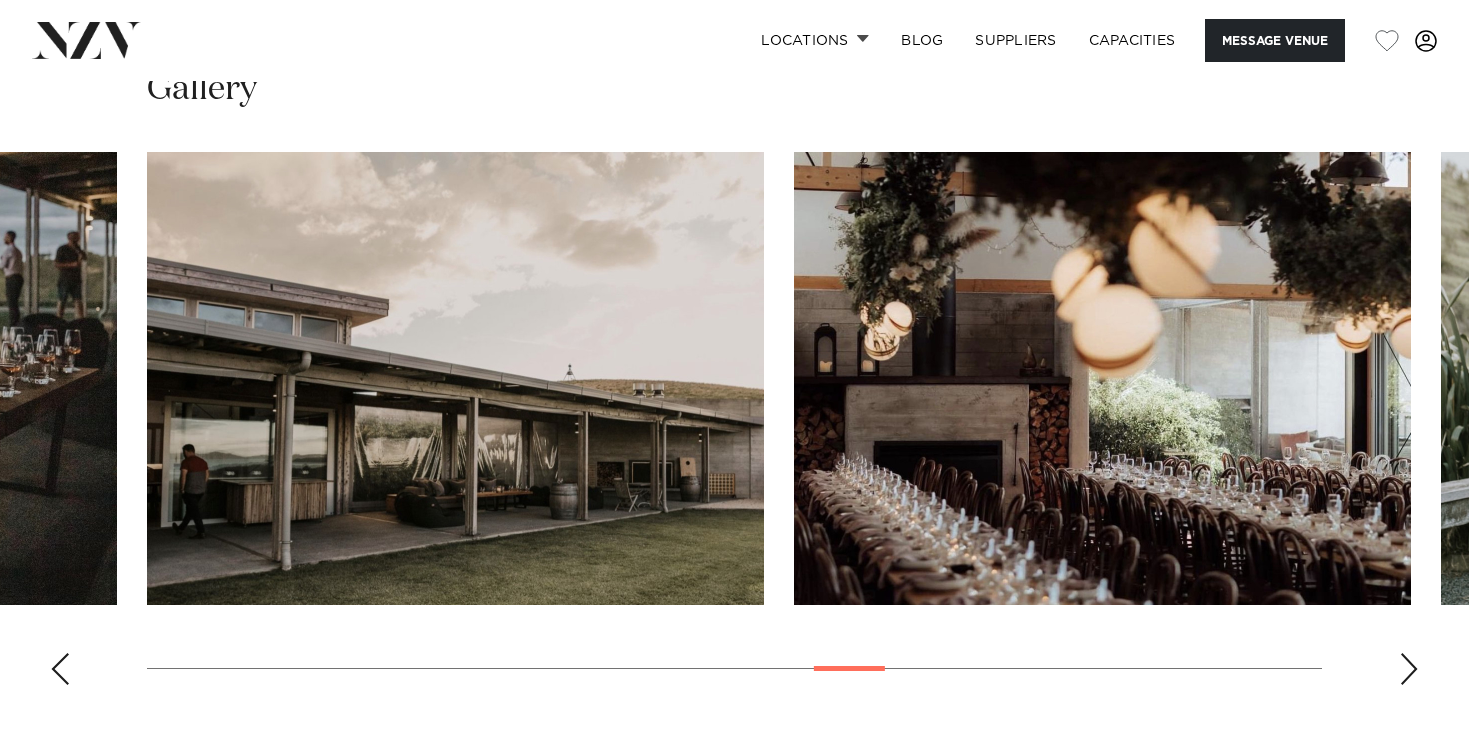 click at bounding box center (1409, 669) 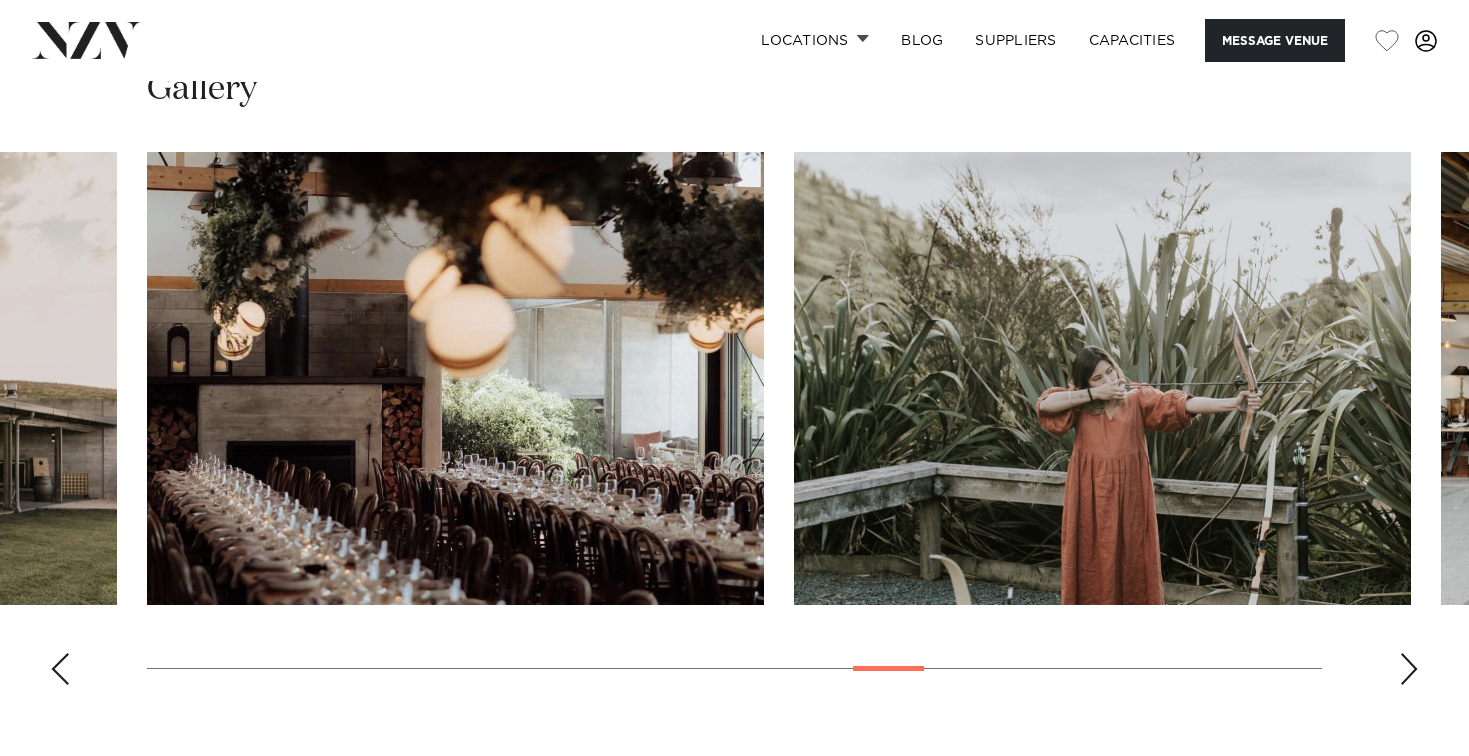 click at bounding box center (1409, 669) 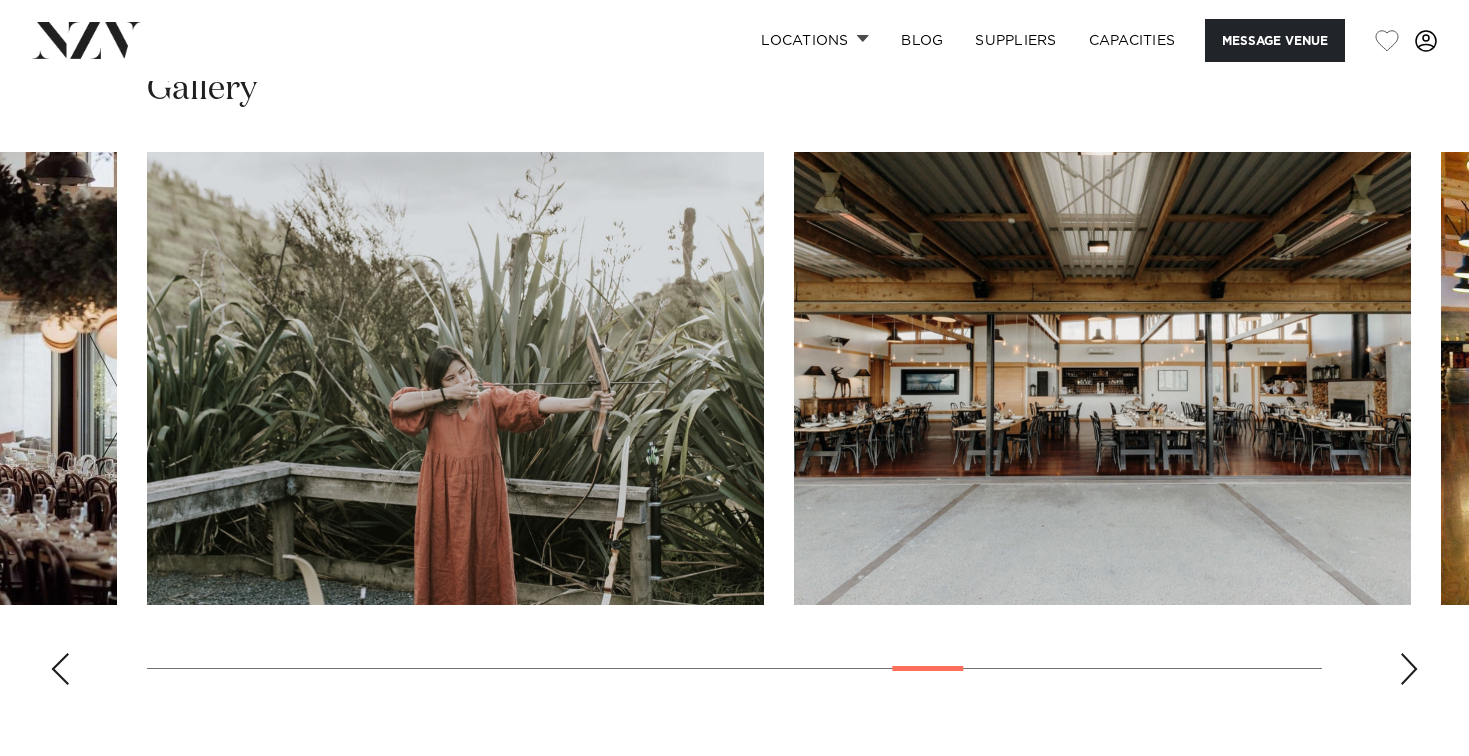 click at bounding box center [1409, 669] 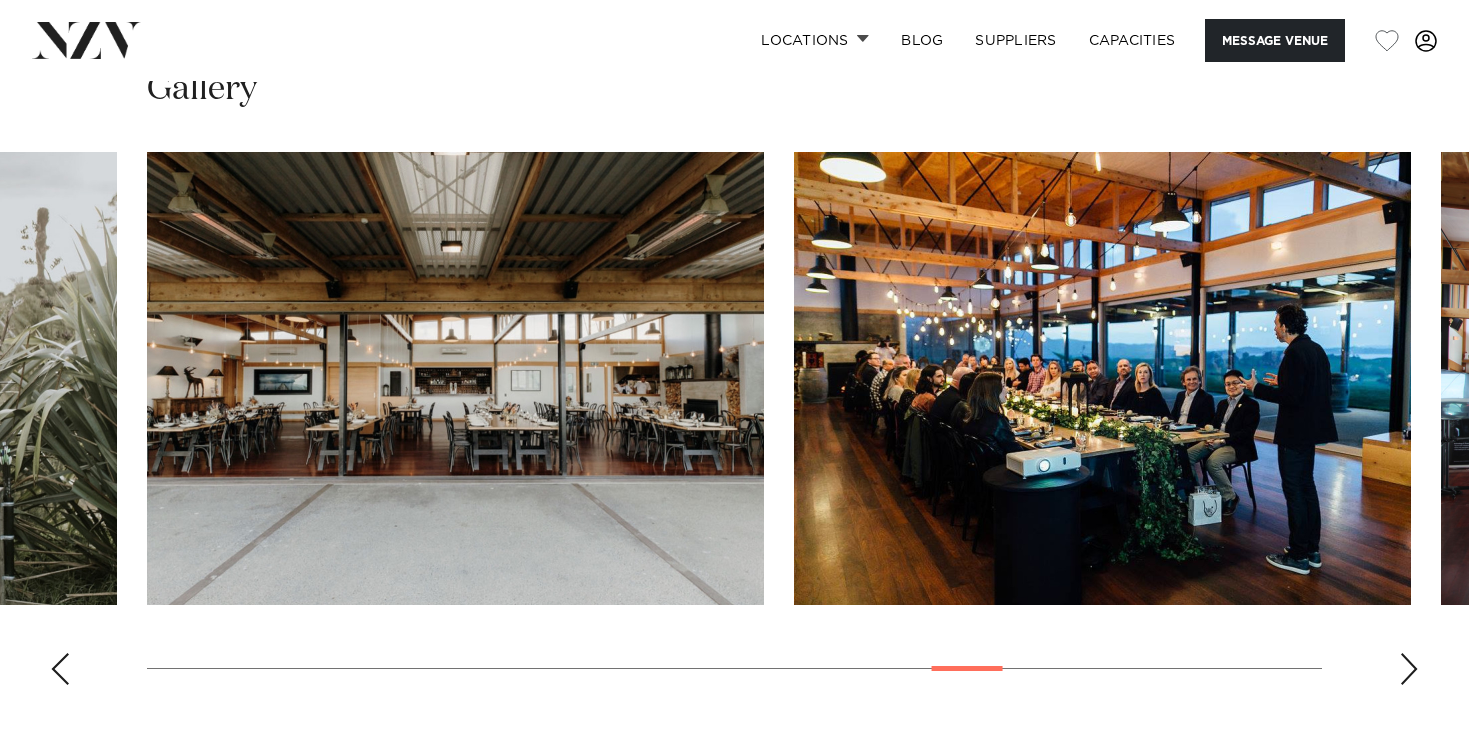 click at bounding box center (1409, 669) 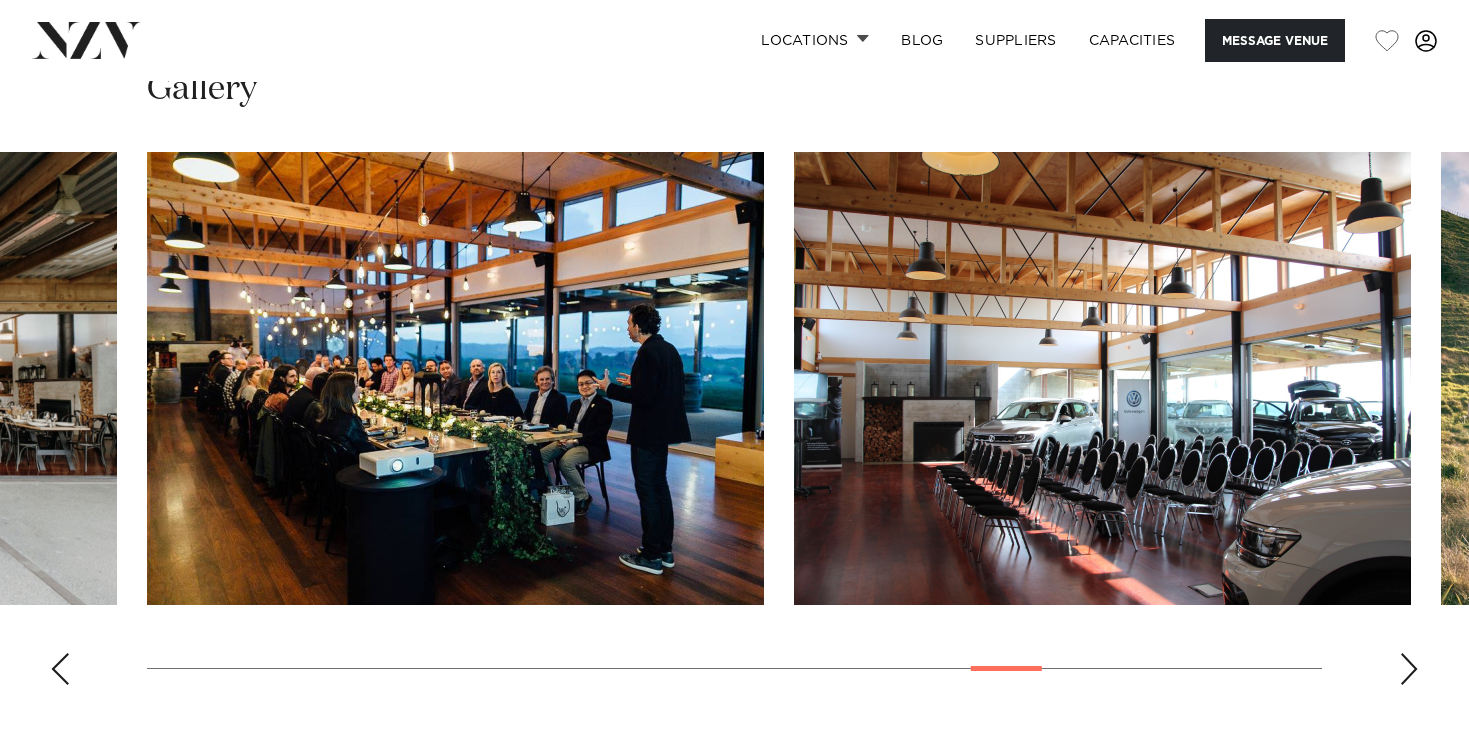 click at bounding box center (1409, 669) 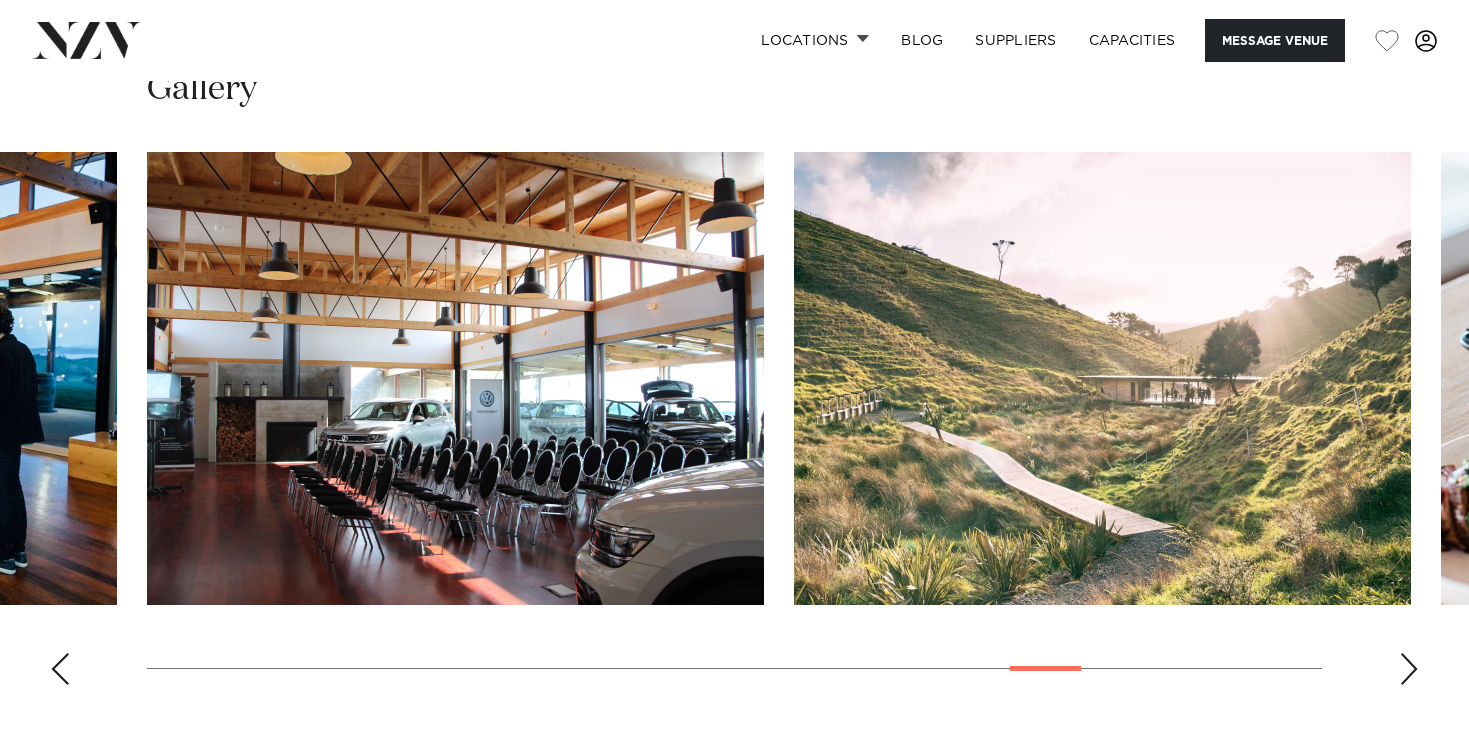 click at bounding box center (1409, 669) 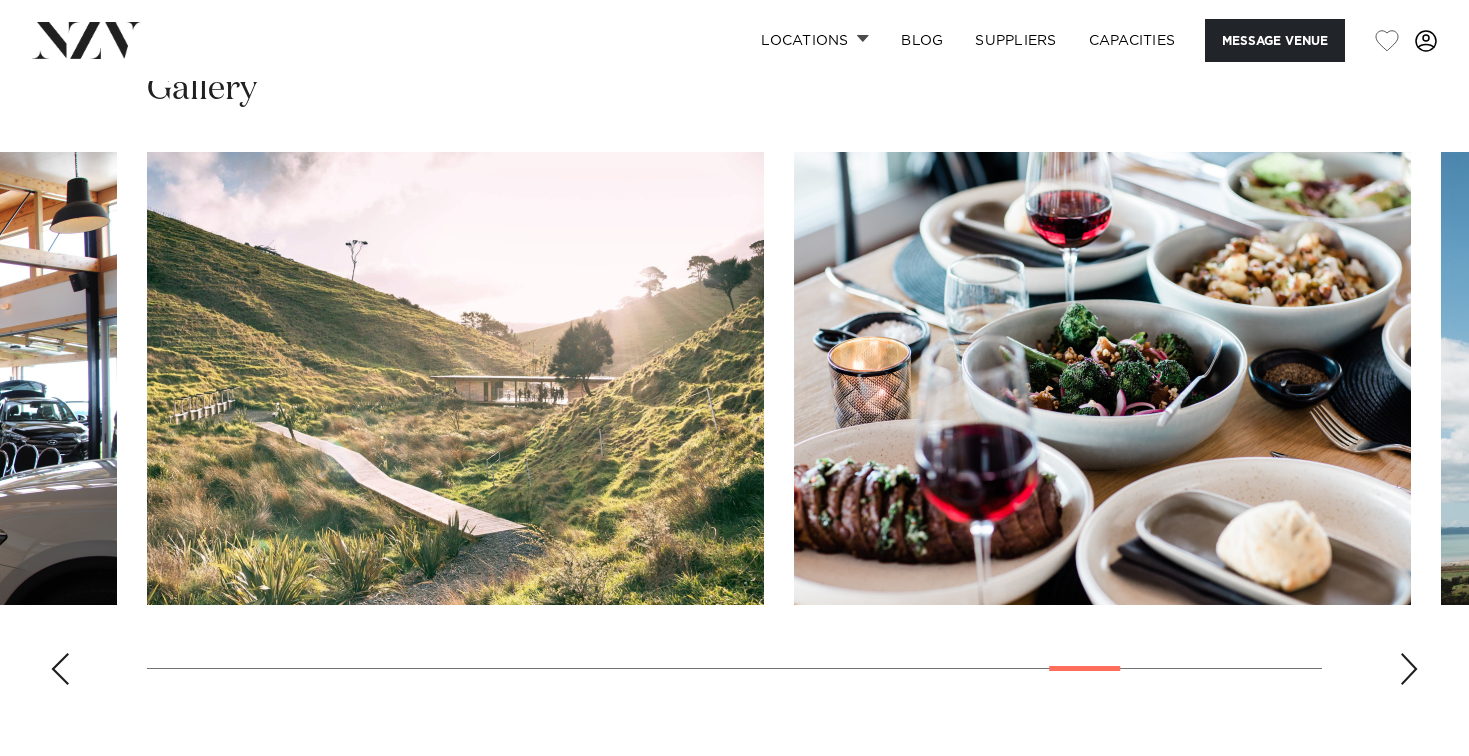 click at bounding box center [1409, 669] 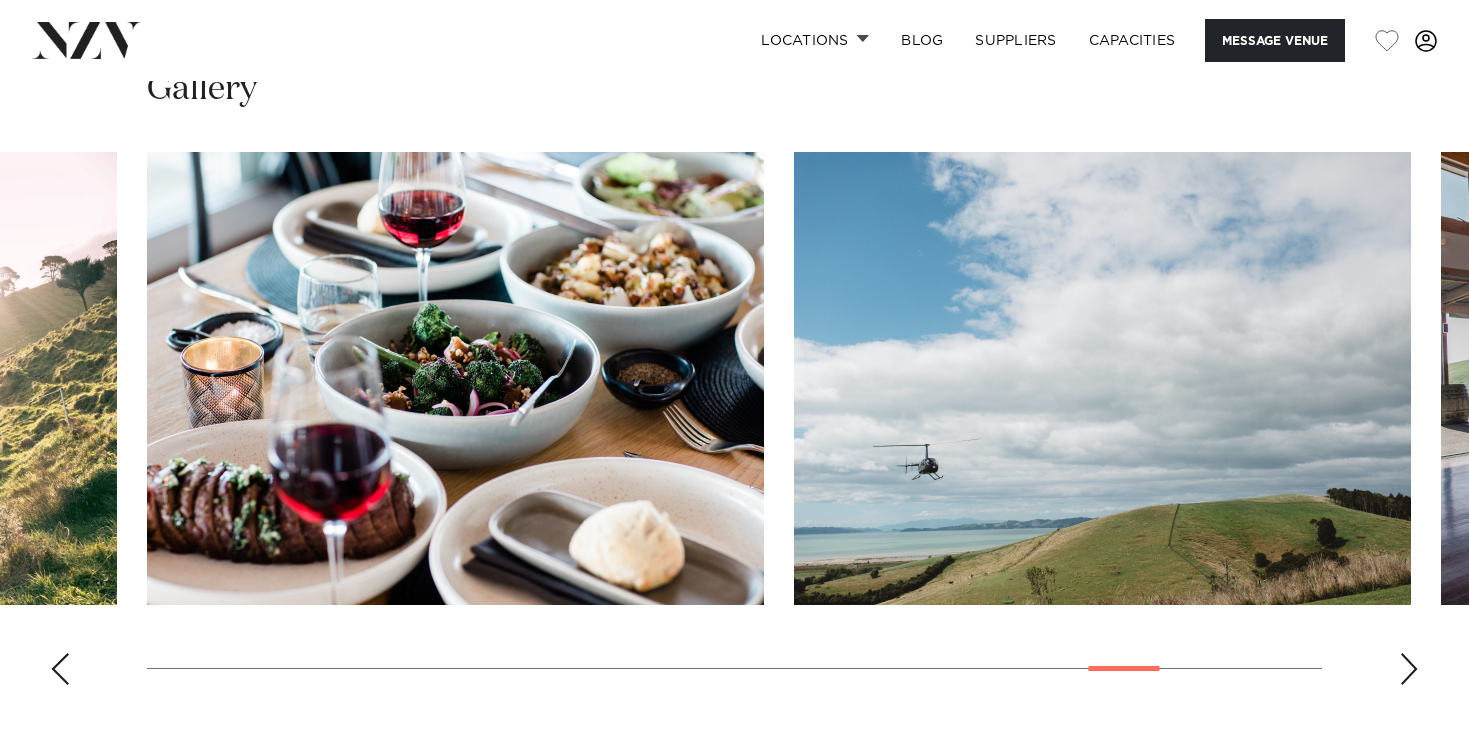 click at bounding box center [1409, 669] 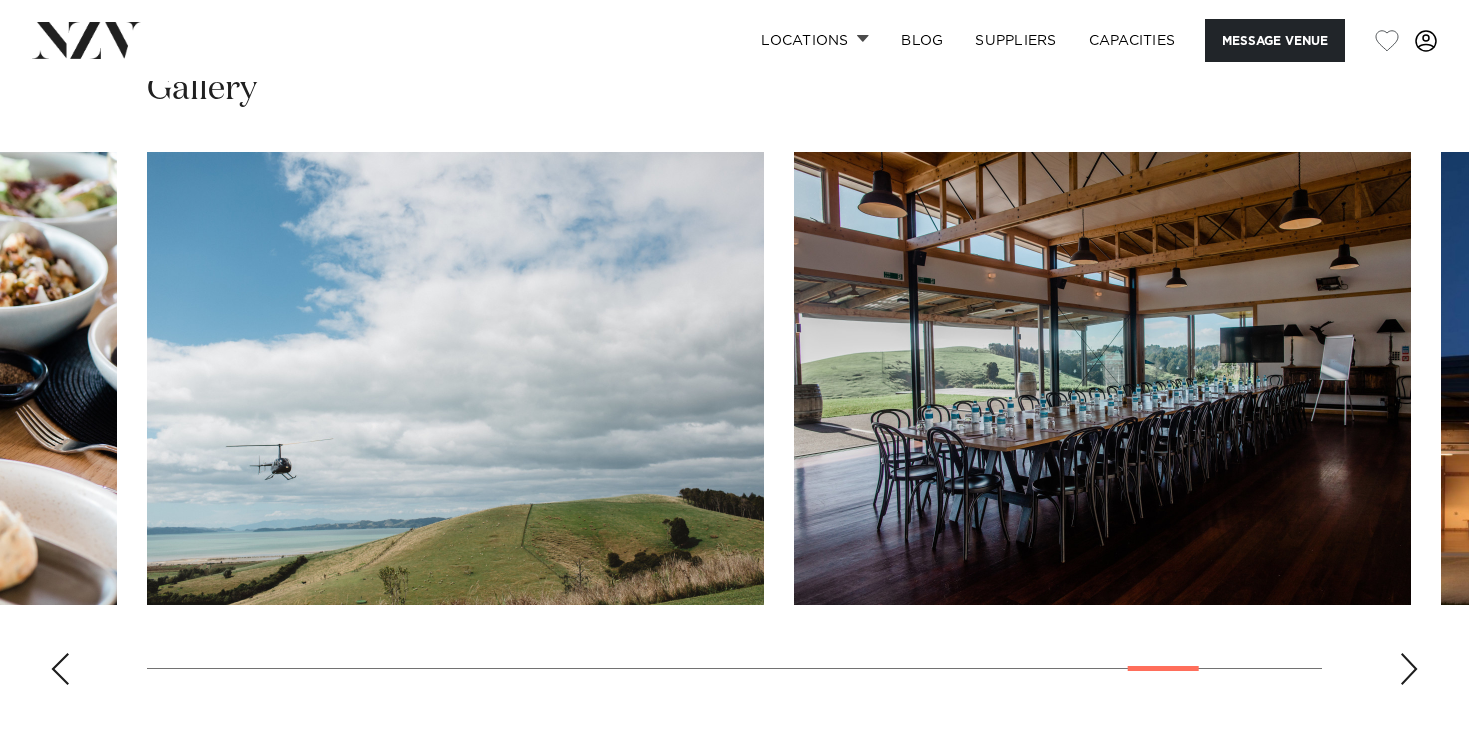 click at bounding box center [1409, 669] 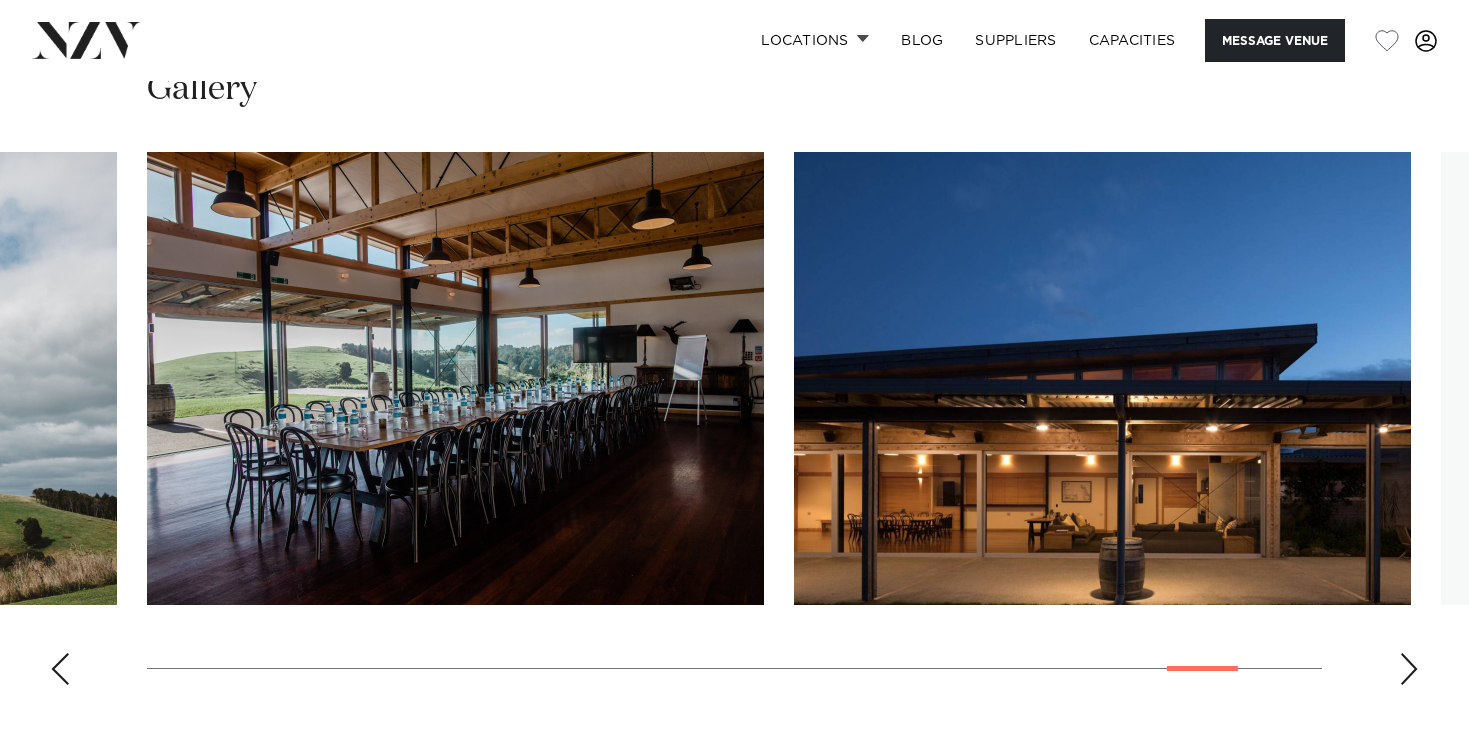 click at bounding box center (1409, 669) 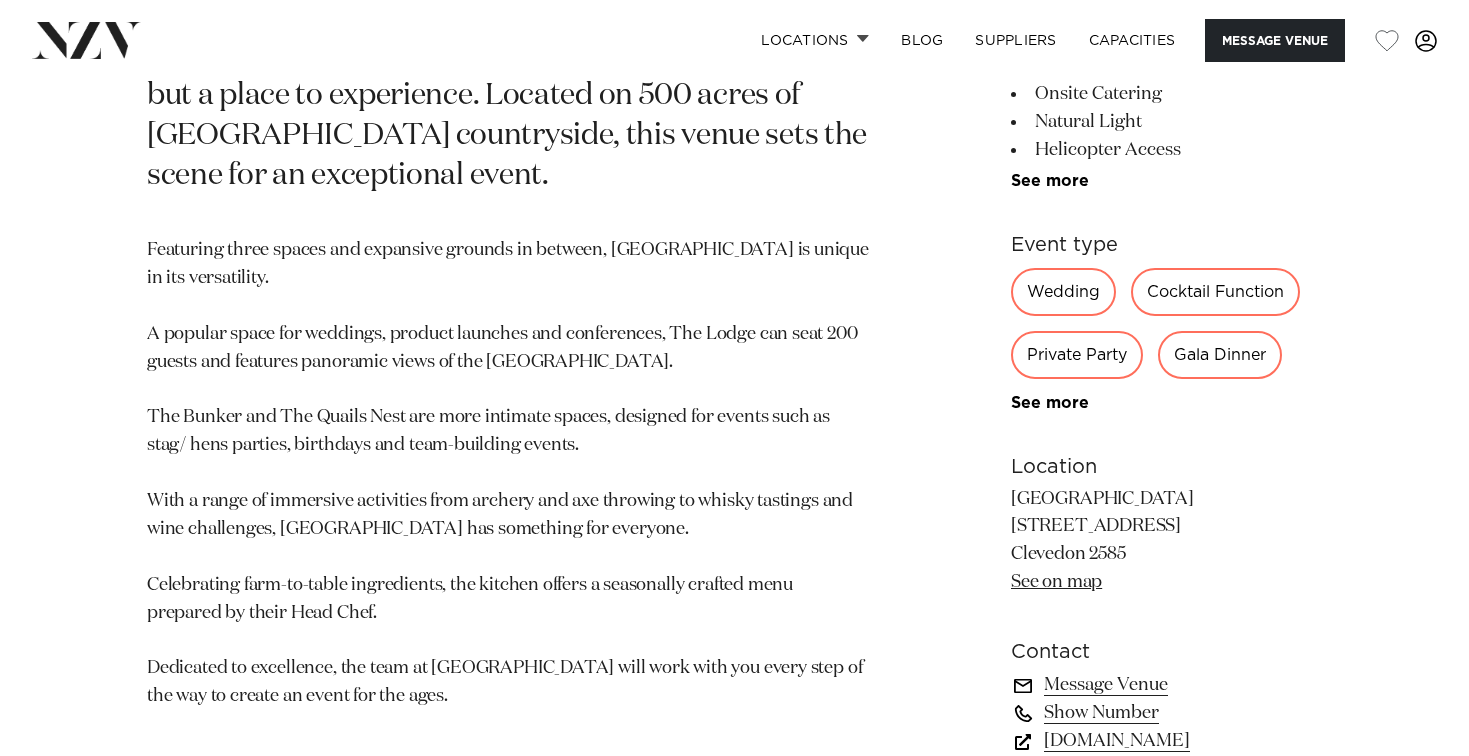 scroll, scrollTop: 958, scrollLeft: 0, axis: vertical 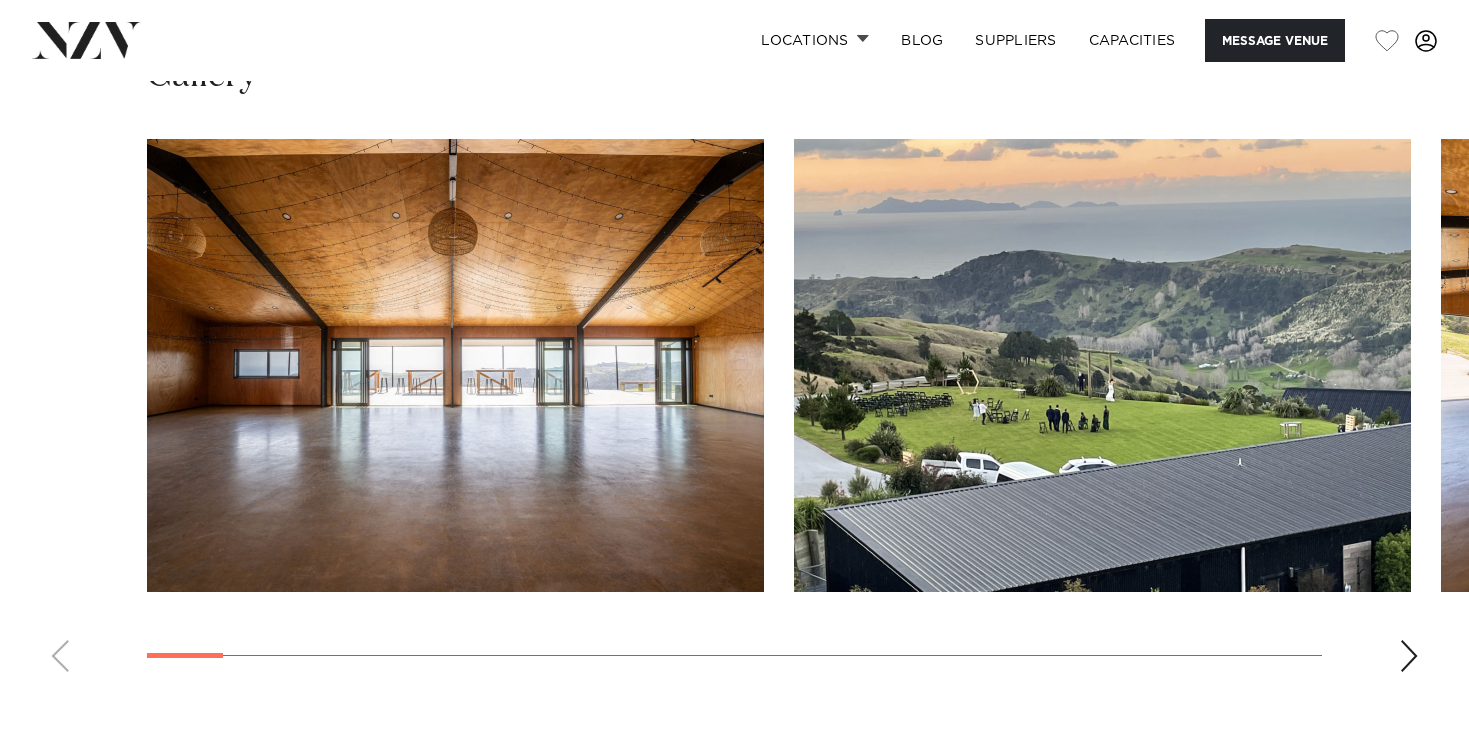 click at bounding box center [1409, 656] 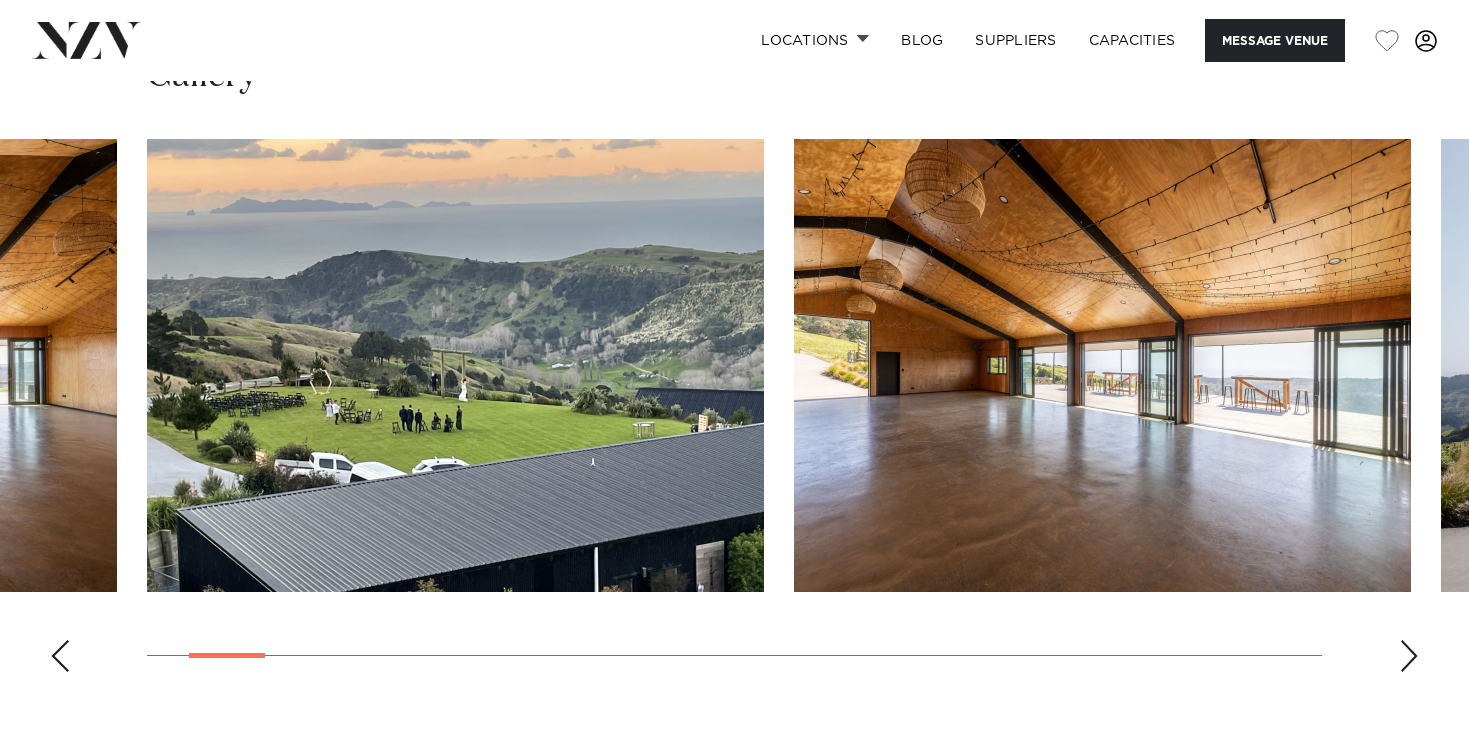 click at bounding box center (1409, 656) 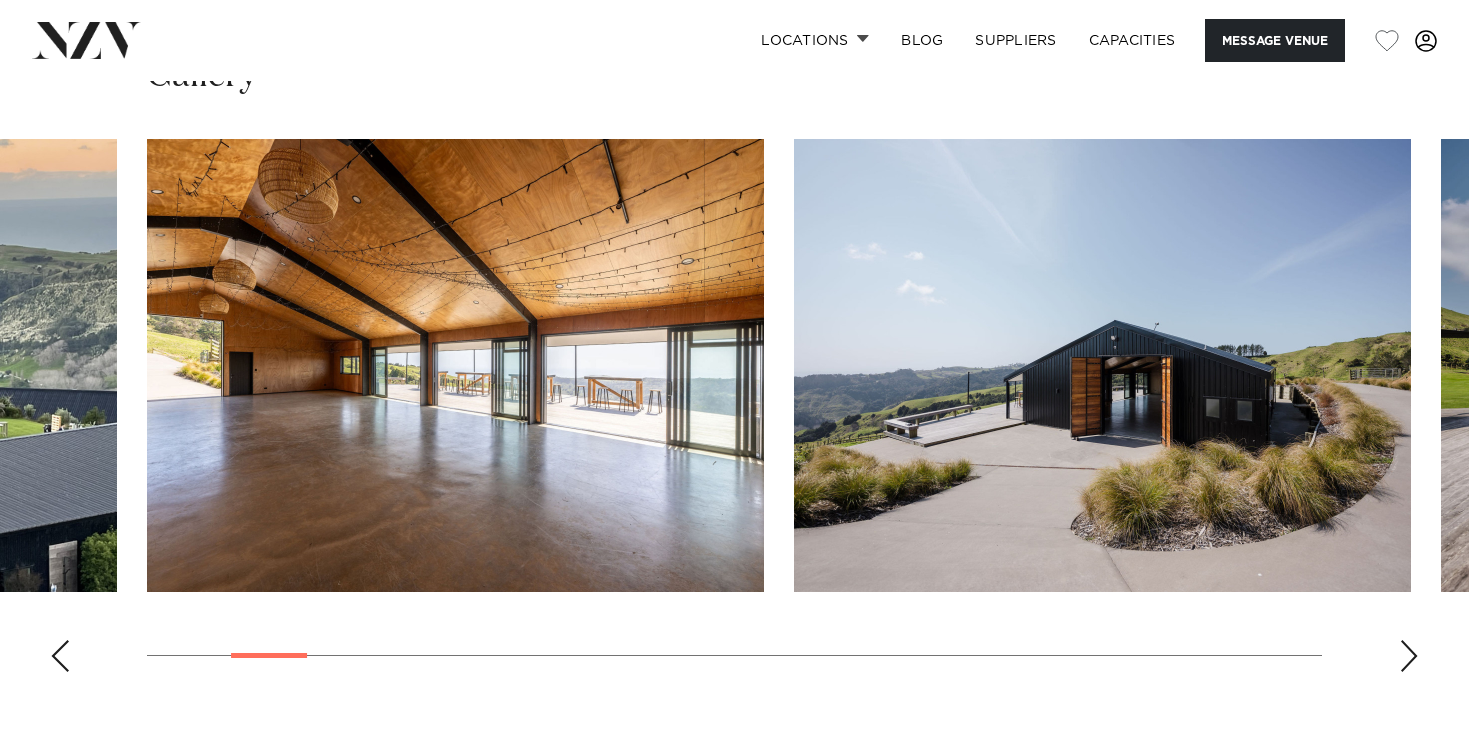 click at bounding box center [1409, 656] 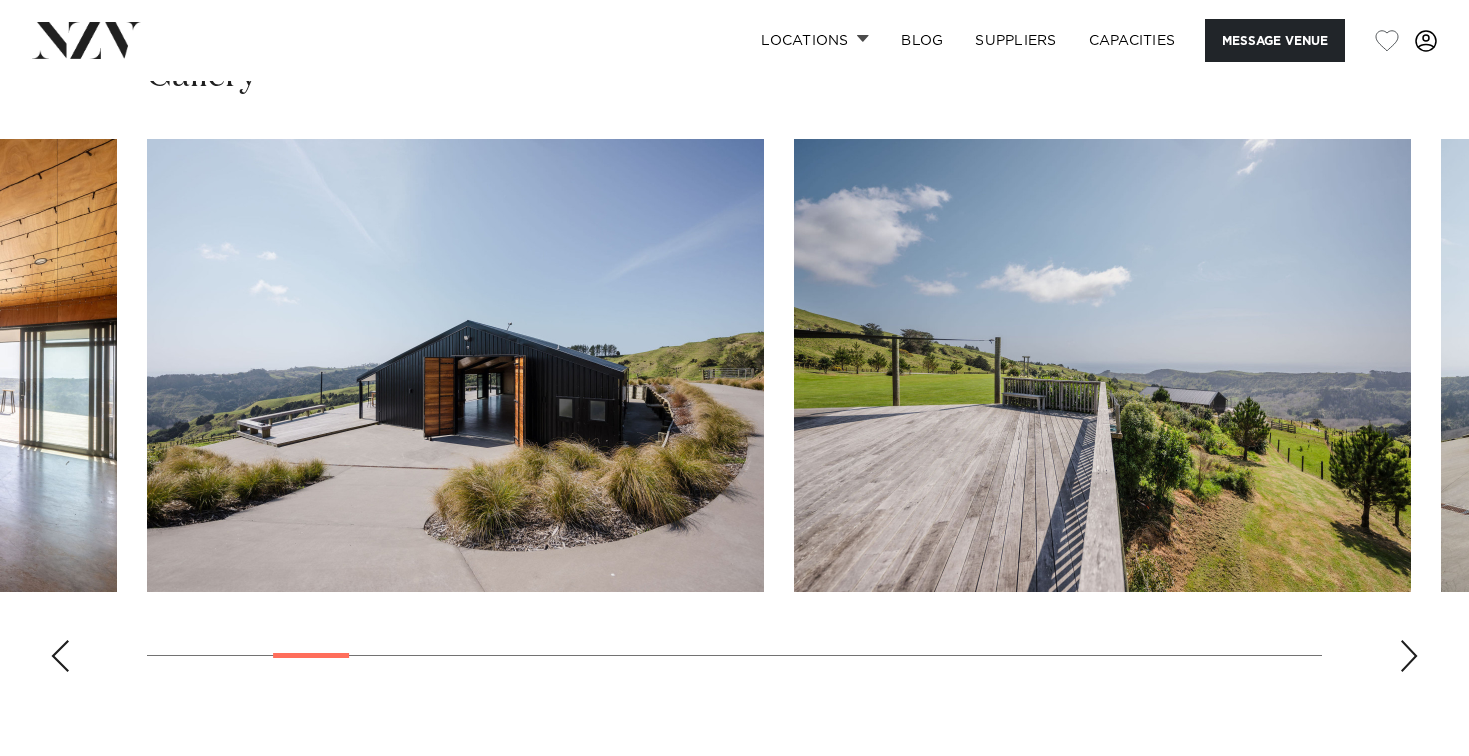 click at bounding box center (1409, 656) 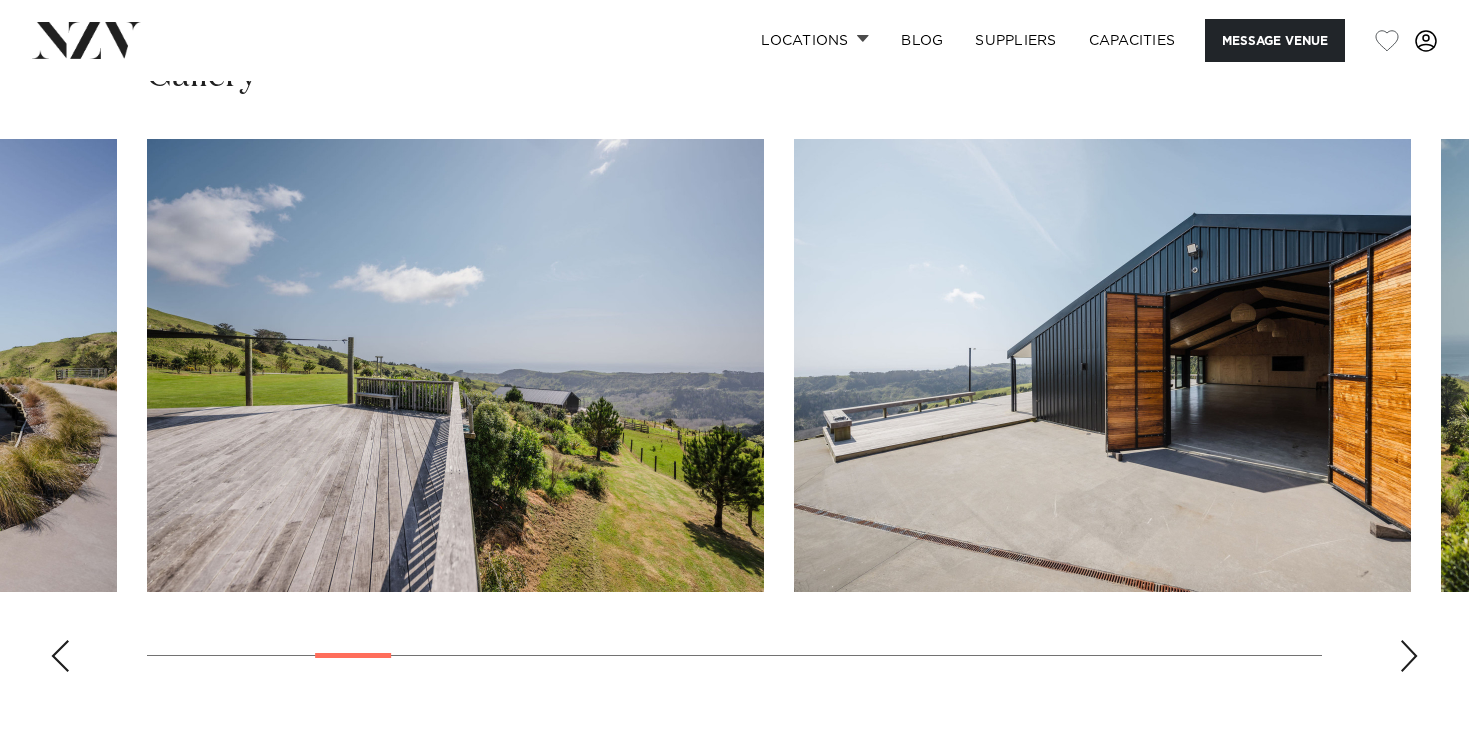 click at bounding box center (1409, 656) 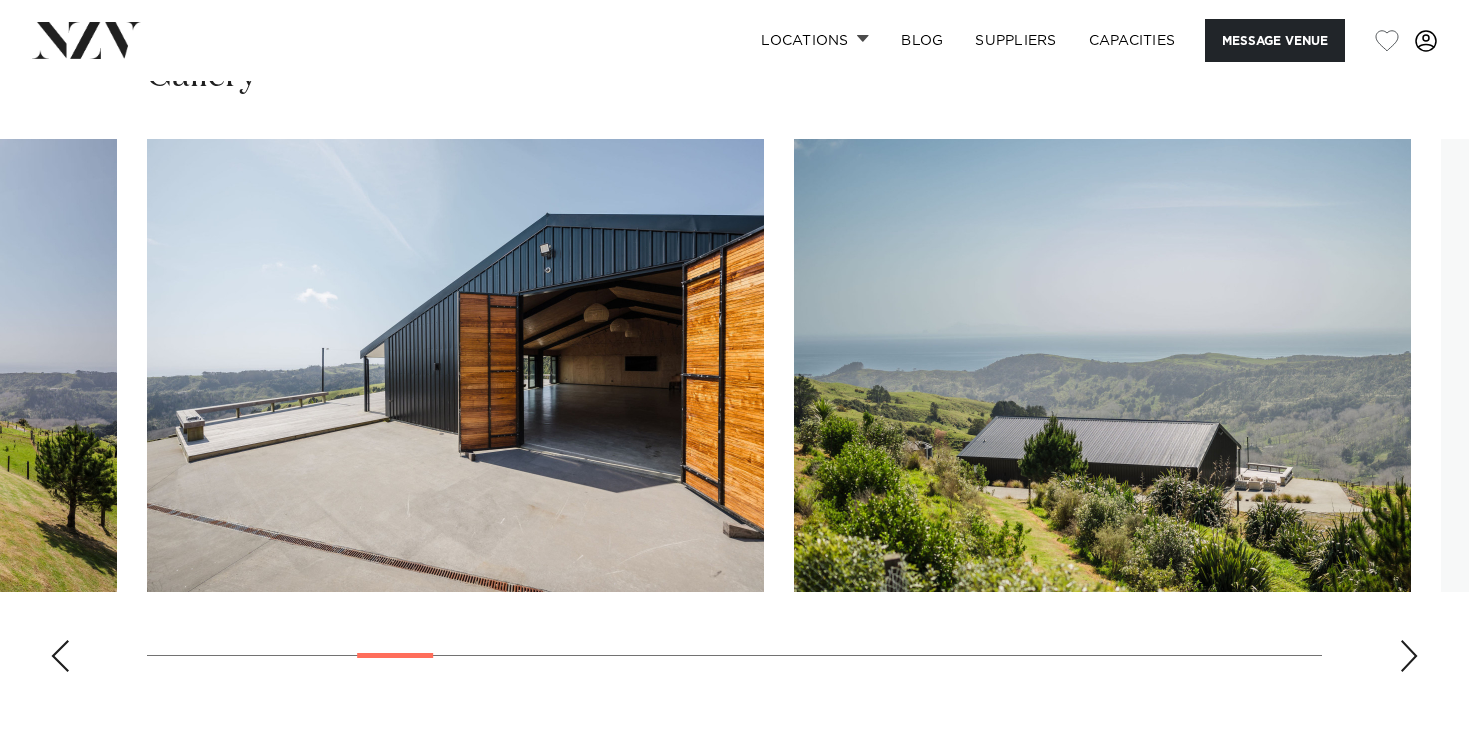 click at bounding box center (1409, 656) 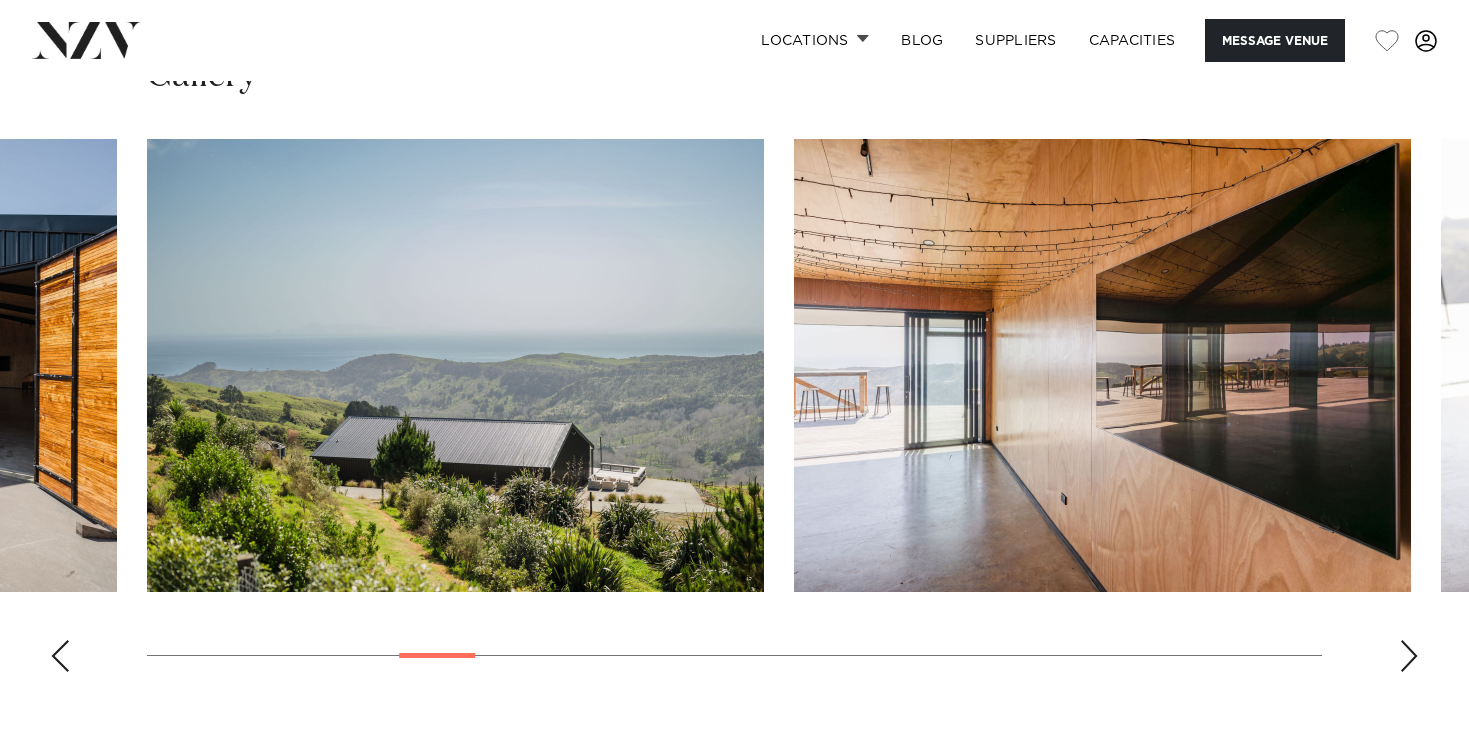 click at bounding box center (1409, 656) 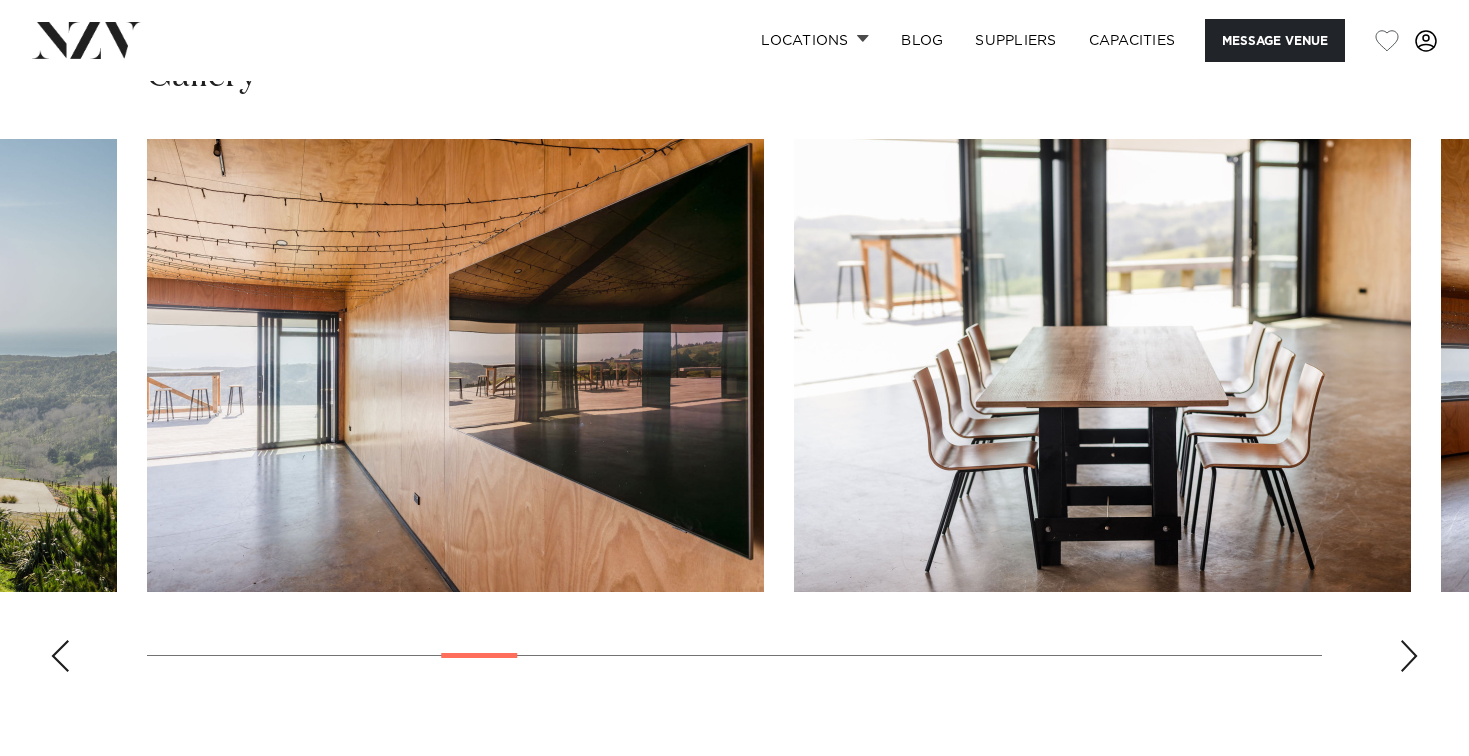 click at bounding box center [1409, 656] 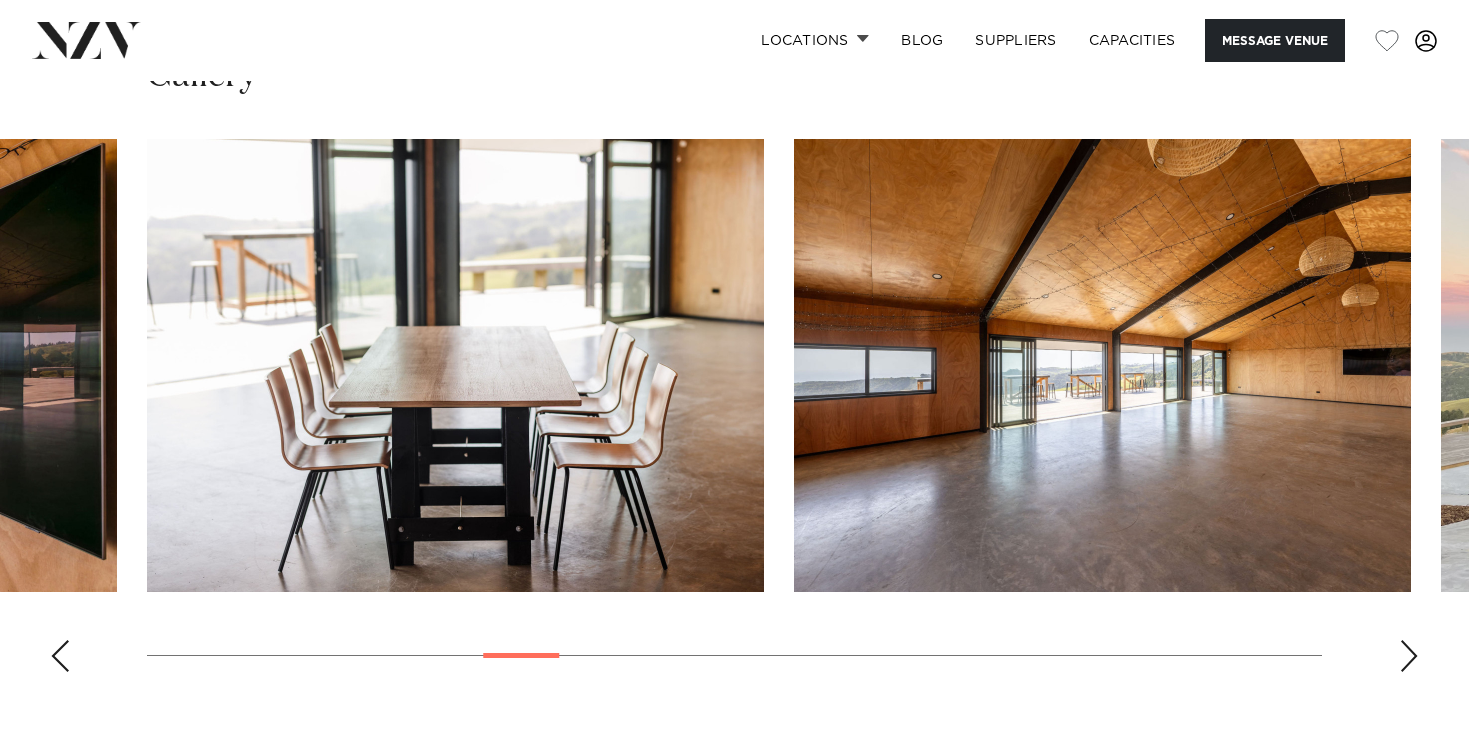 click at bounding box center (1409, 656) 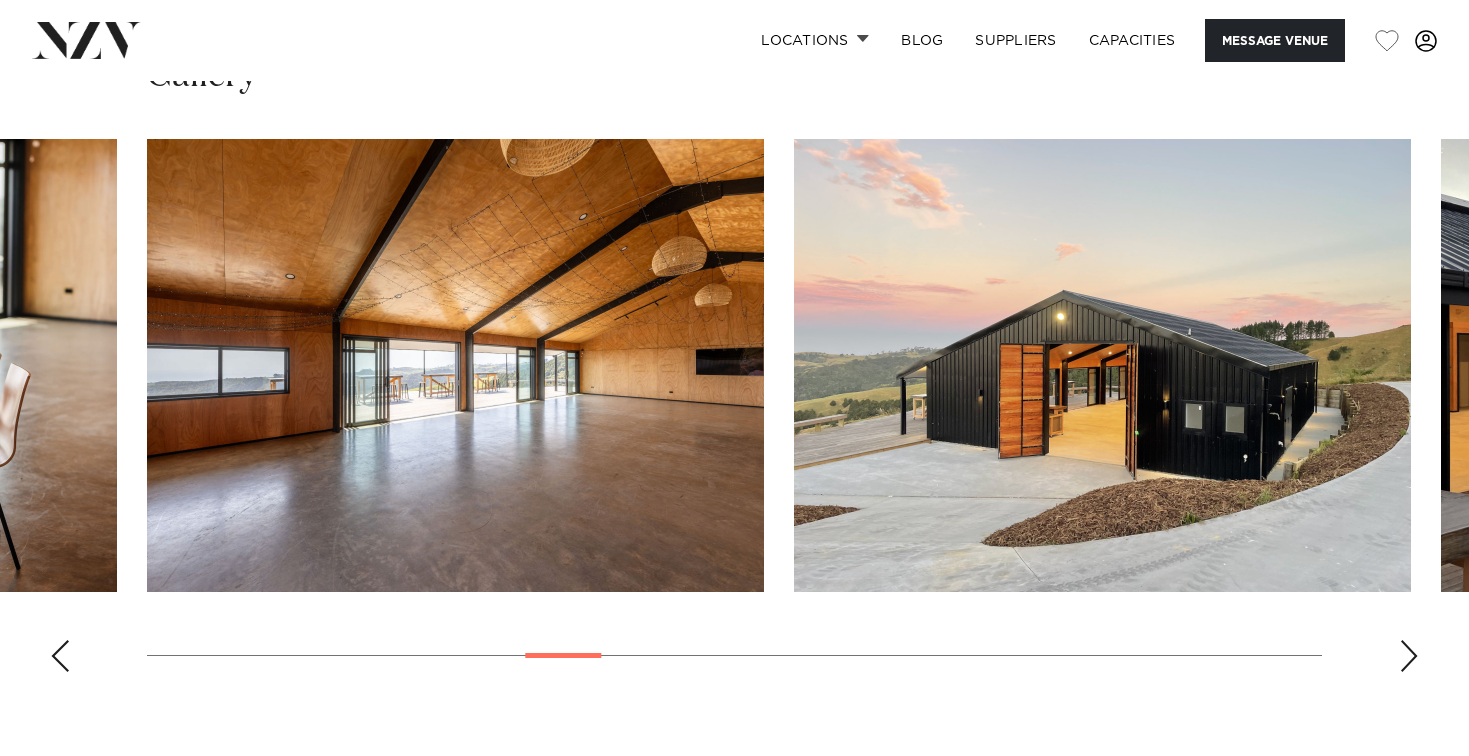 click at bounding box center (1409, 656) 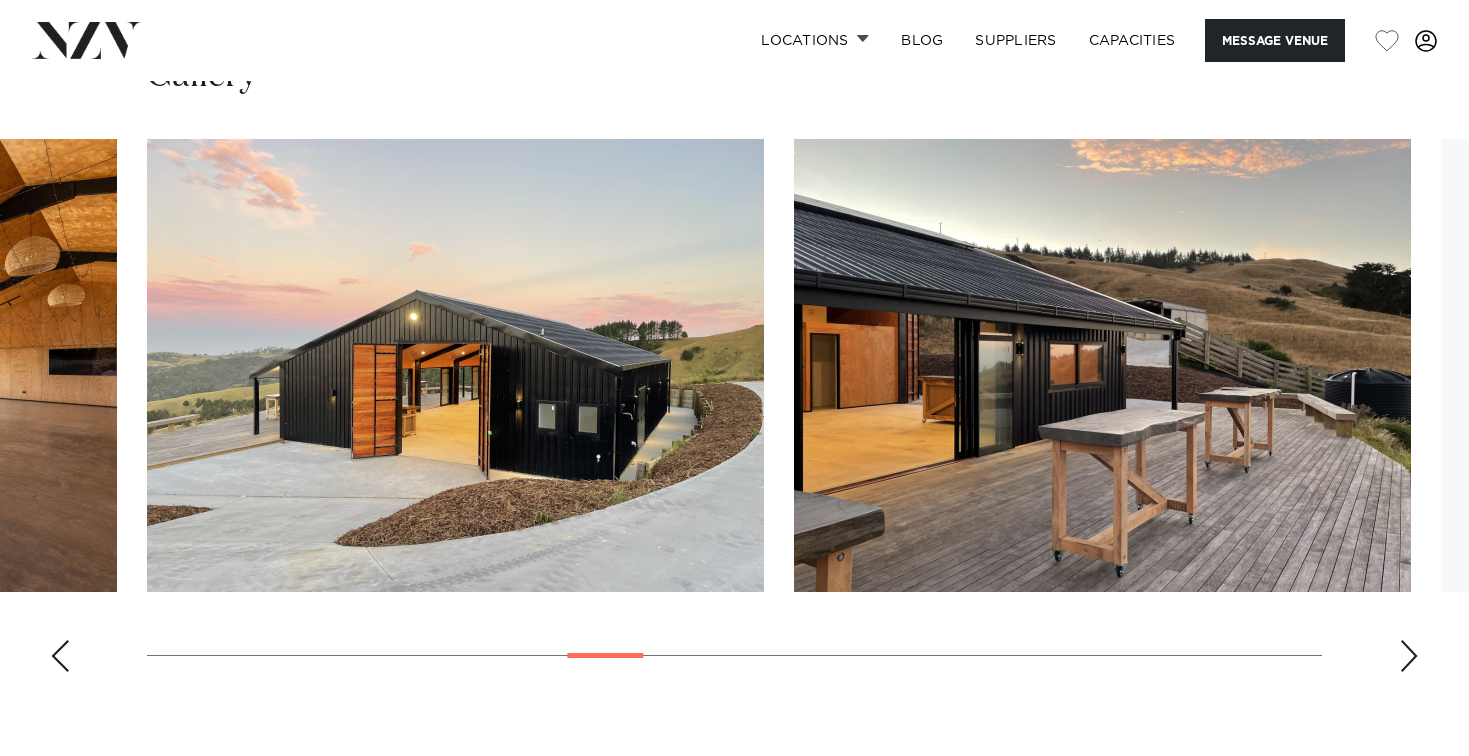 click at bounding box center [1409, 656] 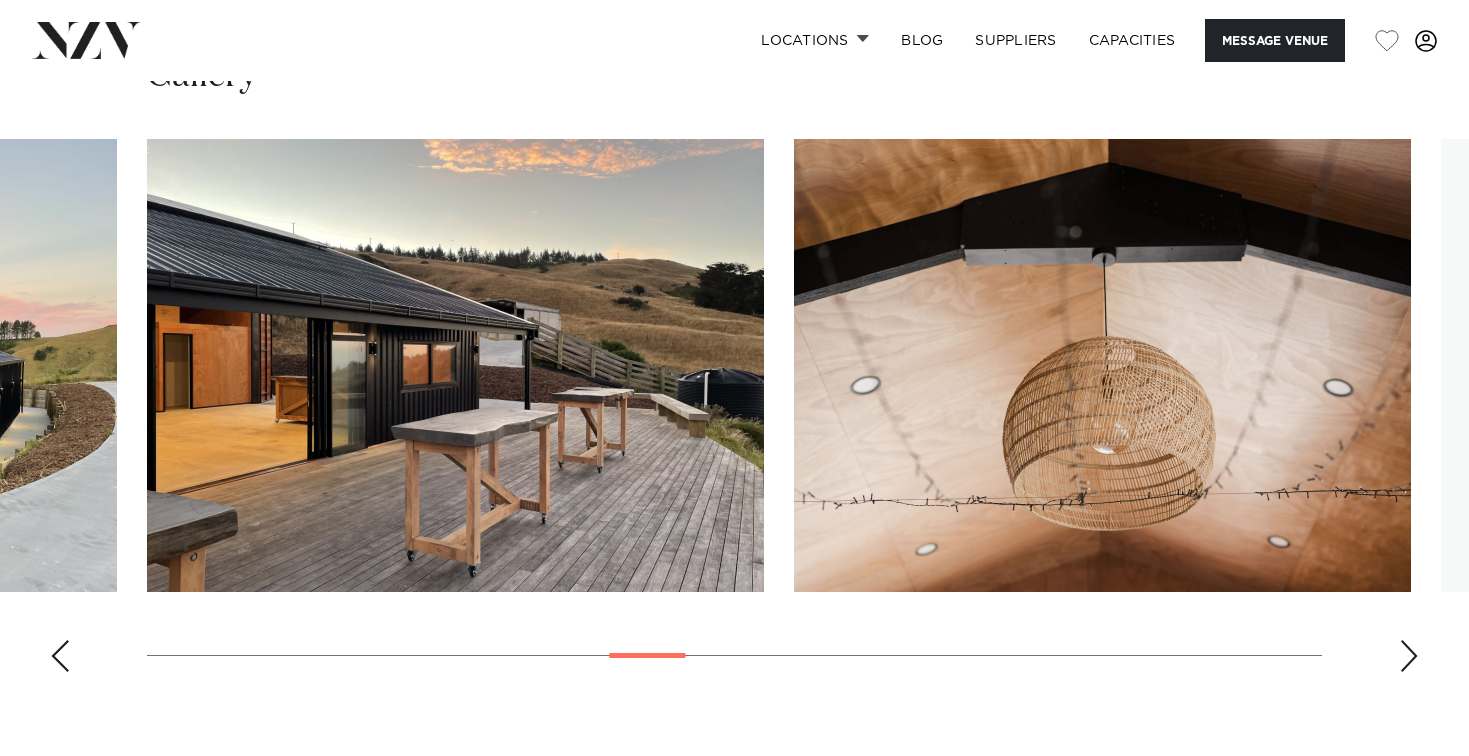 click at bounding box center [1409, 656] 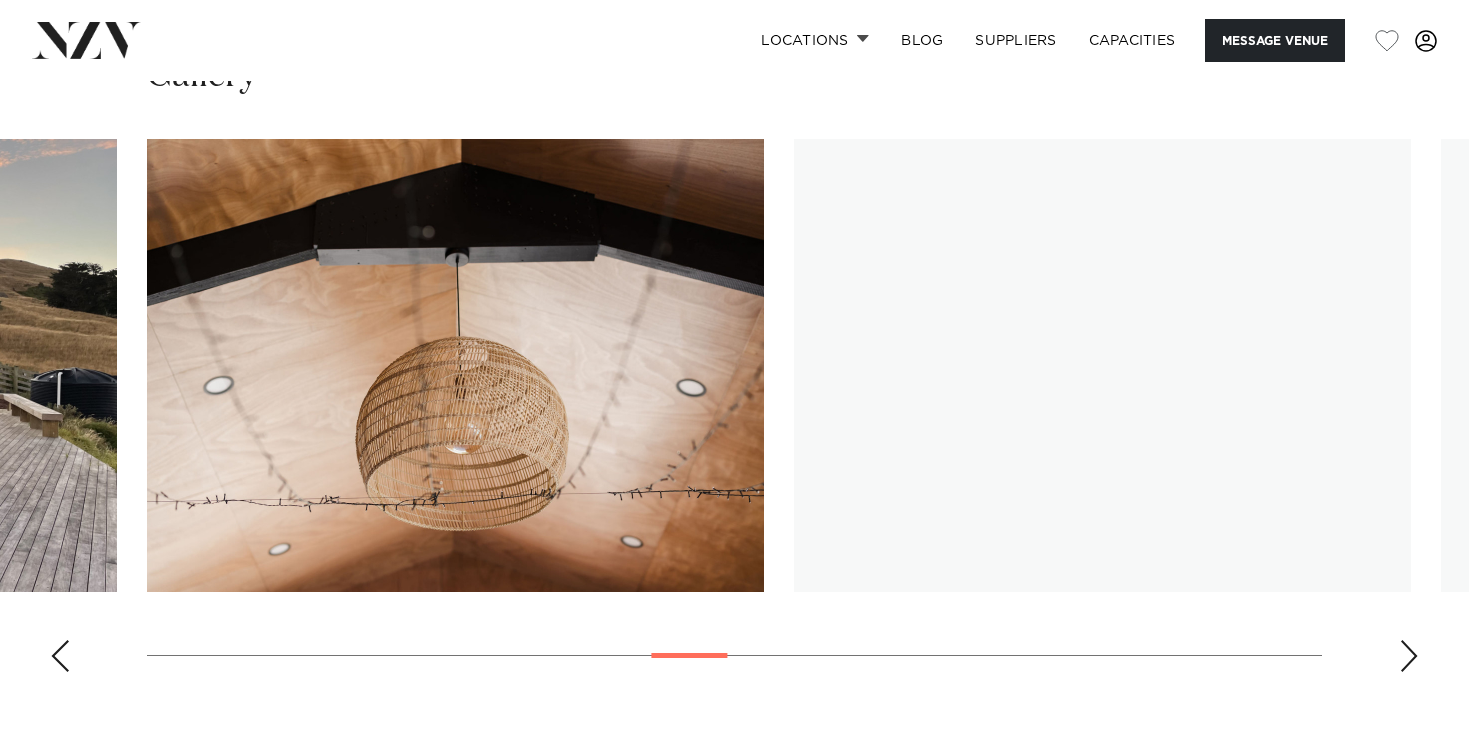 click at bounding box center (1409, 656) 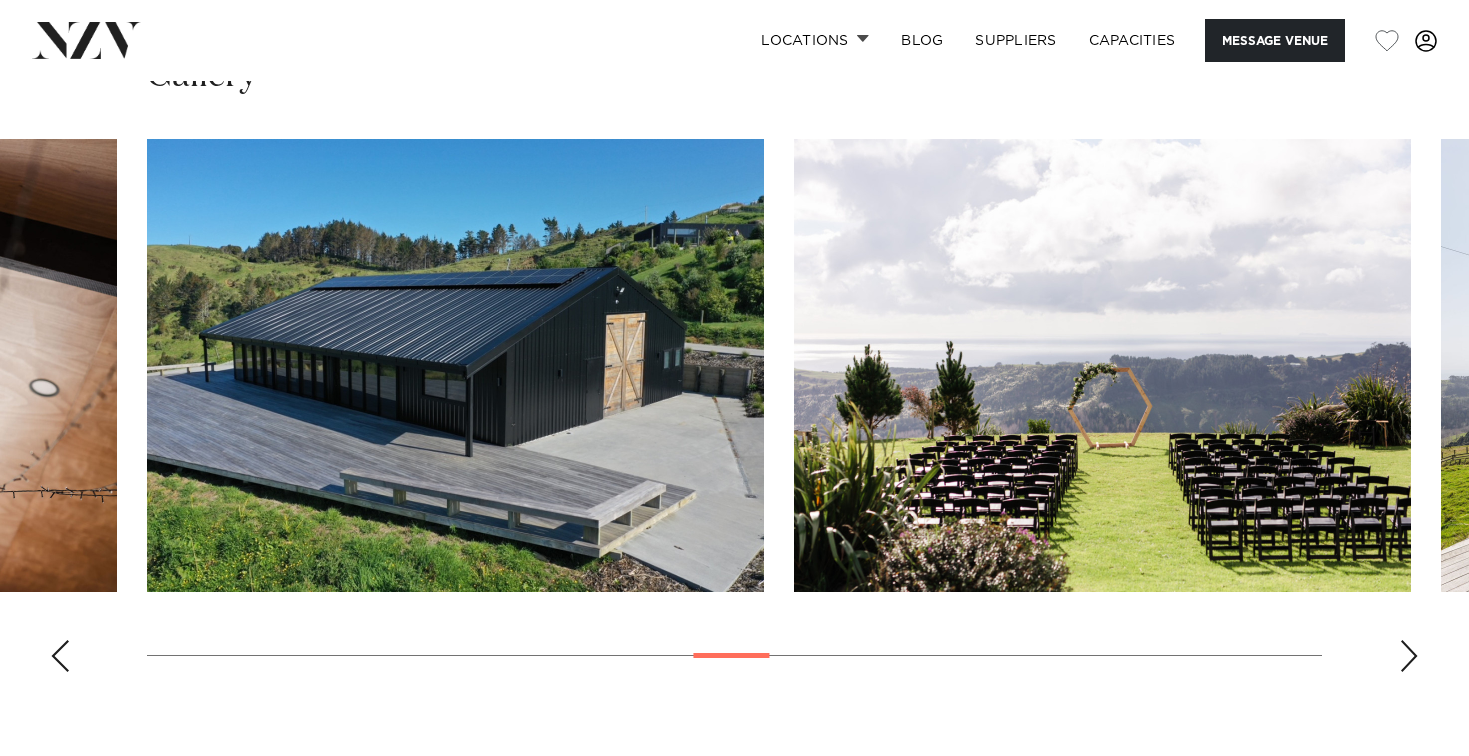 click at bounding box center [1409, 656] 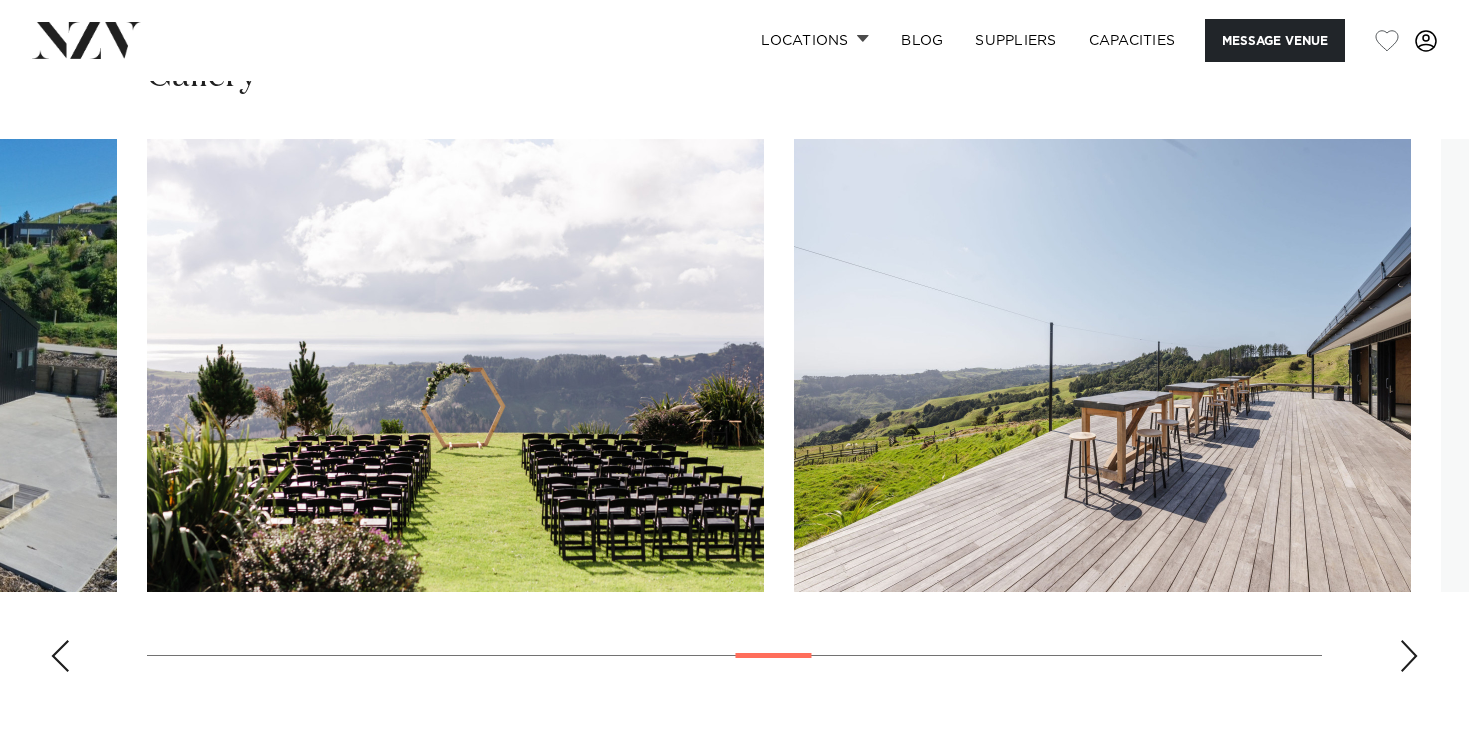 click at bounding box center (1409, 656) 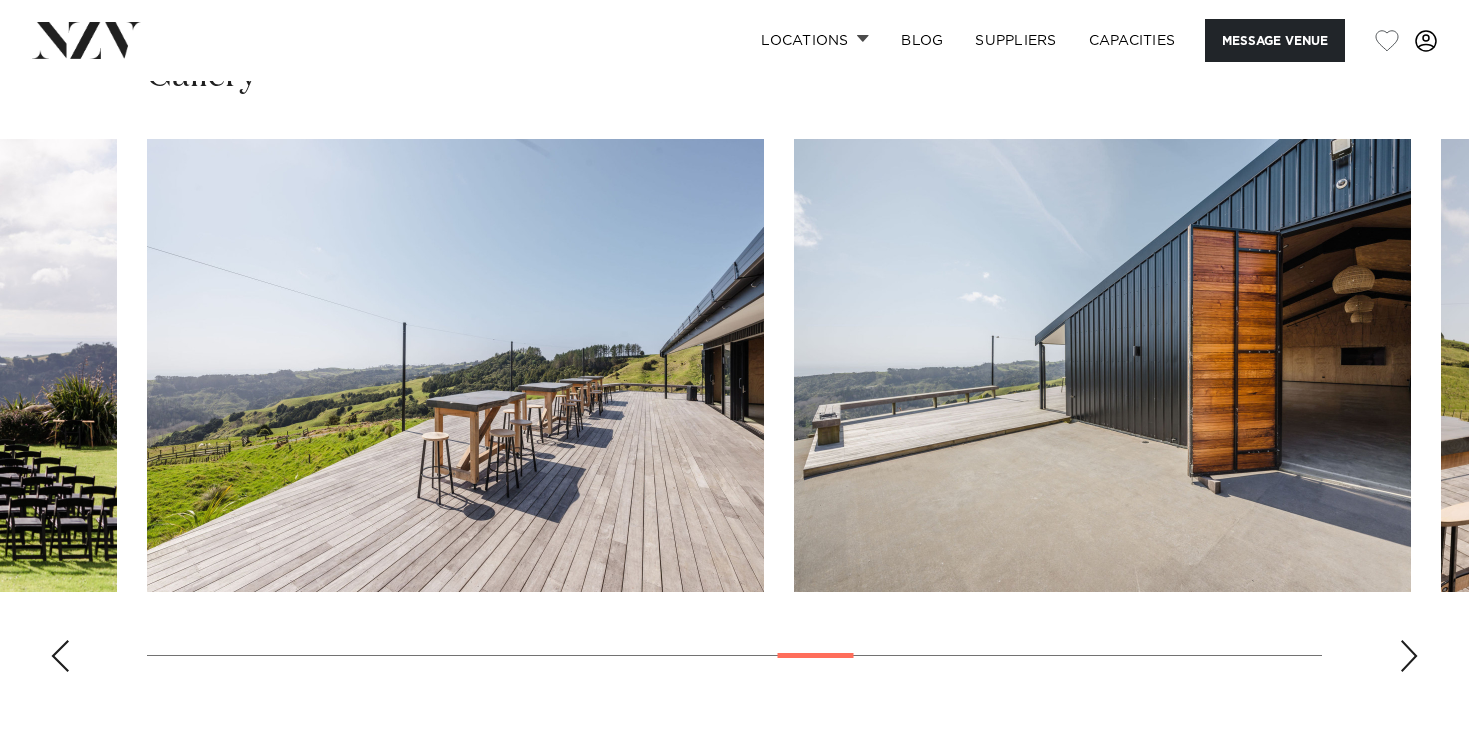 click at bounding box center [1409, 656] 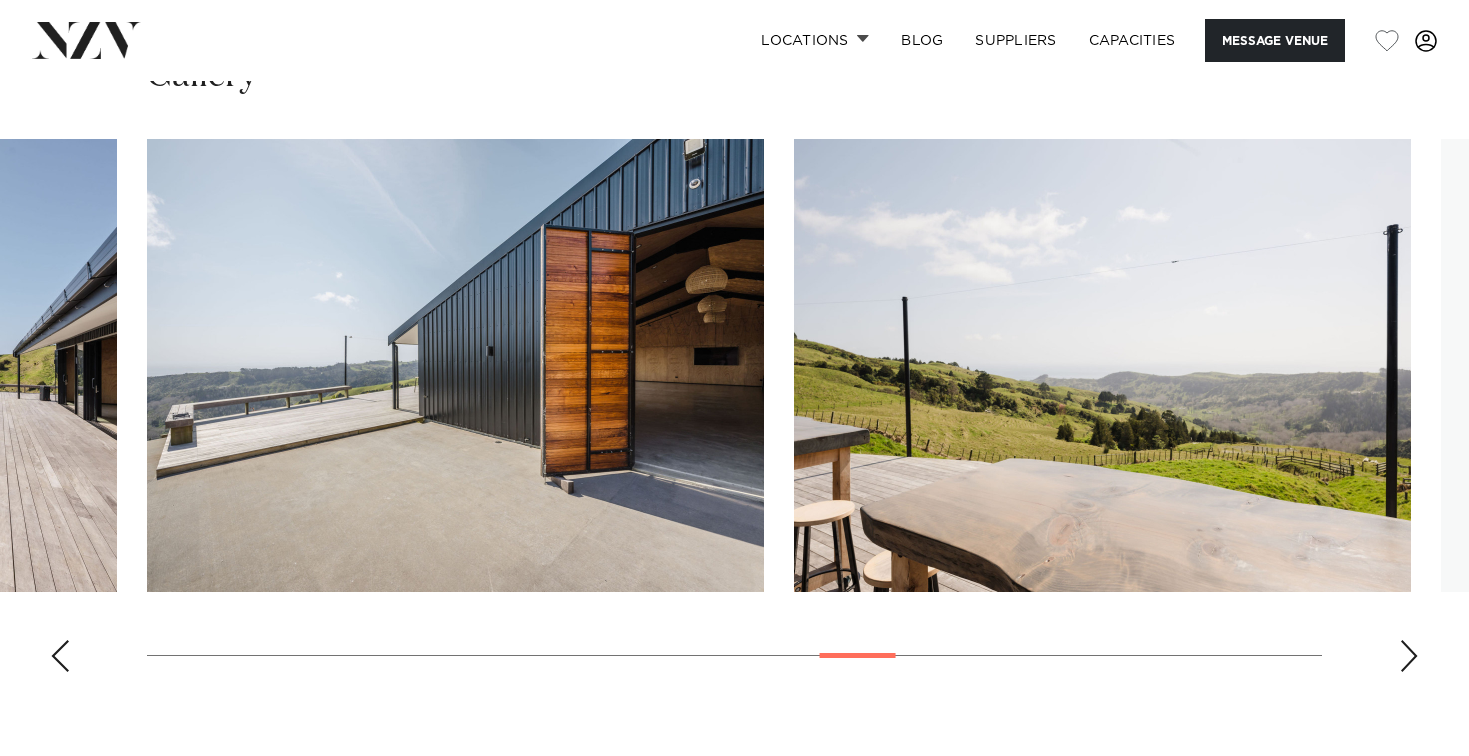 click at bounding box center [1409, 656] 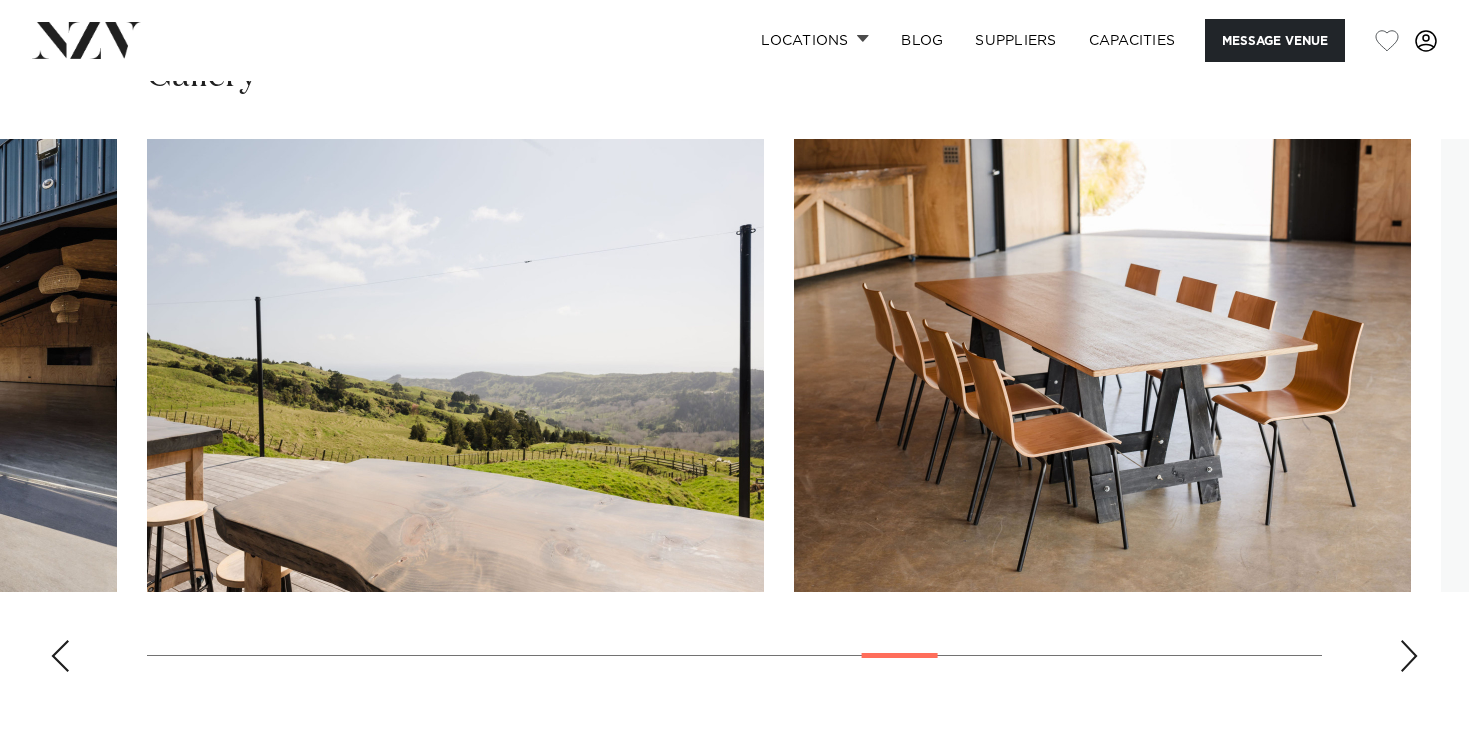 click at bounding box center (1409, 656) 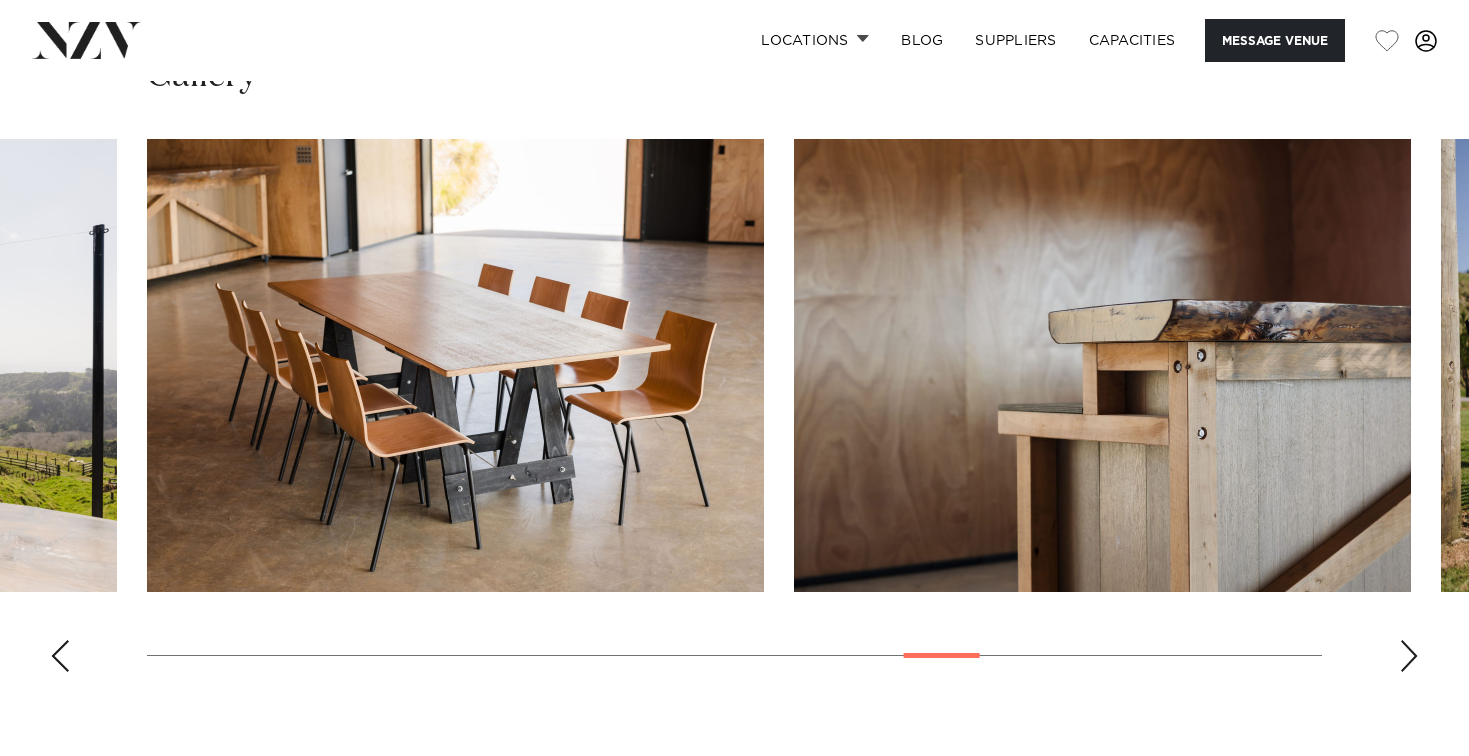 click at bounding box center (1409, 656) 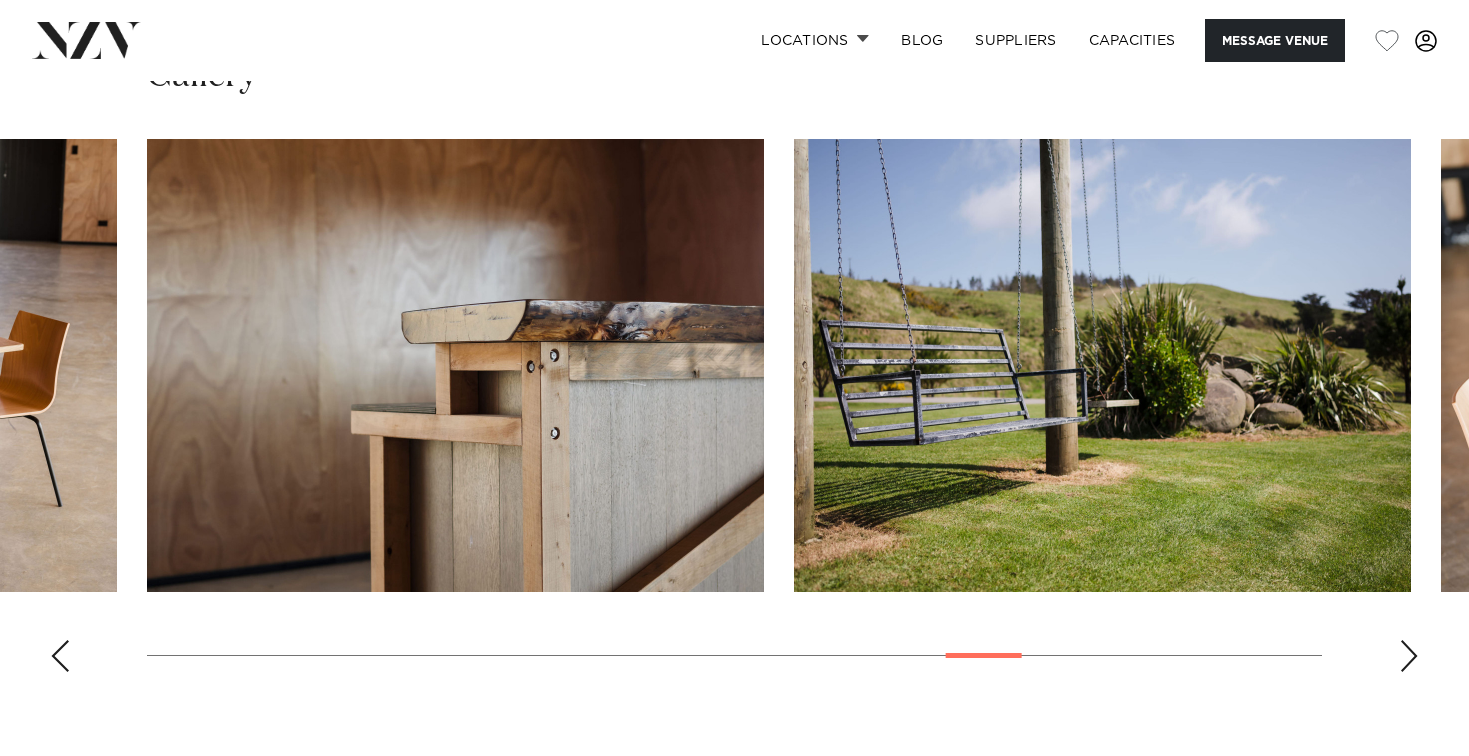 click at bounding box center (1409, 656) 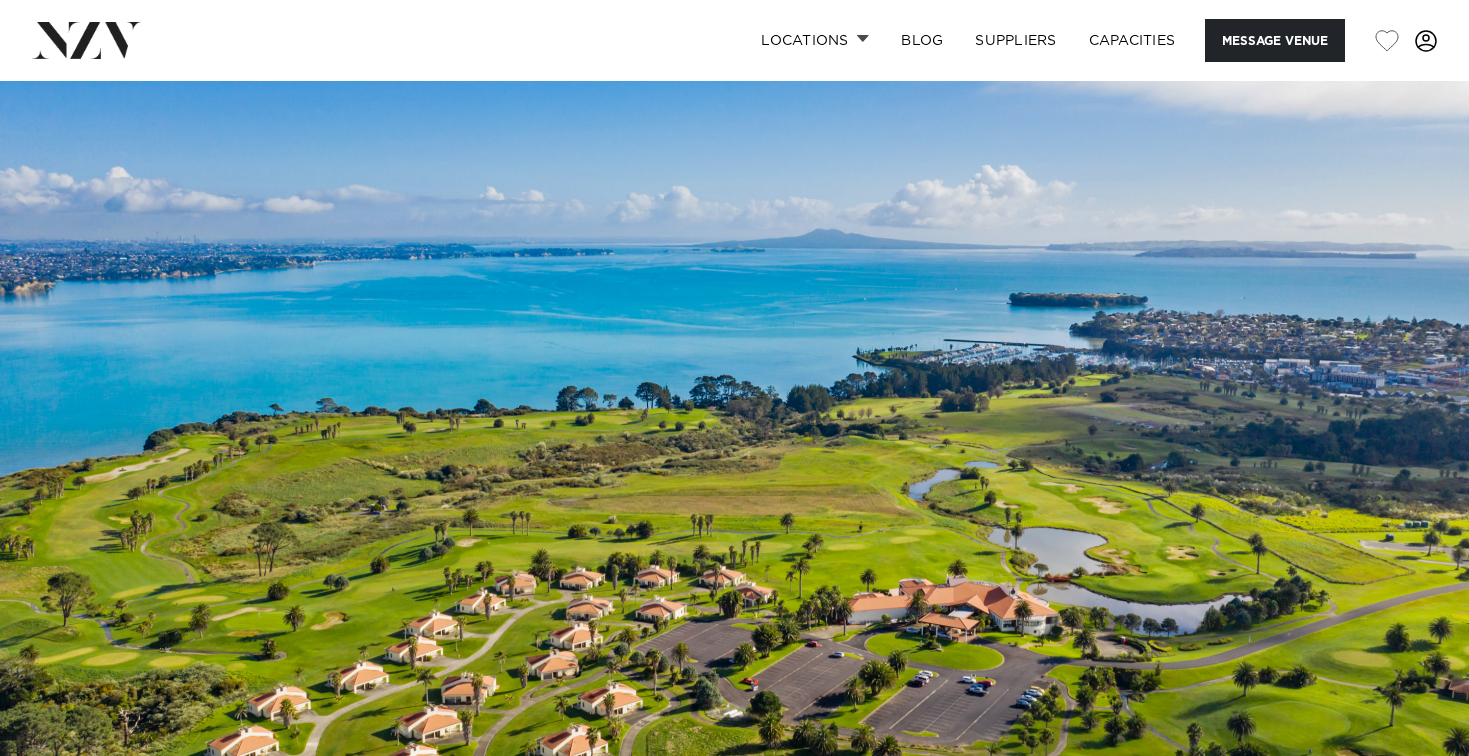 scroll, scrollTop: 0, scrollLeft: 0, axis: both 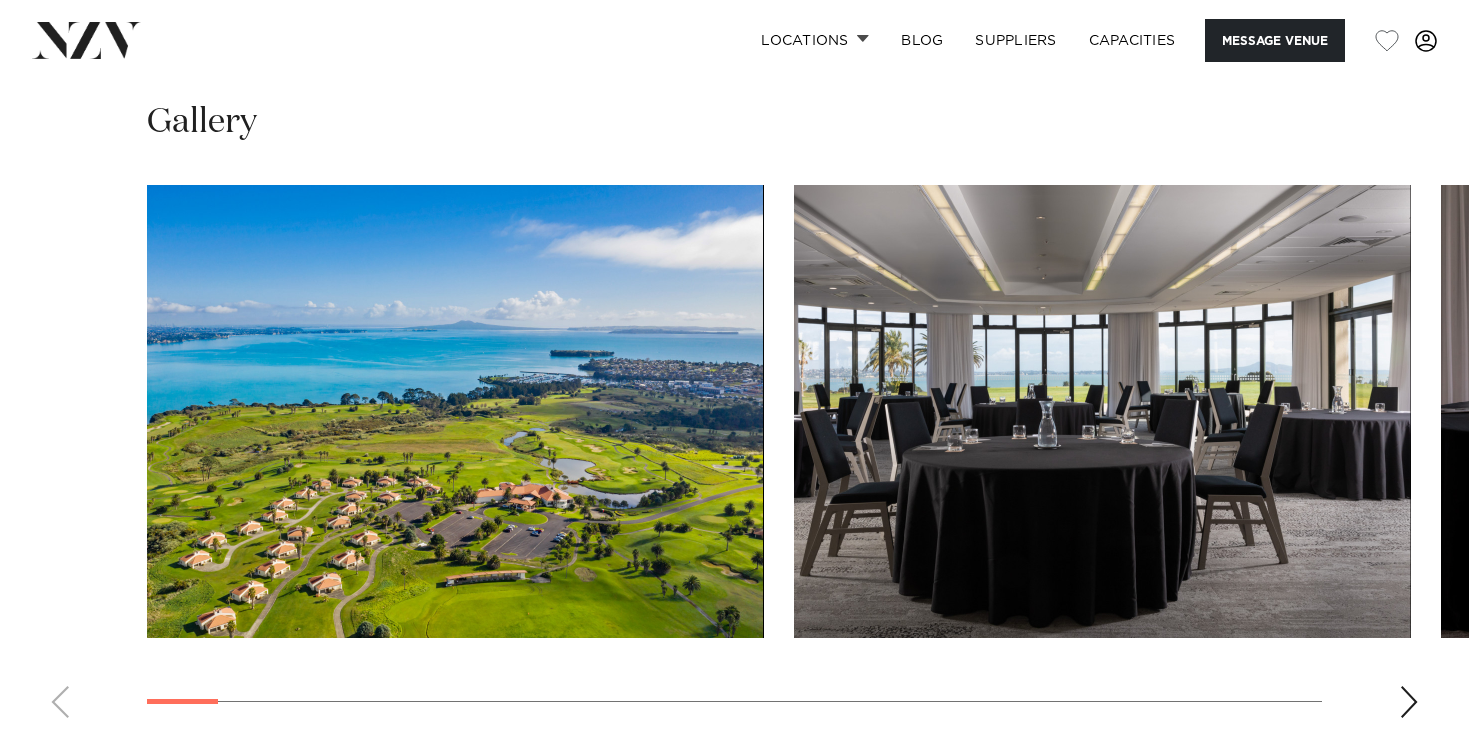 click at bounding box center (1409, 702) 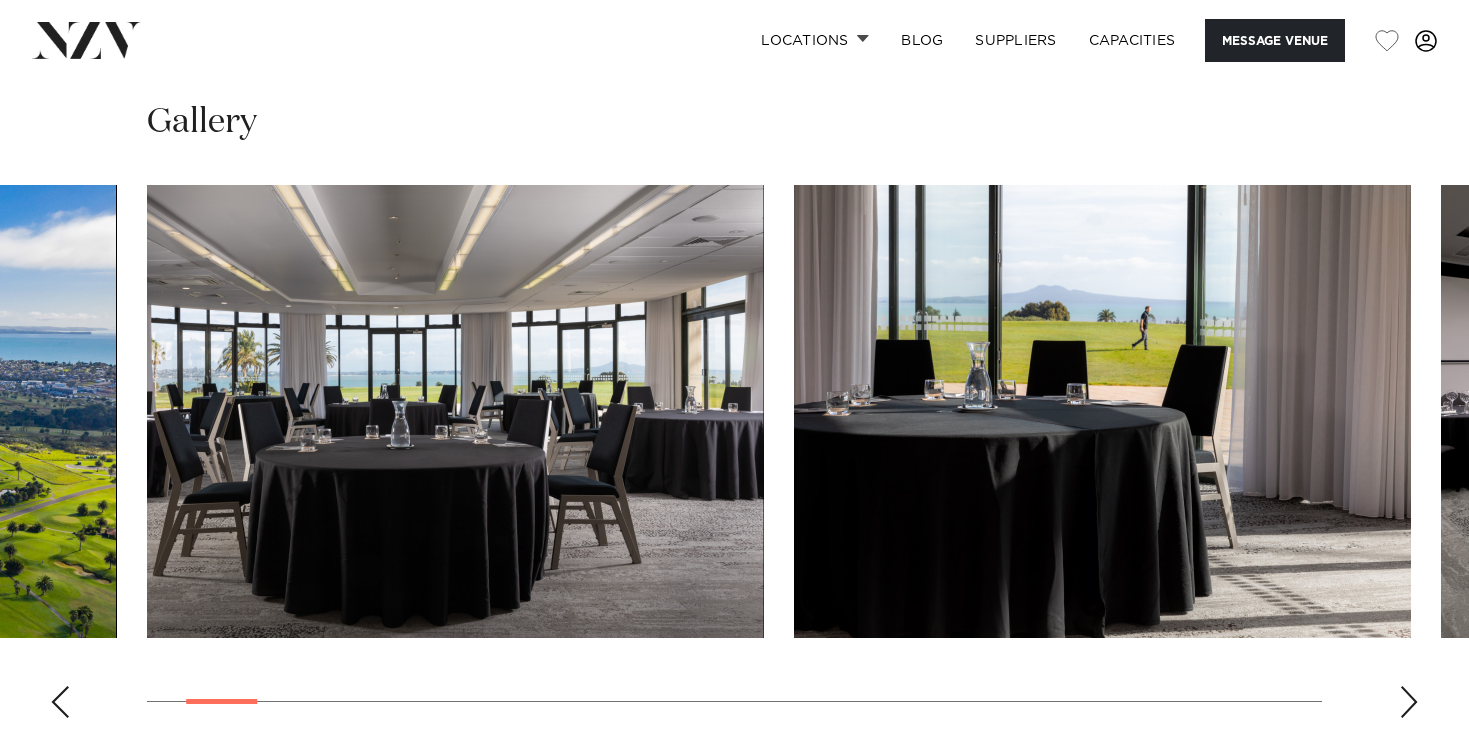 click at bounding box center (1409, 702) 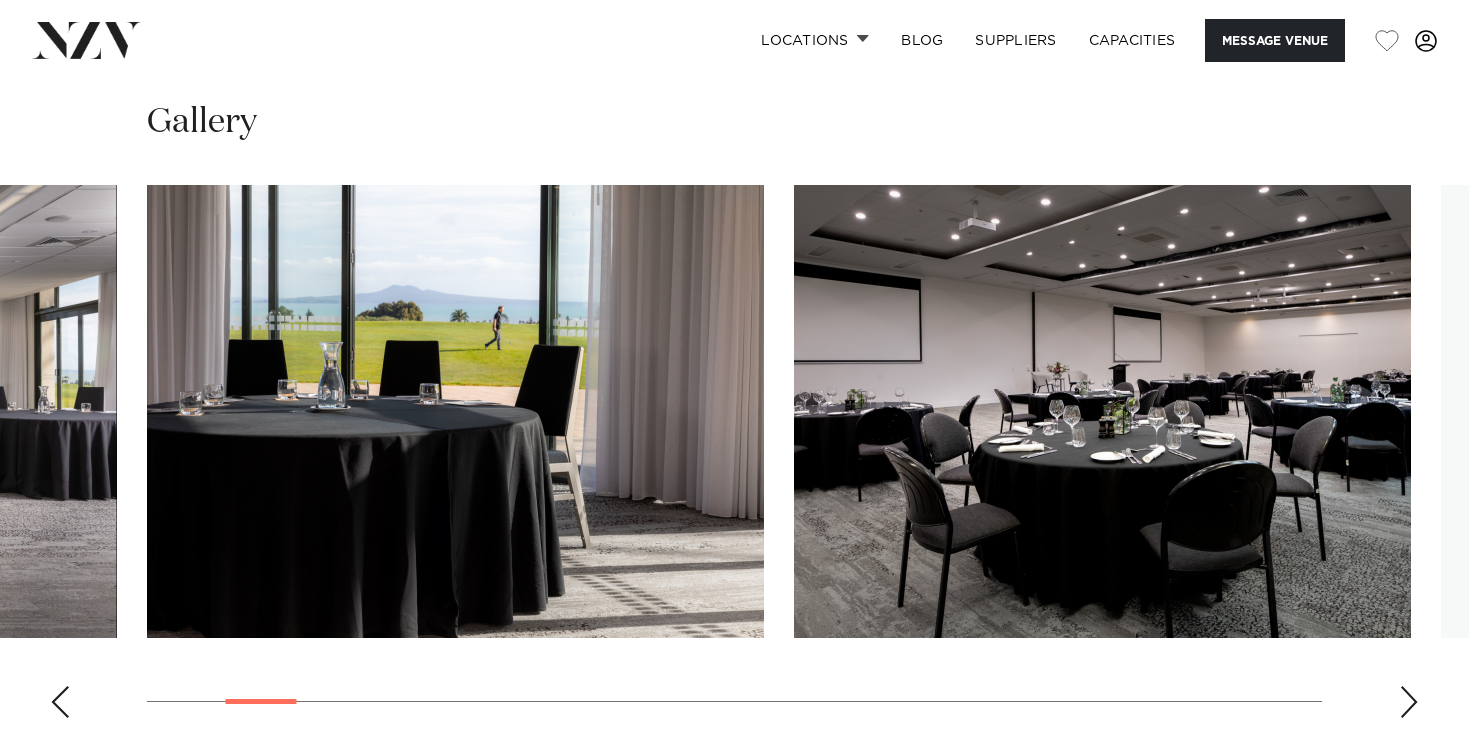 click at bounding box center (1409, 702) 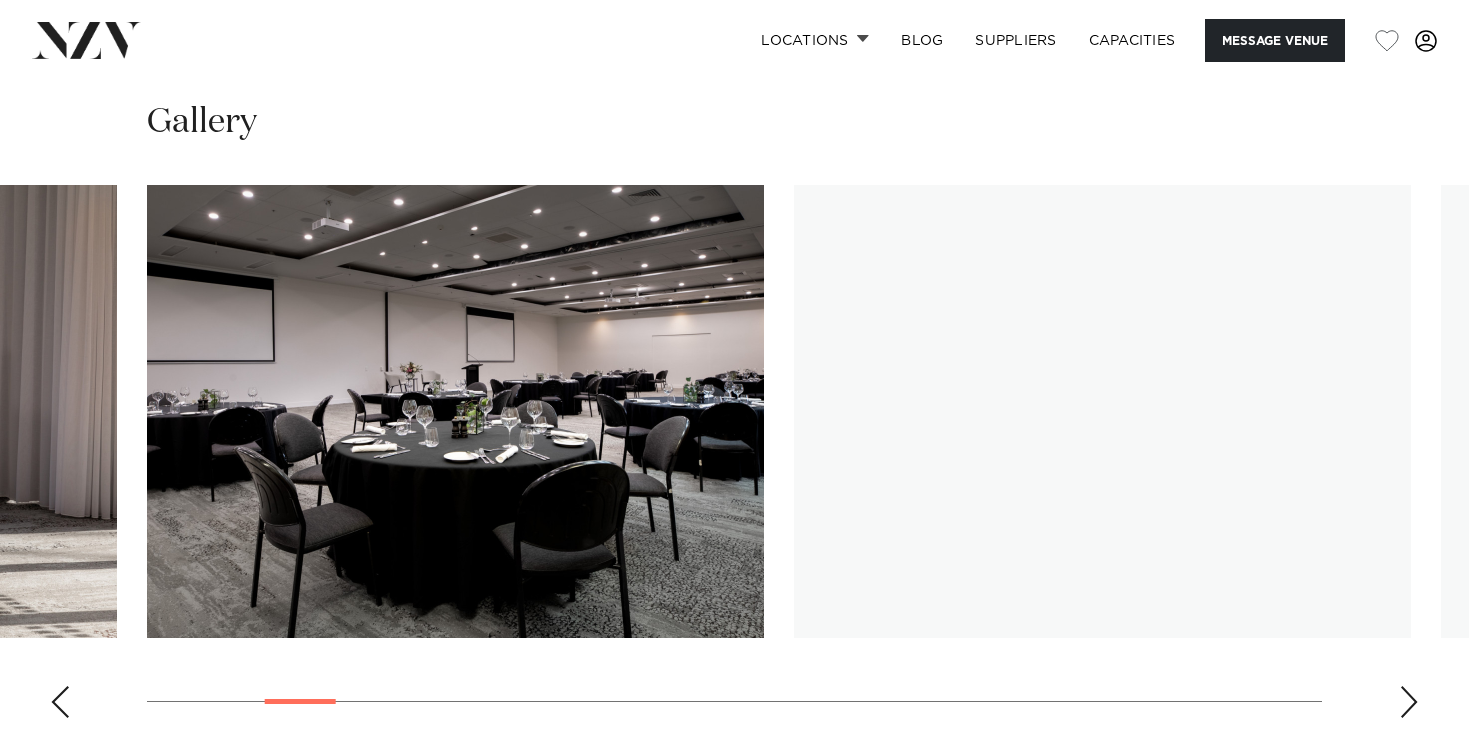 click at bounding box center [1409, 702] 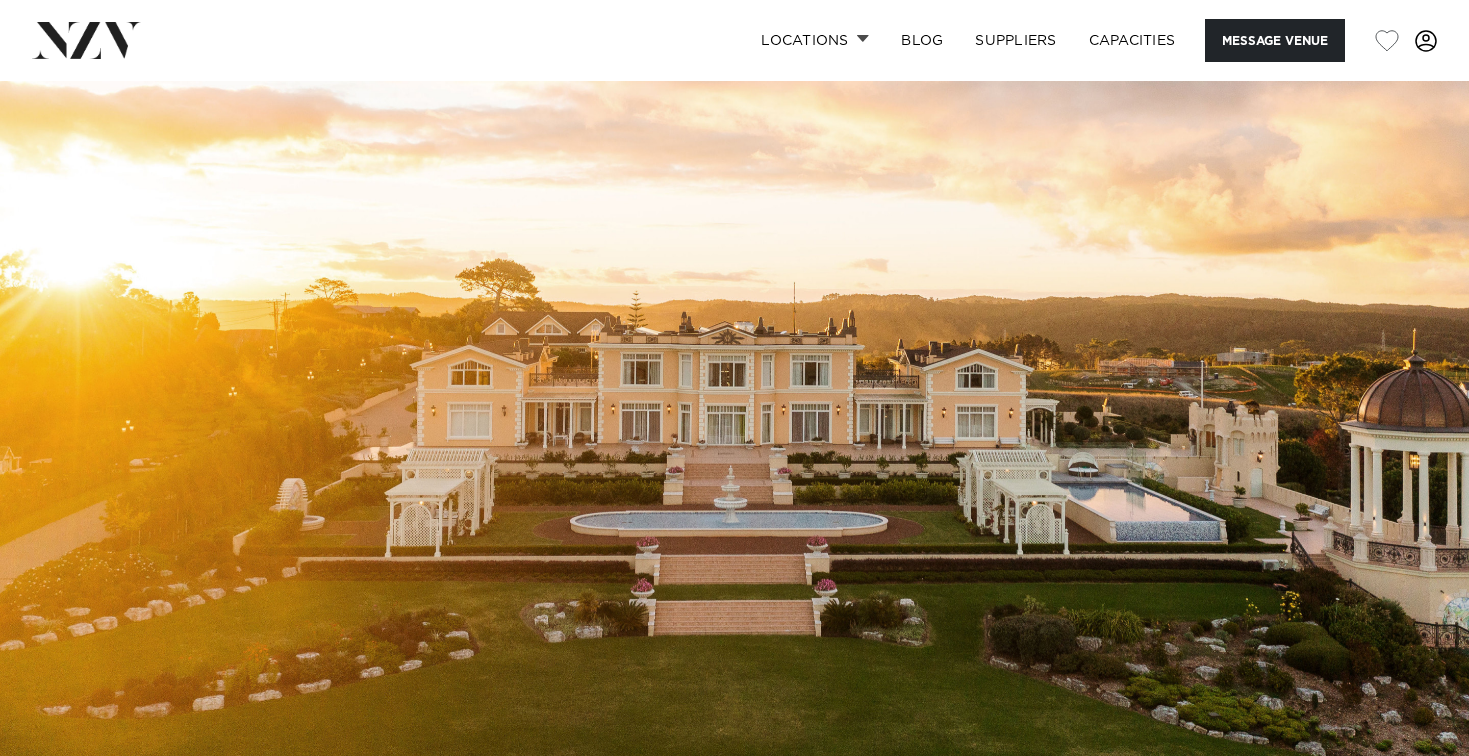 scroll, scrollTop: 0, scrollLeft: 0, axis: both 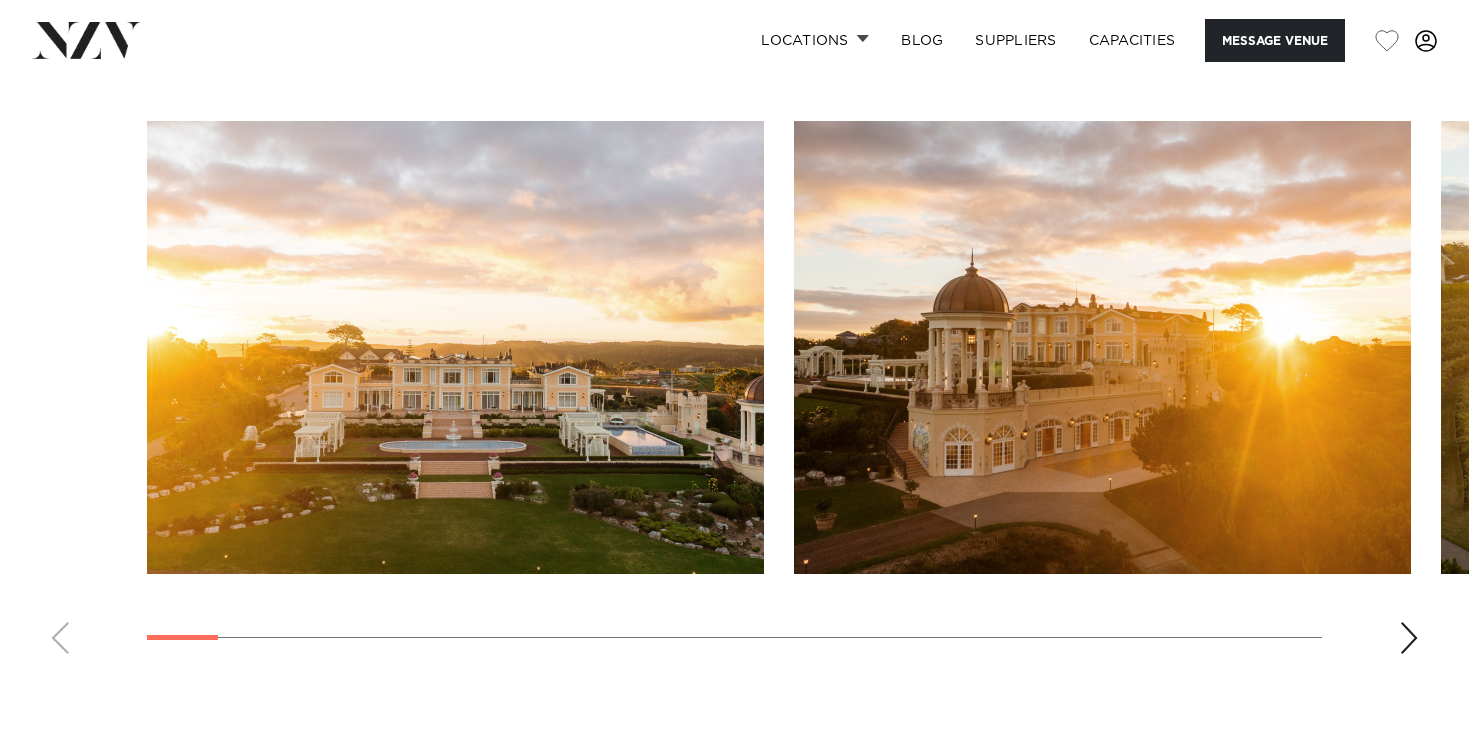 click at bounding box center (1409, 638) 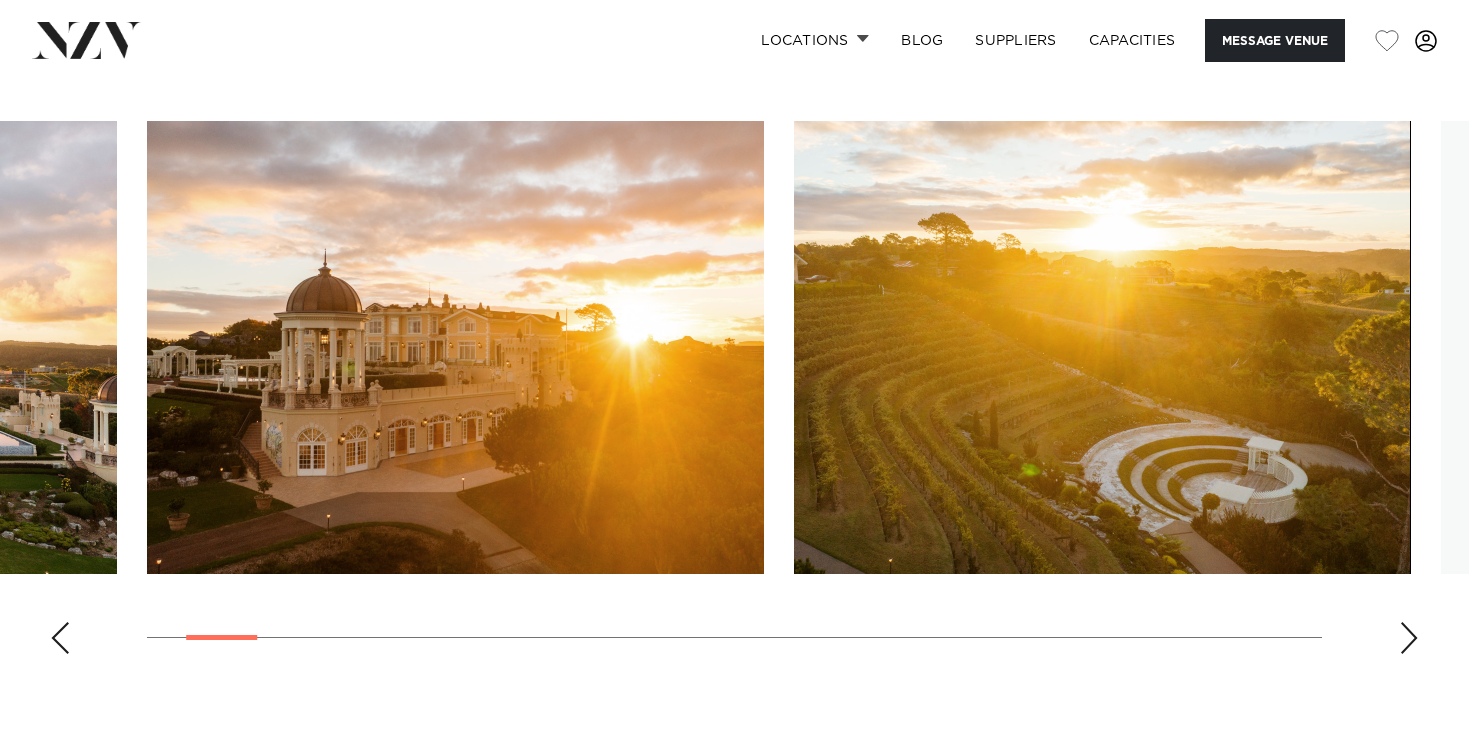 click at bounding box center (1409, 638) 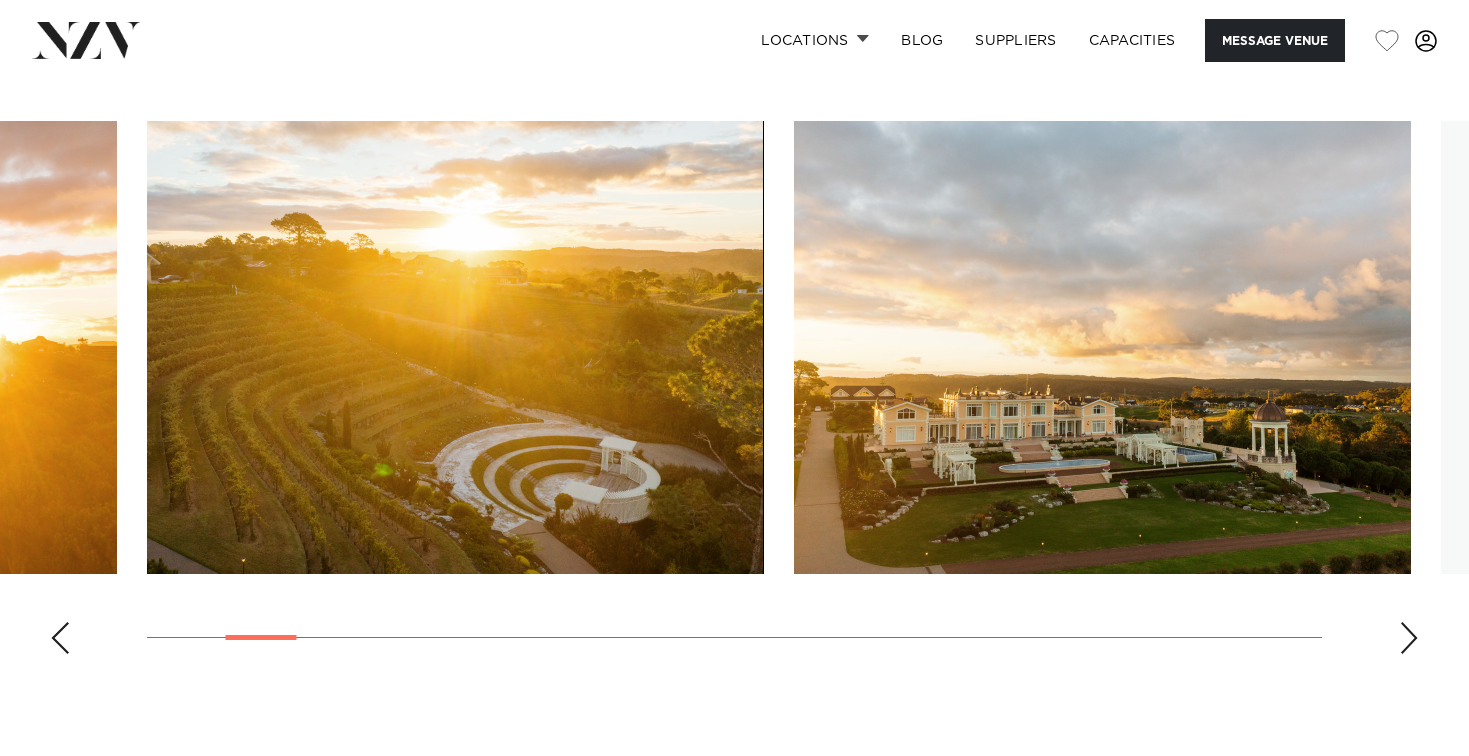 click at bounding box center (1409, 638) 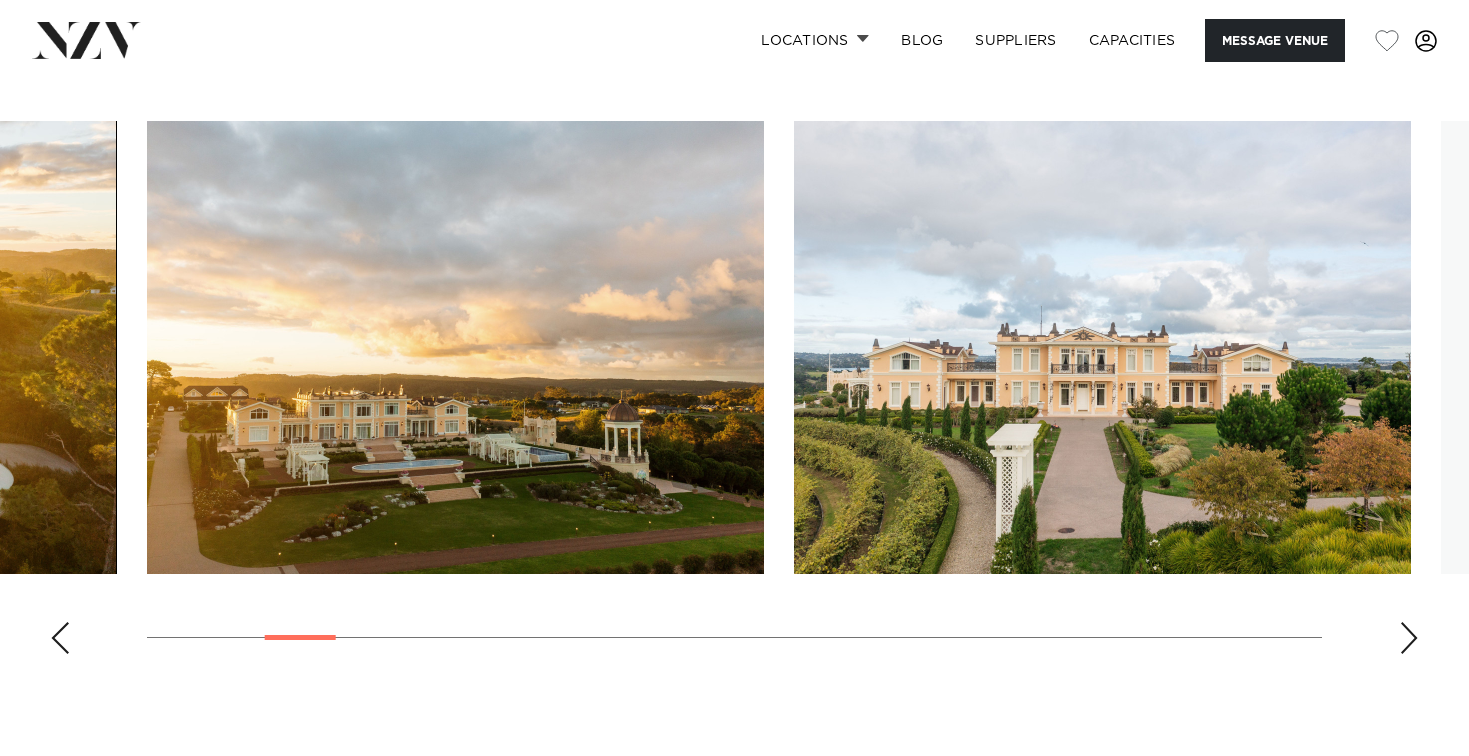 click at bounding box center (1409, 638) 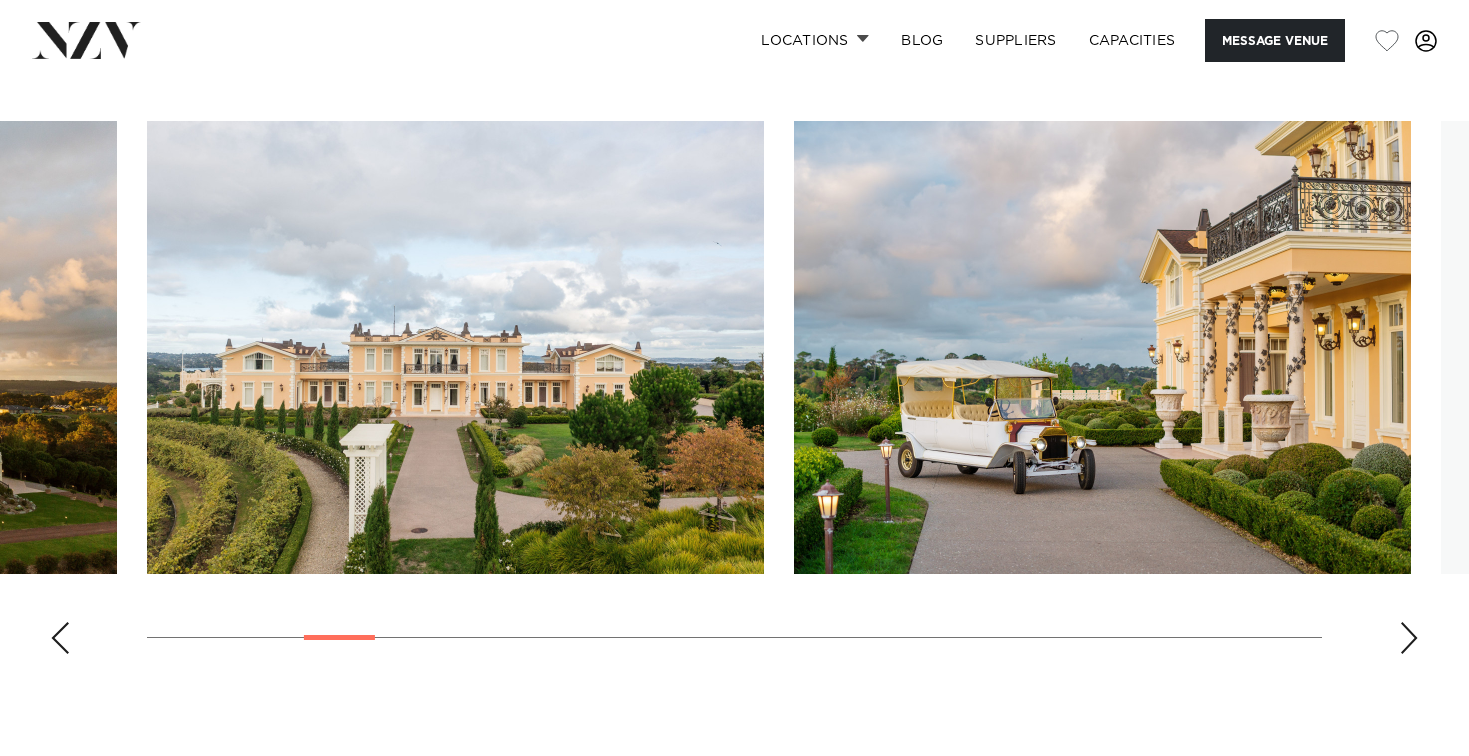 click at bounding box center [1409, 638] 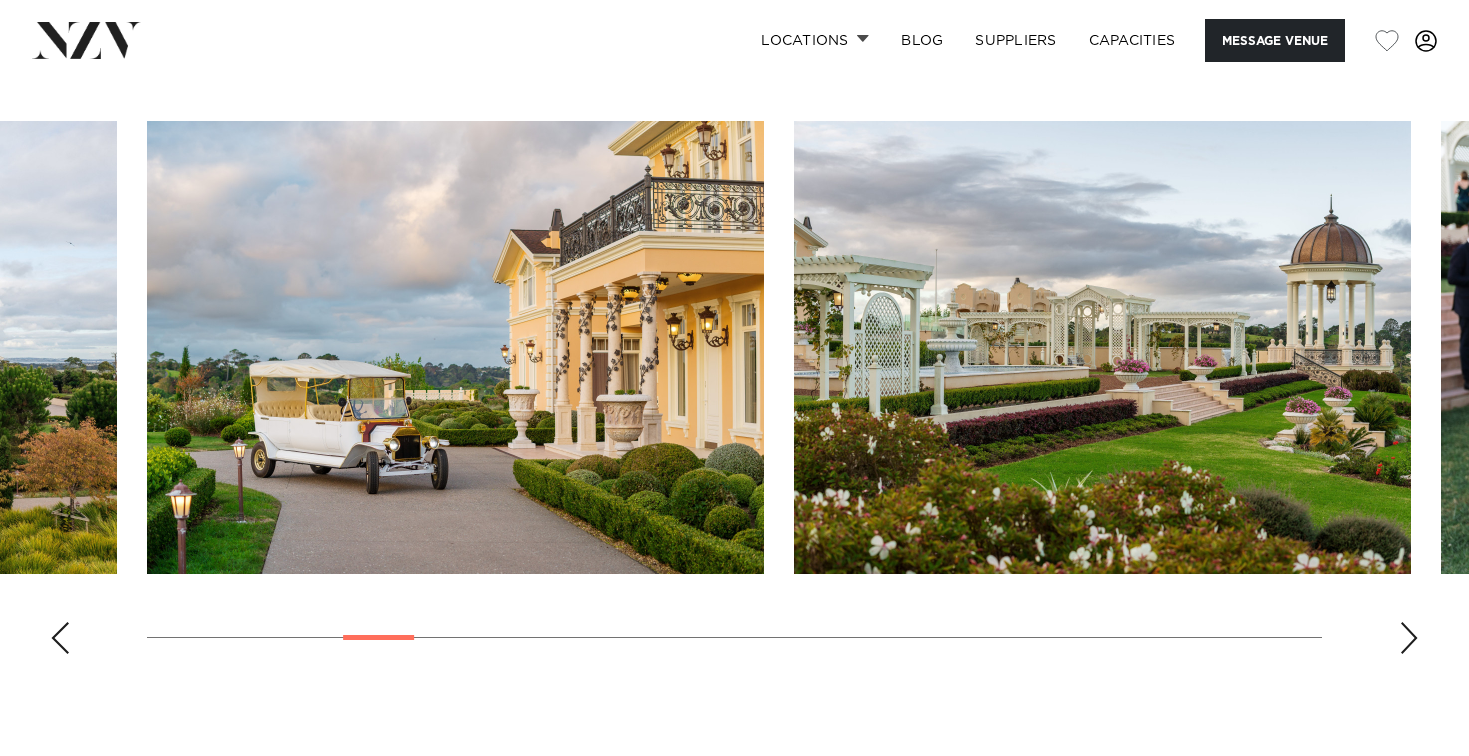 click at bounding box center (1409, 638) 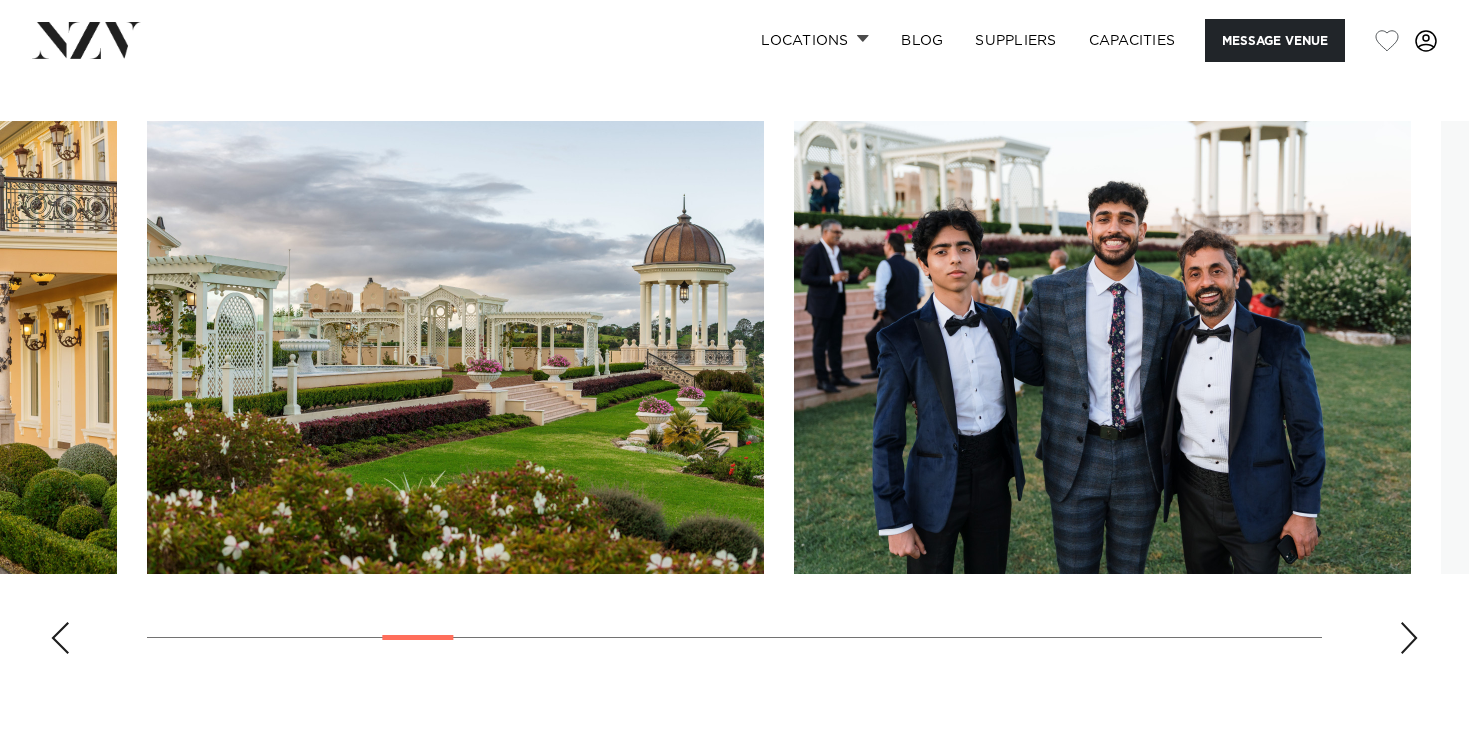 click at bounding box center [1409, 638] 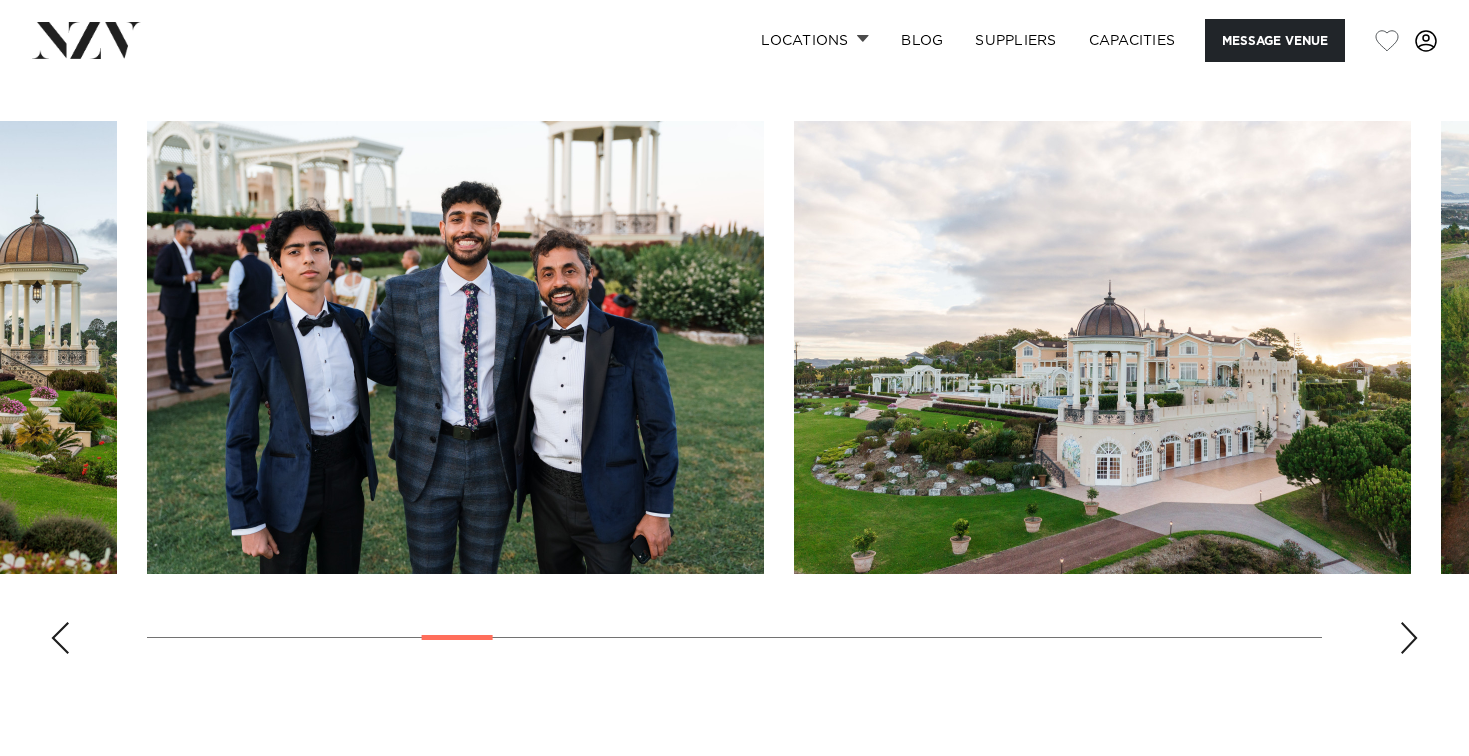 click at bounding box center [1409, 638] 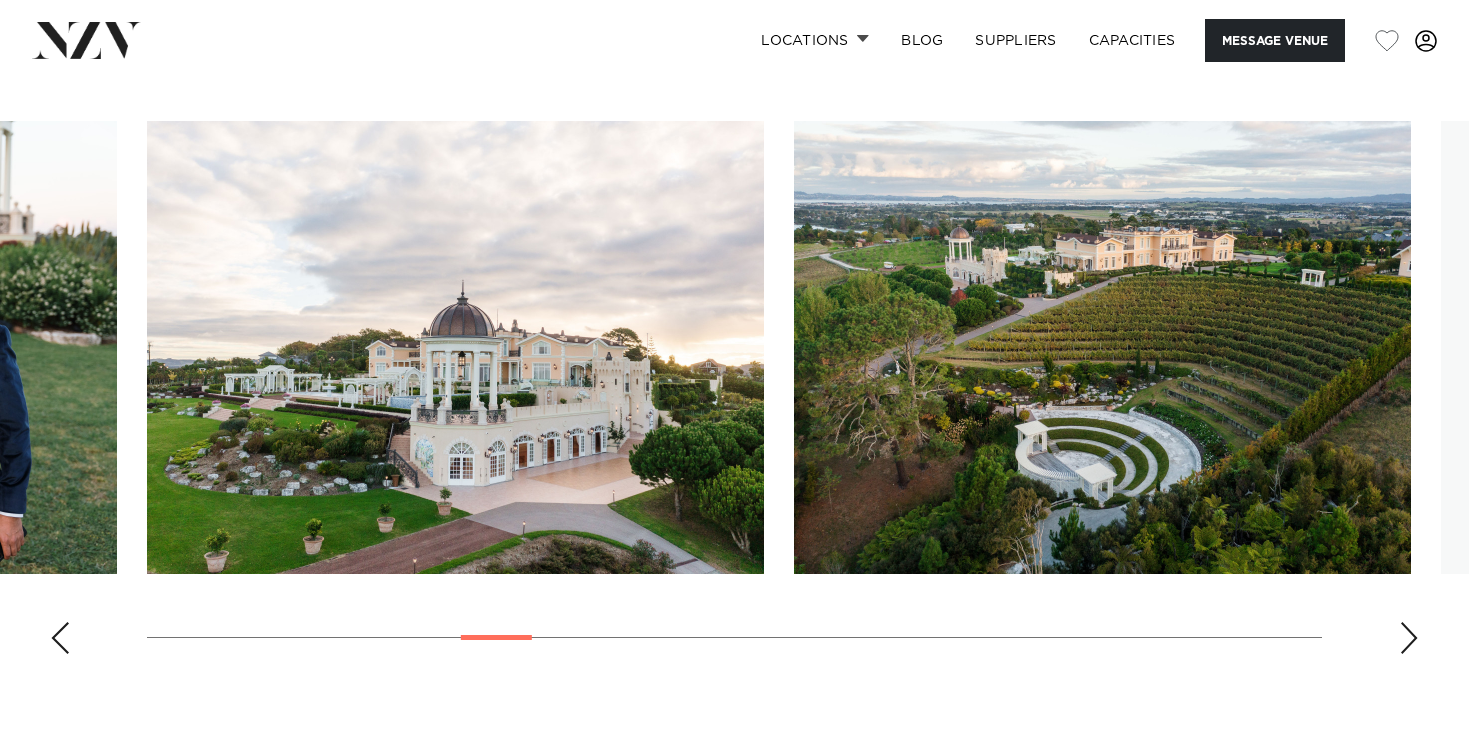 click at bounding box center (1409, 638) 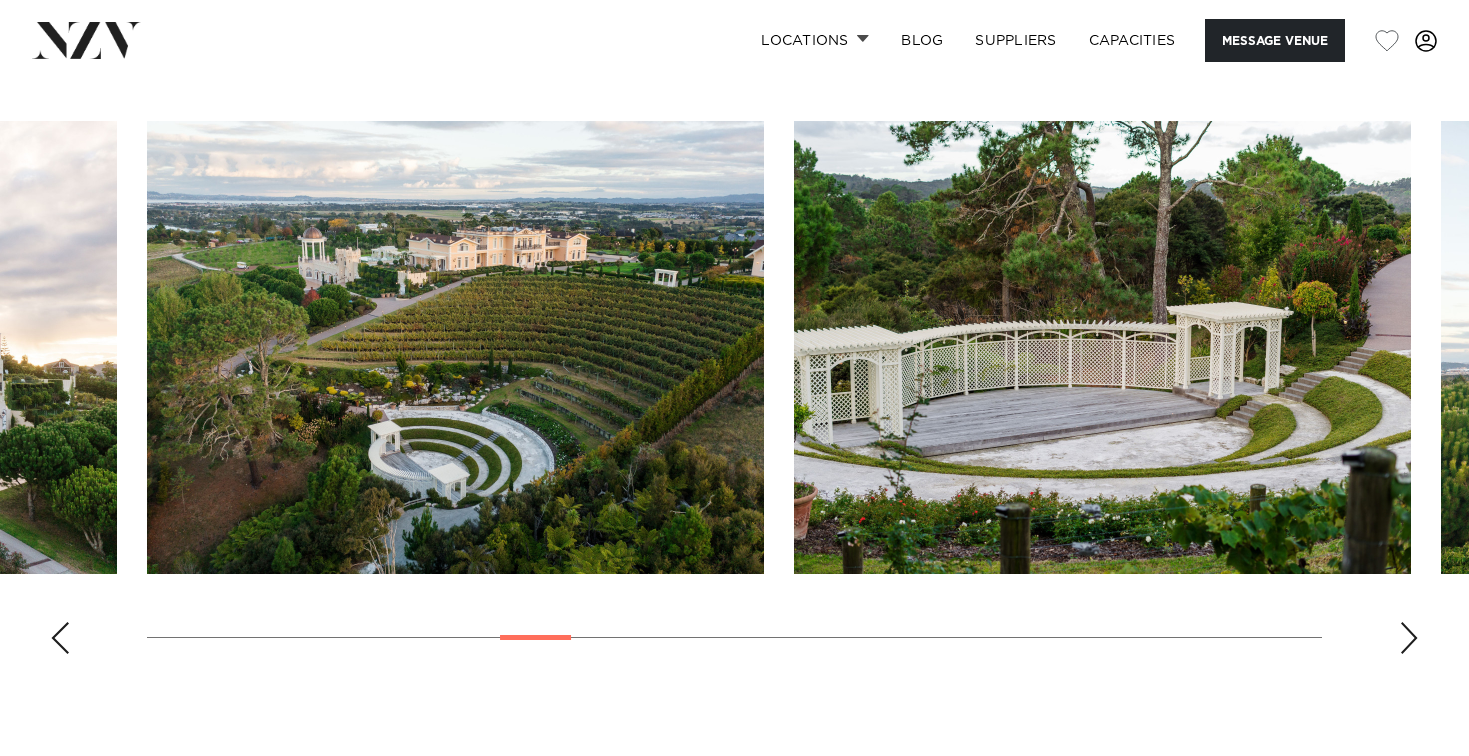 click at bounding box center [1409, 638] 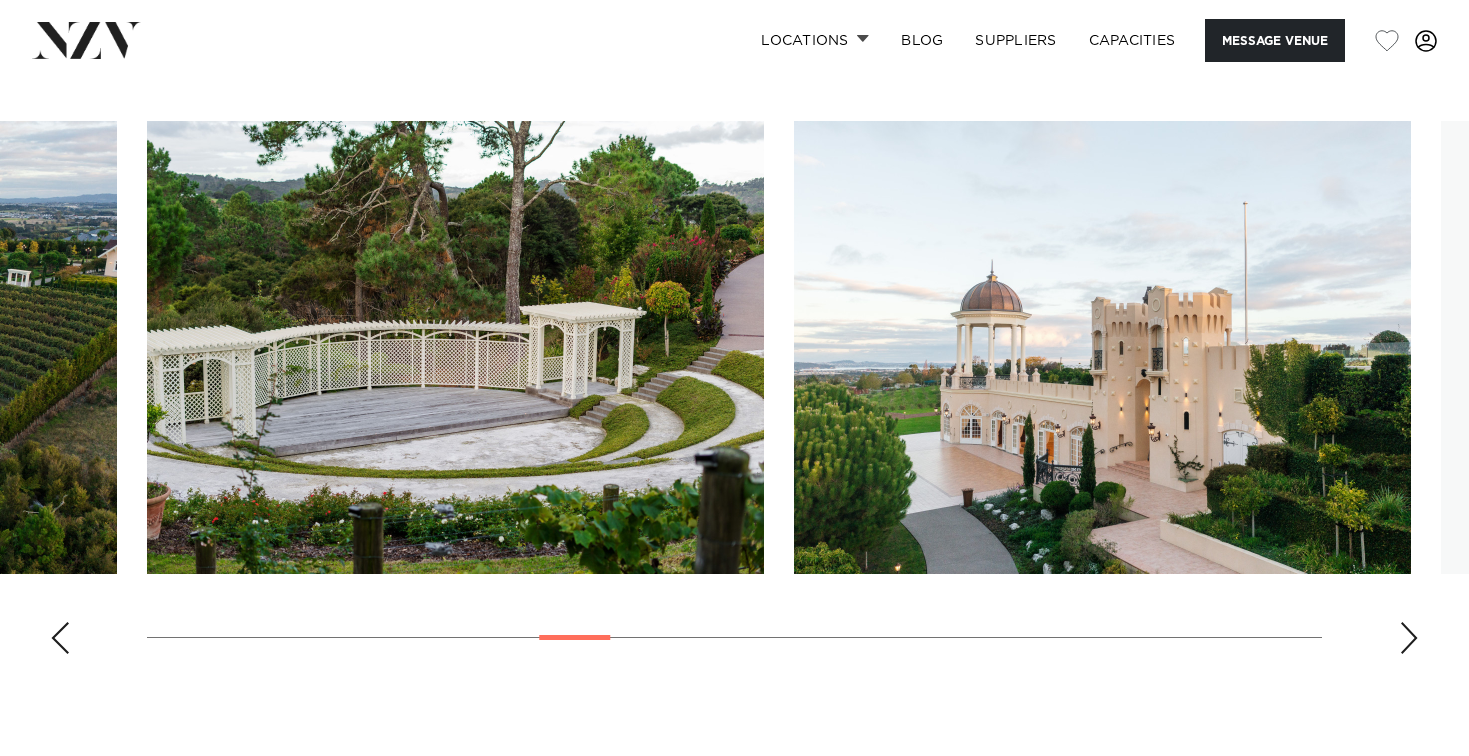 click at bounding box center [1409, 638] 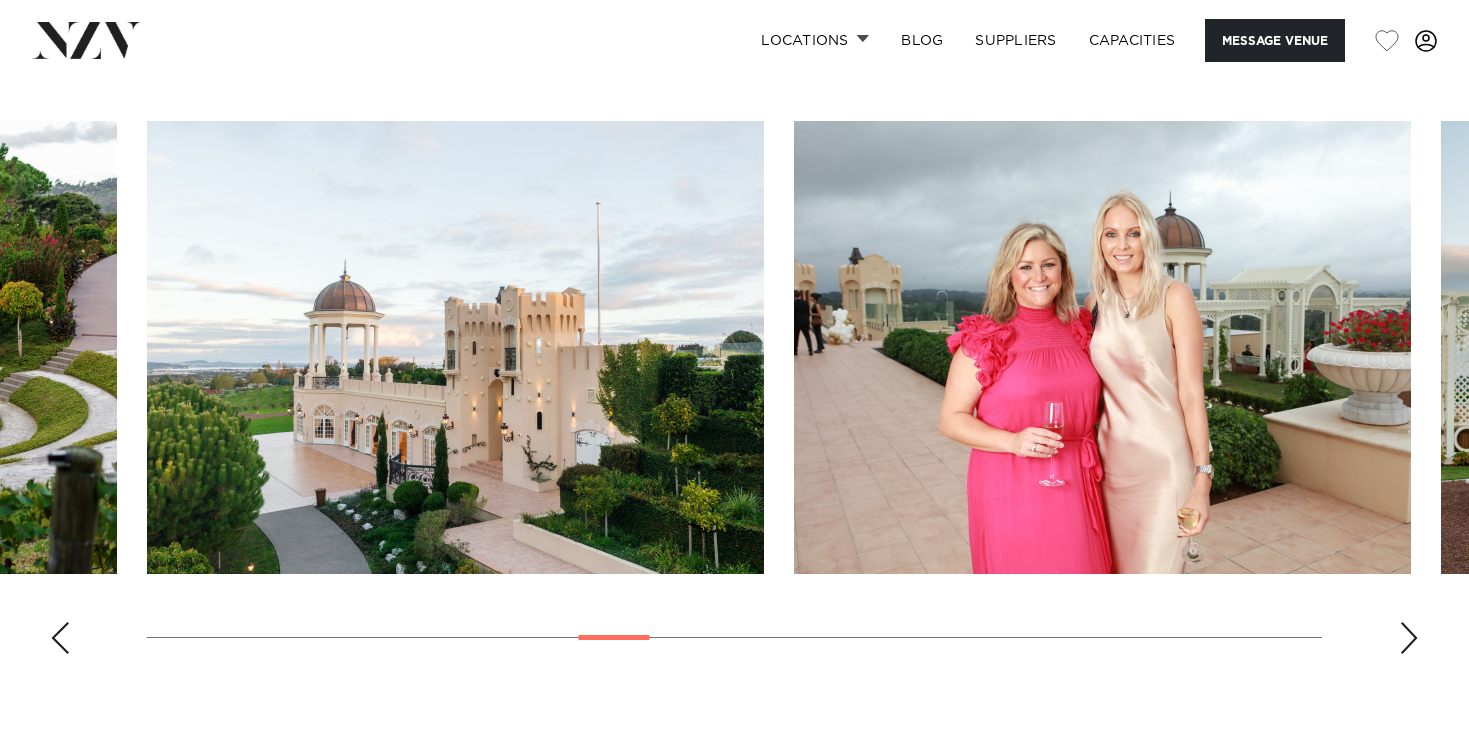 click at bounding box center (1409, 638) 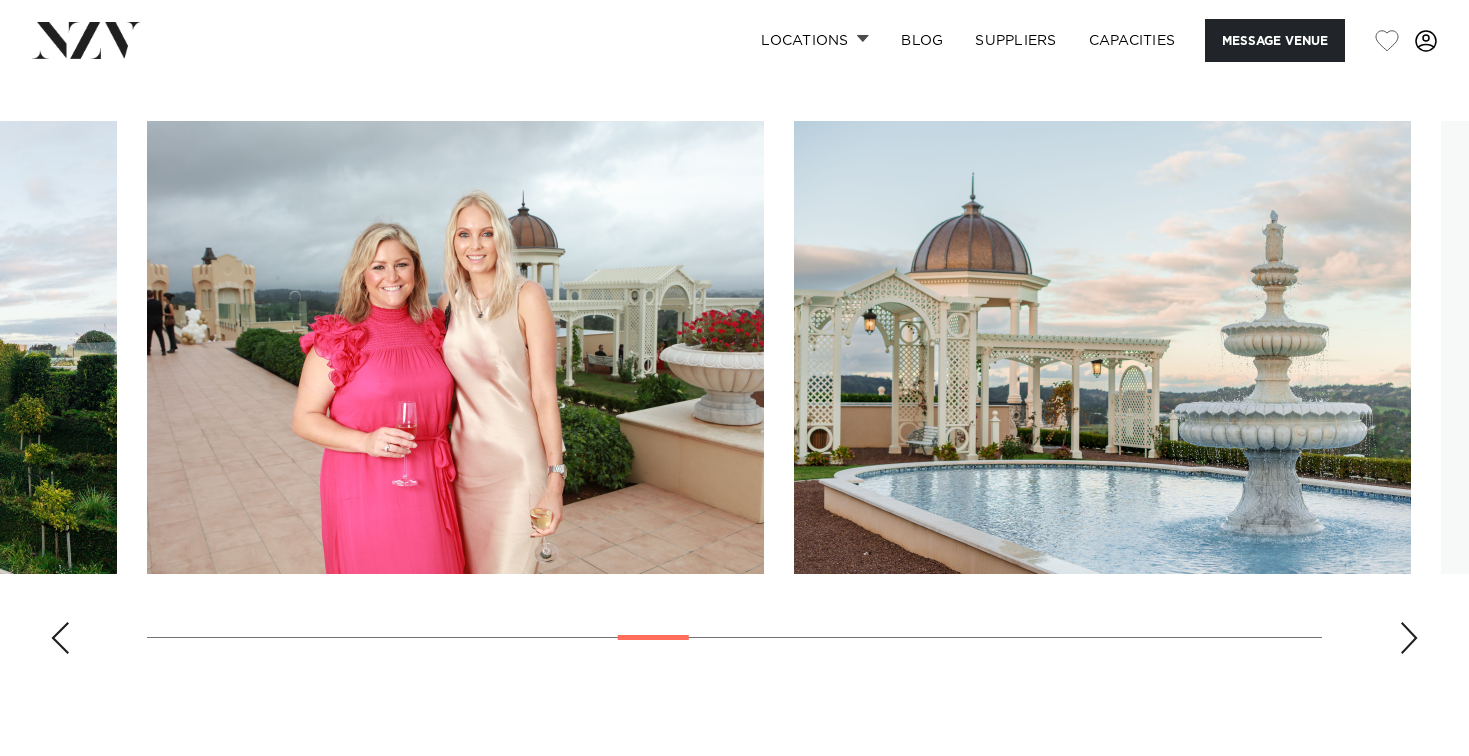 click at bounding box center (1409, 638) 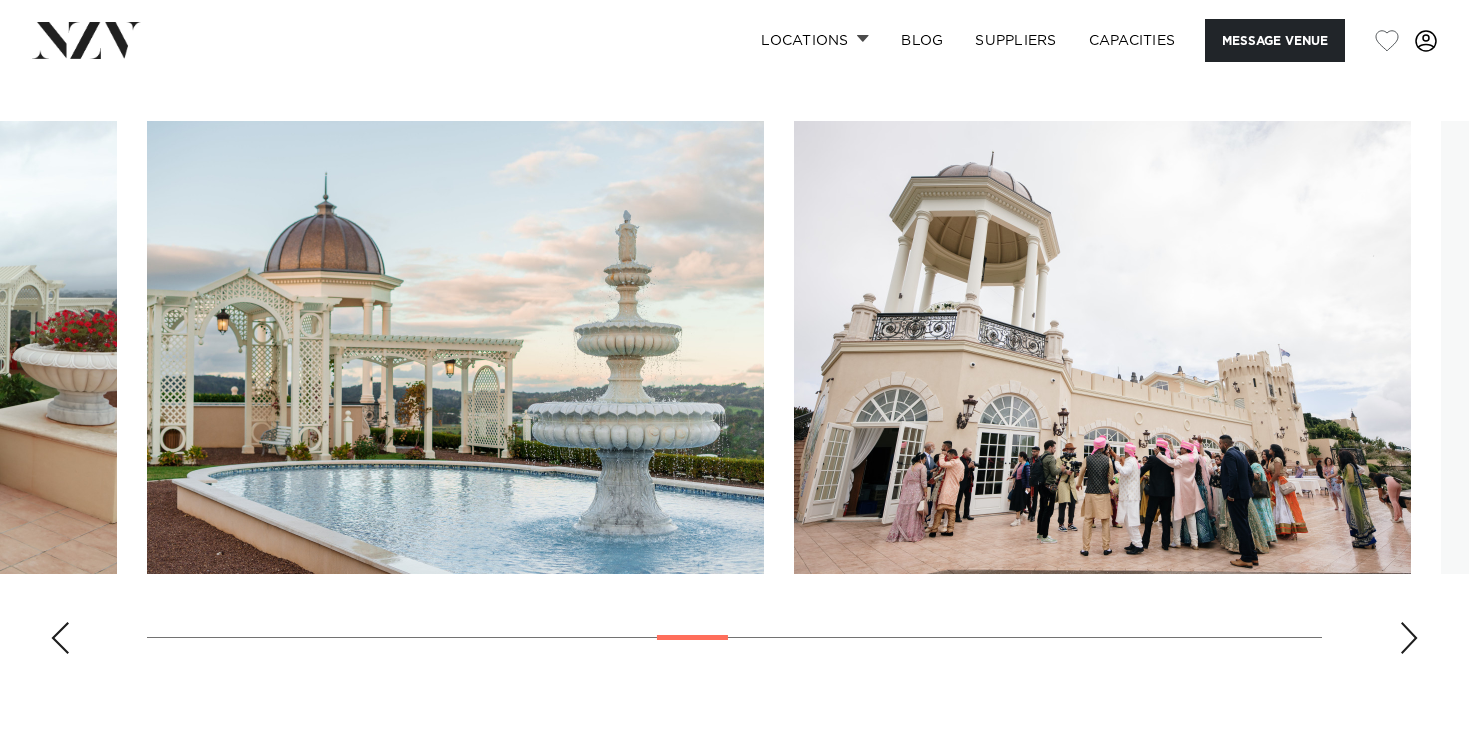 click at bounding box center (1409, 638) 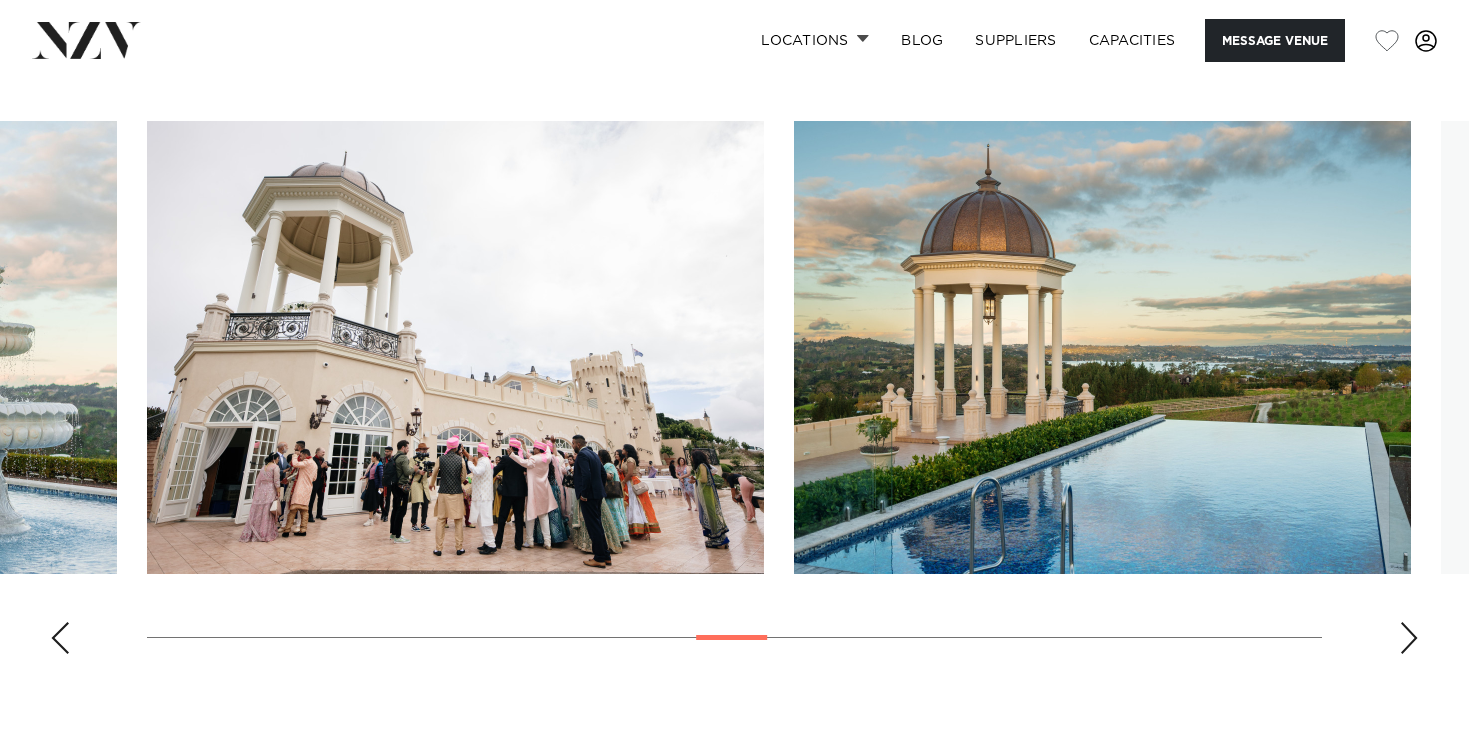 click at bounding box center (1409, 638) 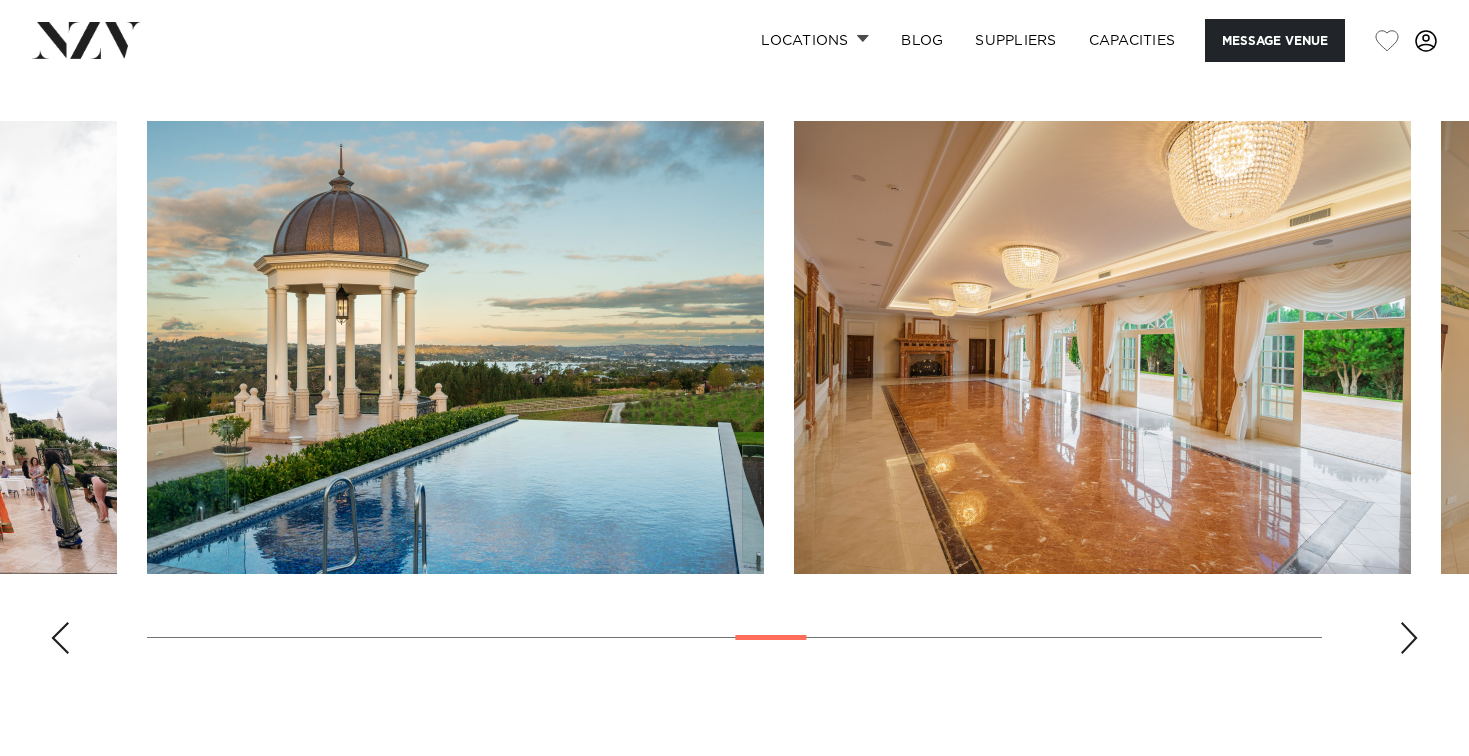 click at bounding box center [1409, 638] 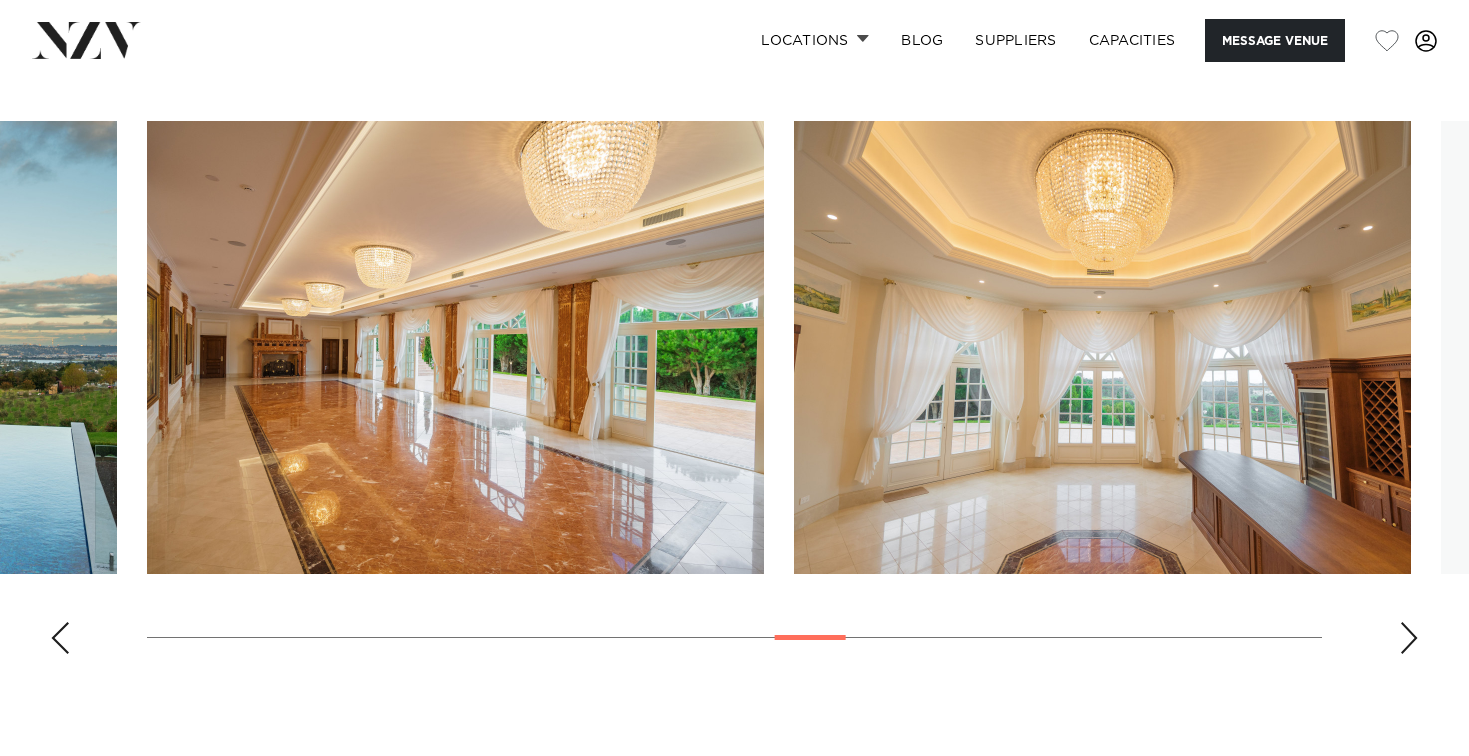 click at bounding box center [1409, 638] 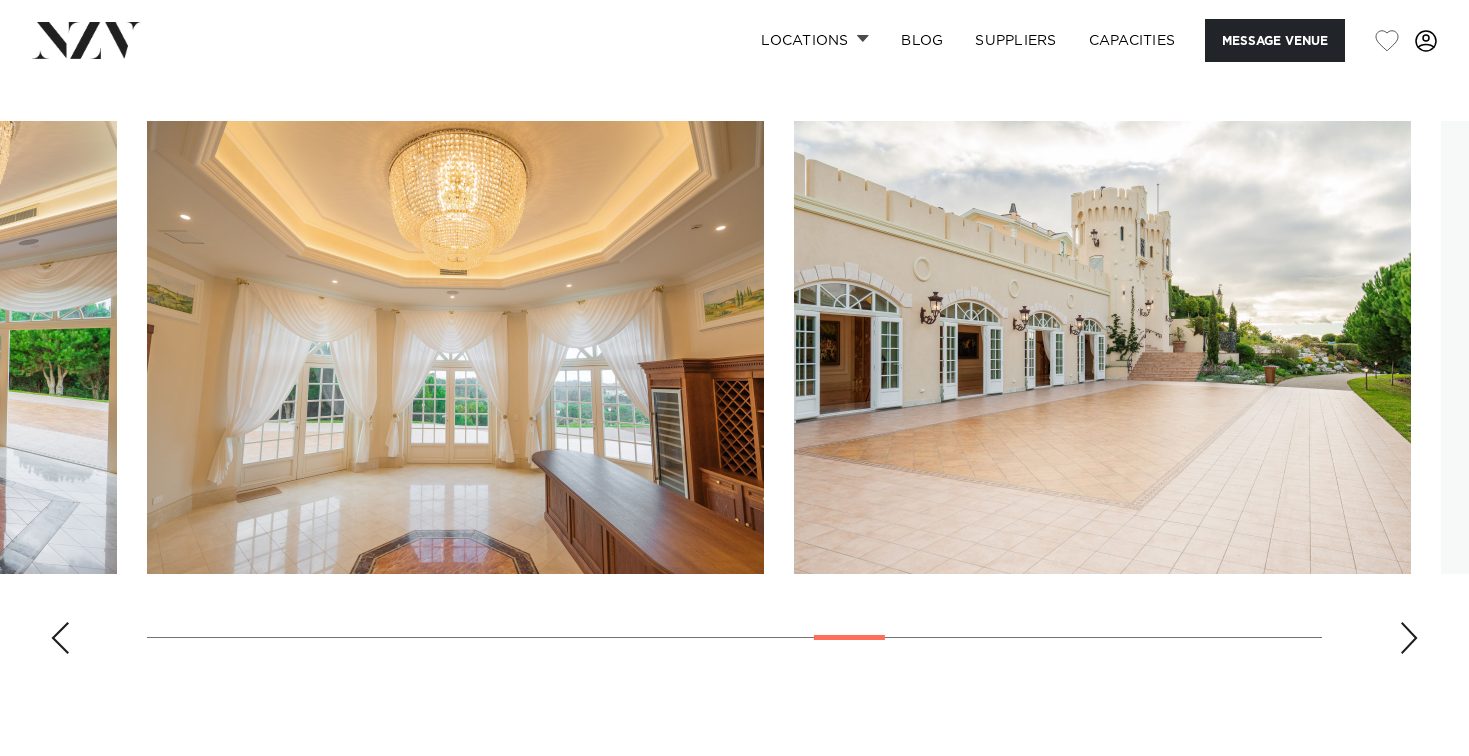 click at bounding box center [1409, 638] 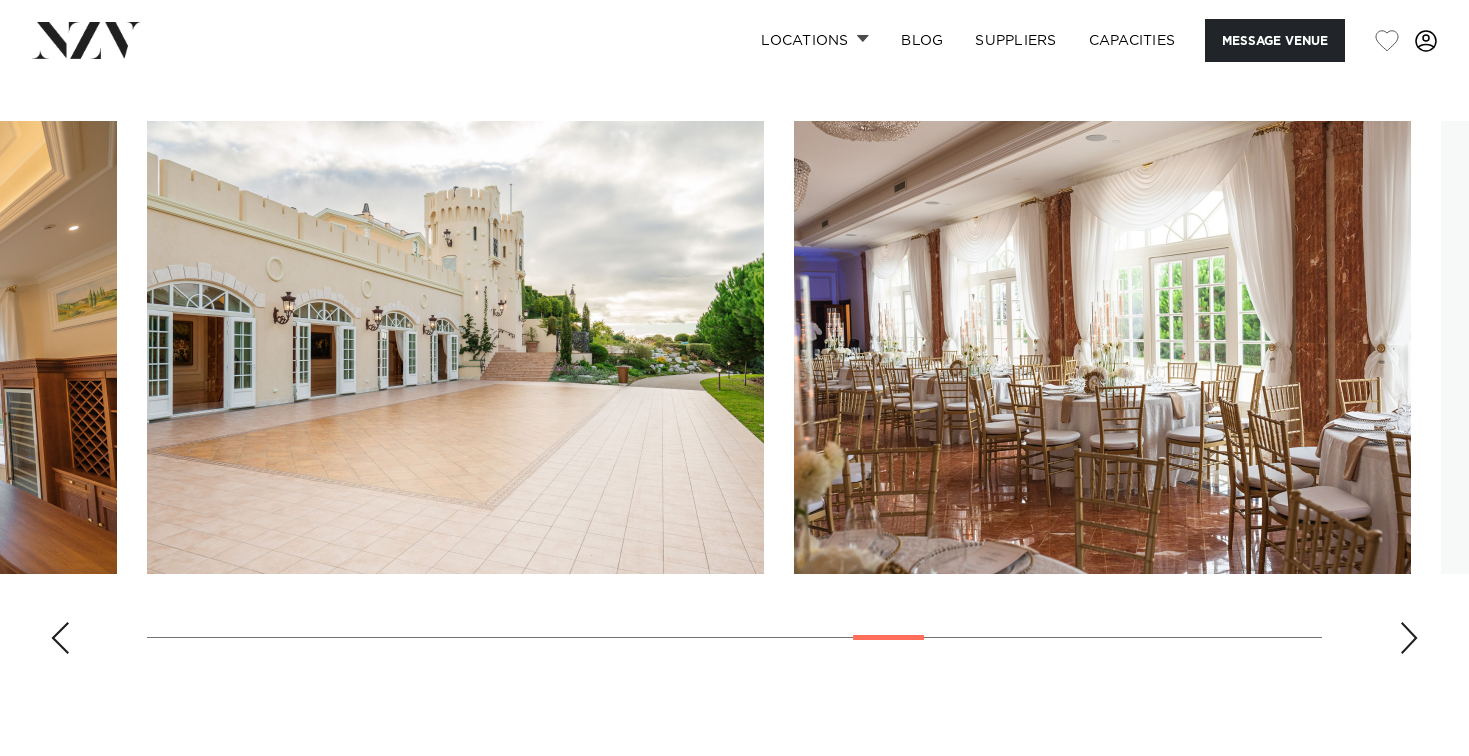 click at bounding box center (1409, 638) 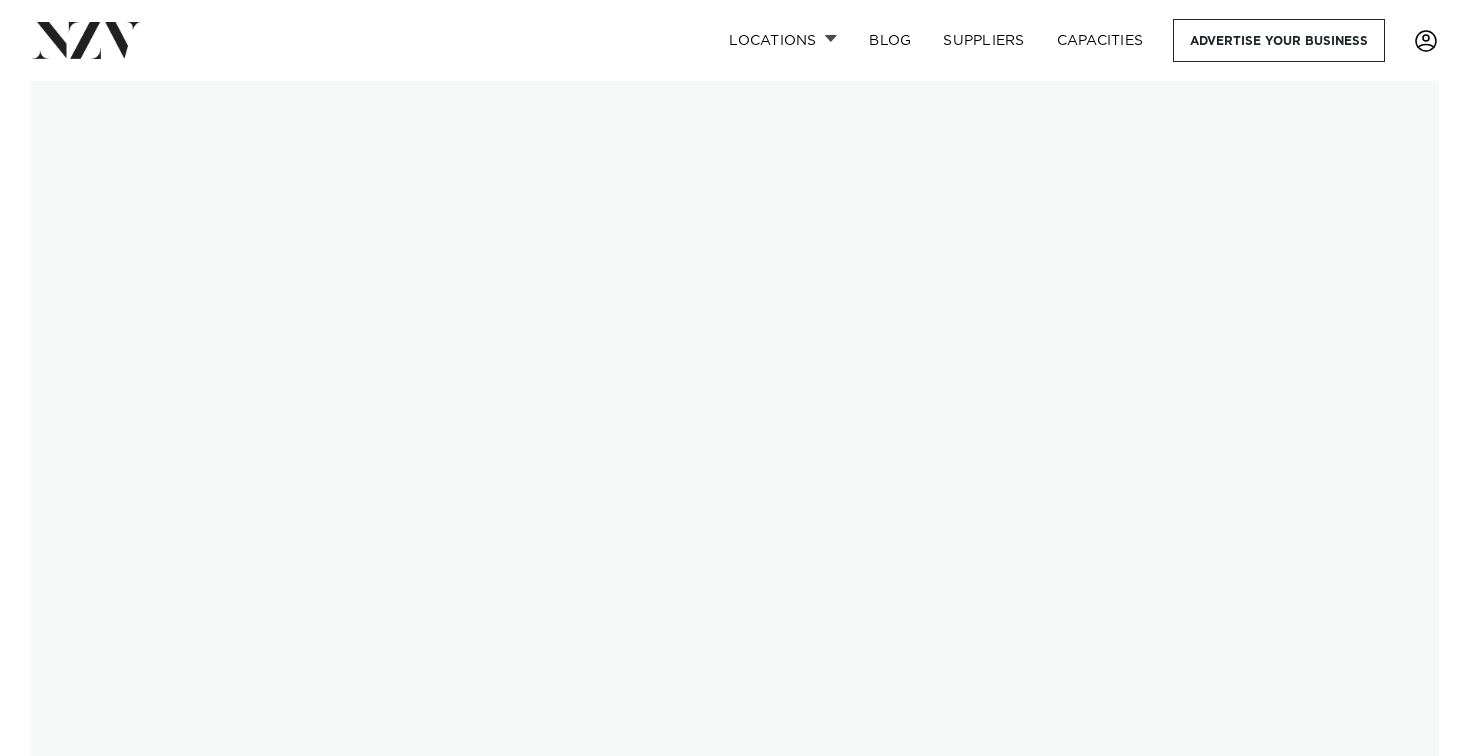 scroll, scrollTop: 1484, scrollLeft: 0, axis: vertical 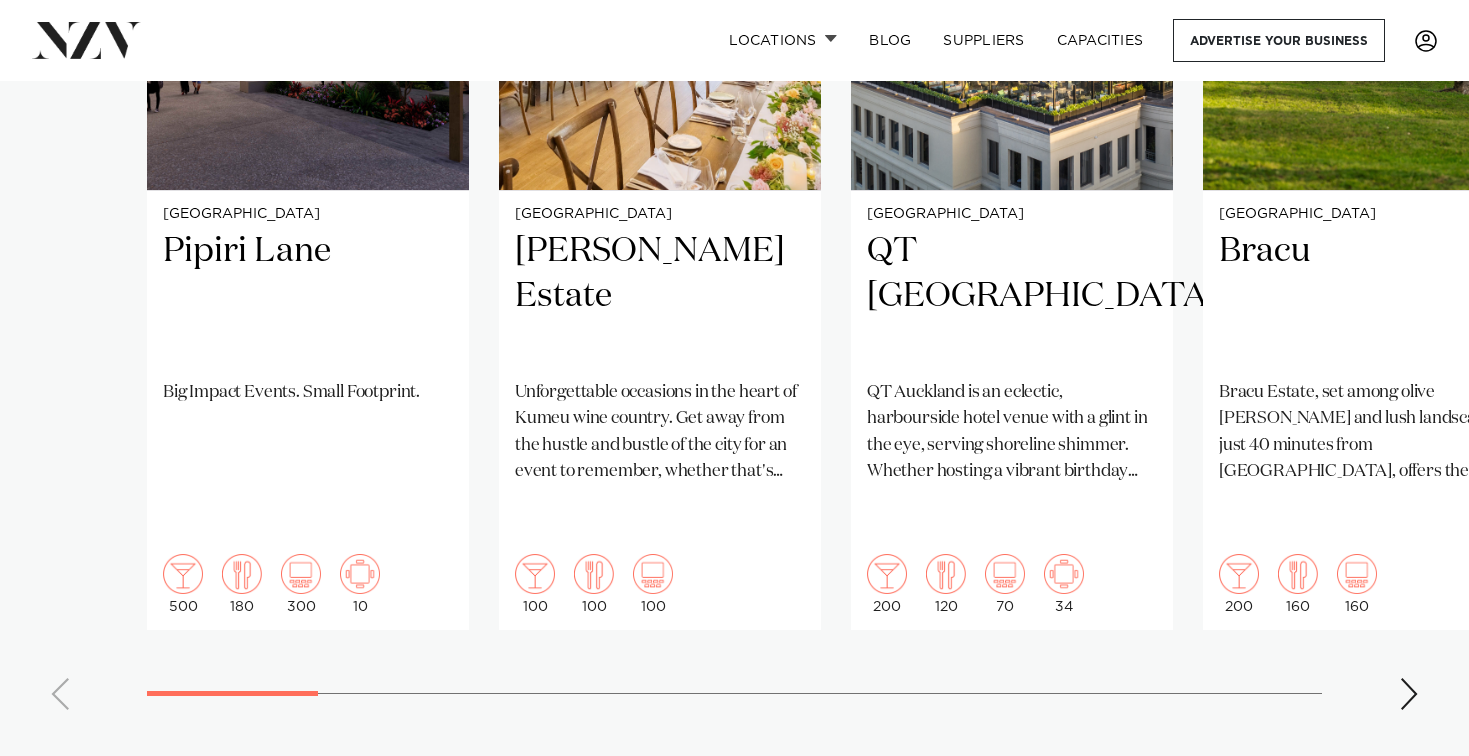 click at bounding box center (1409, 694) 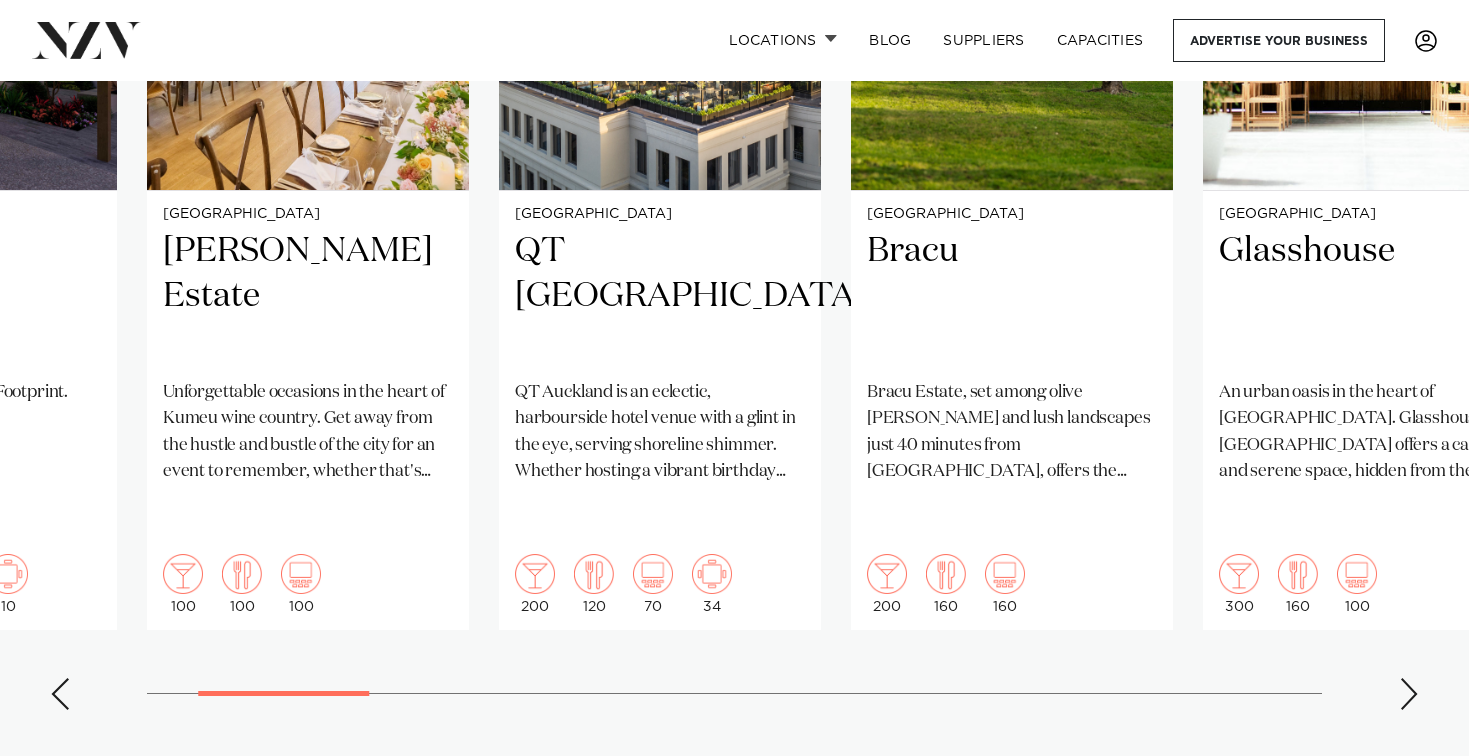click at bounding box center (1409, 694) 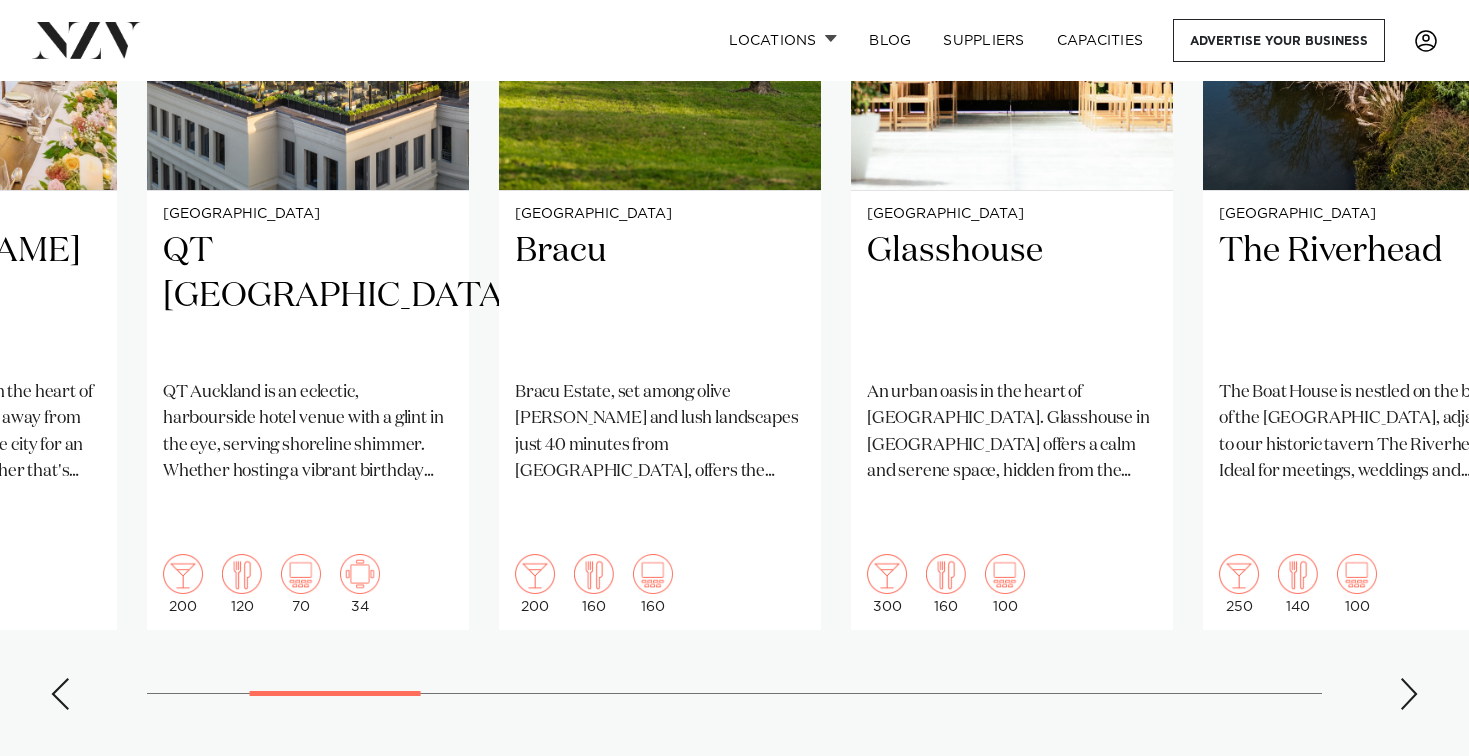 click at bounding box center (1409, 694) 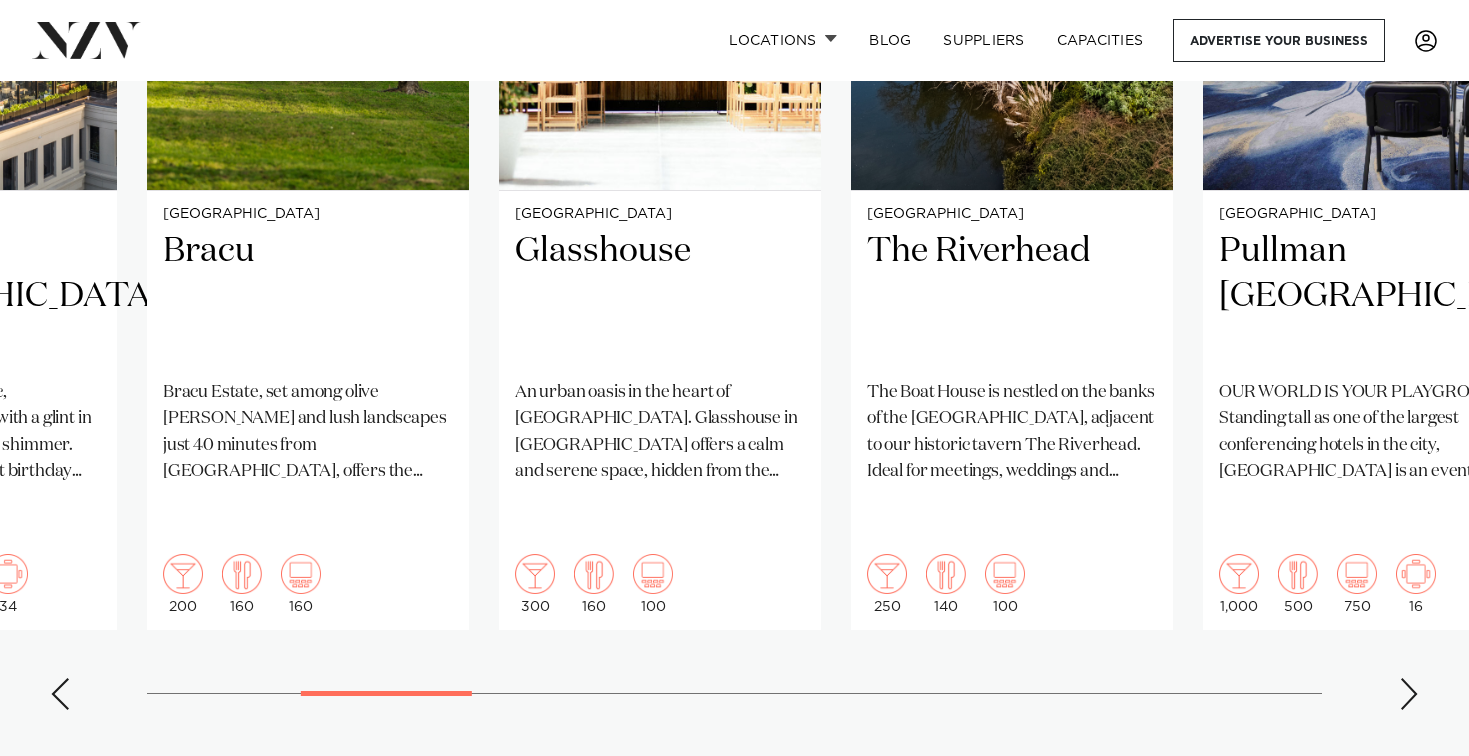 click at bounding box center (1409, 694) 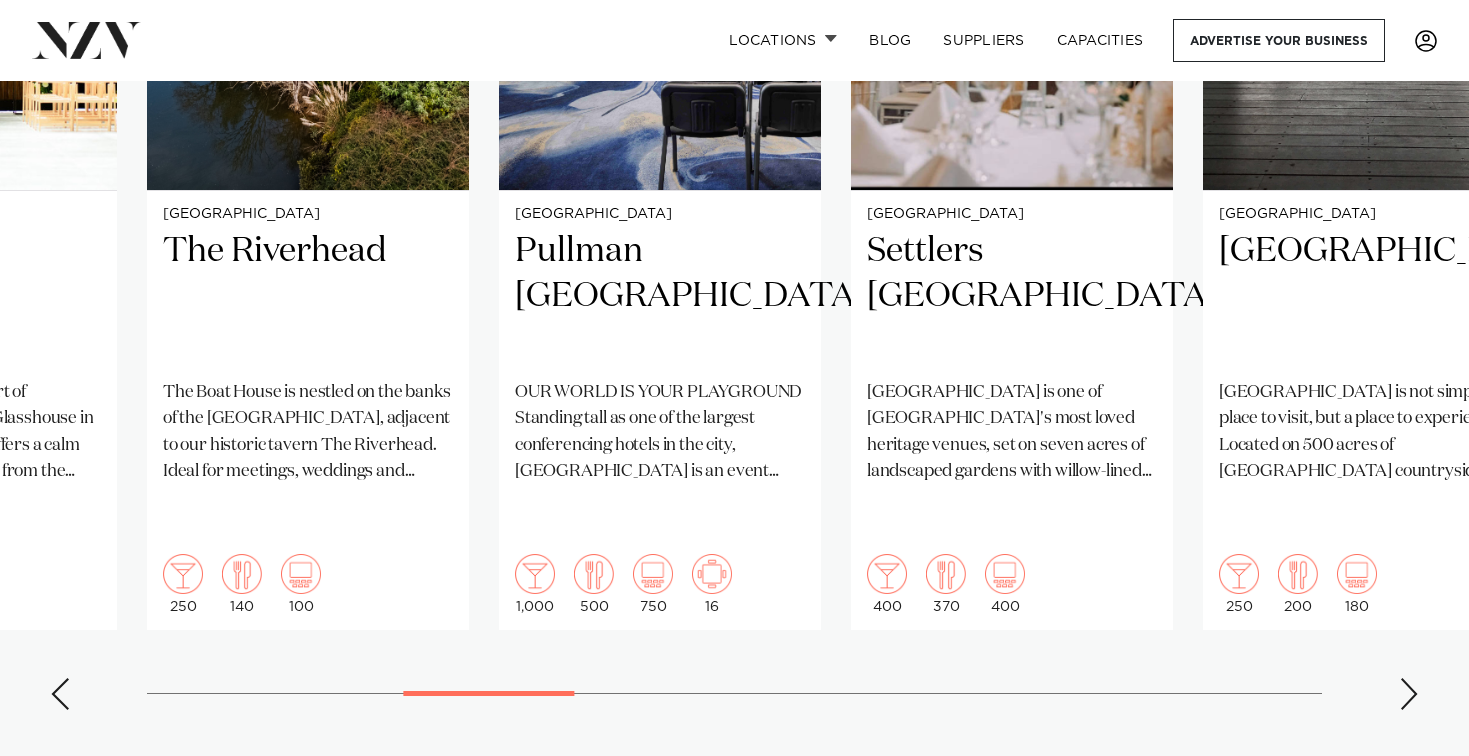 click at bounding box center (1409, 694) 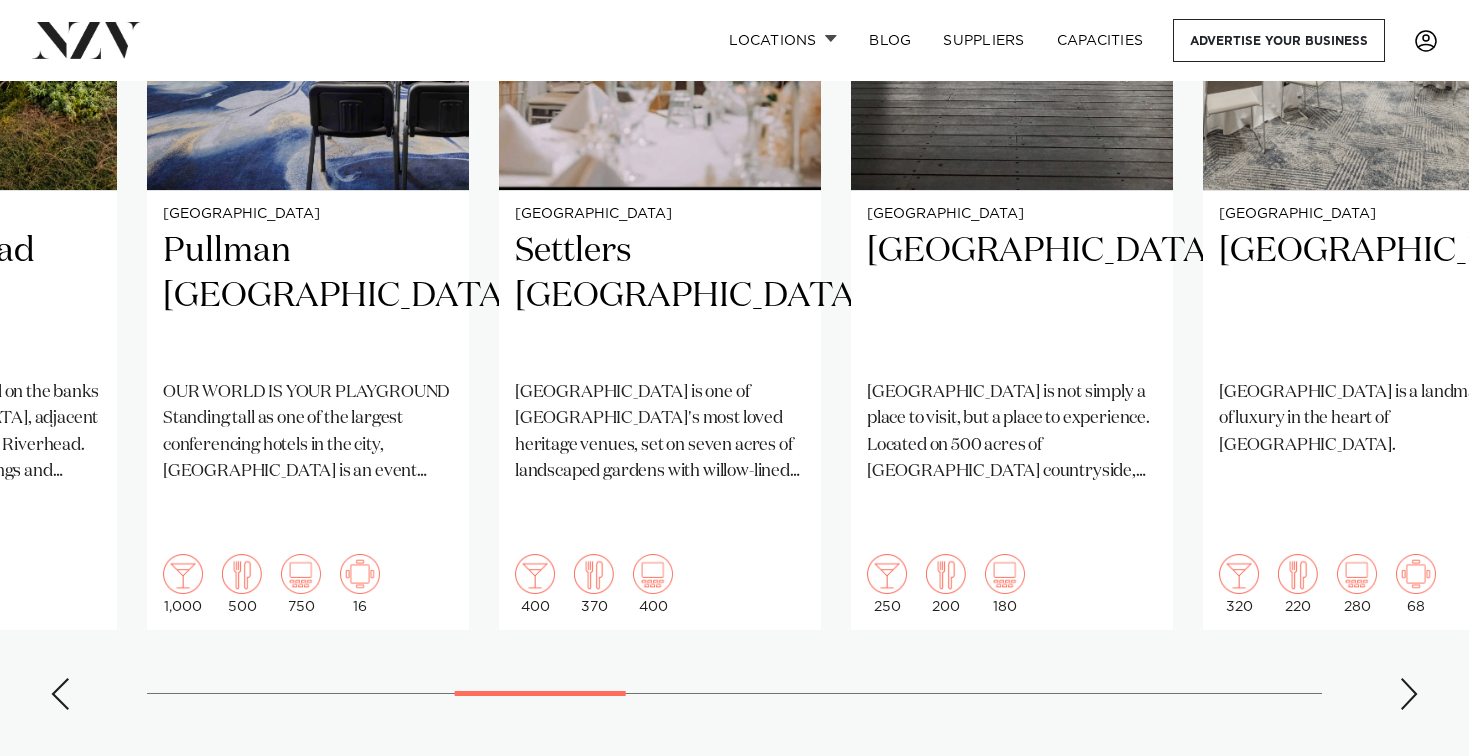 click at bounding box center [1409, 694] 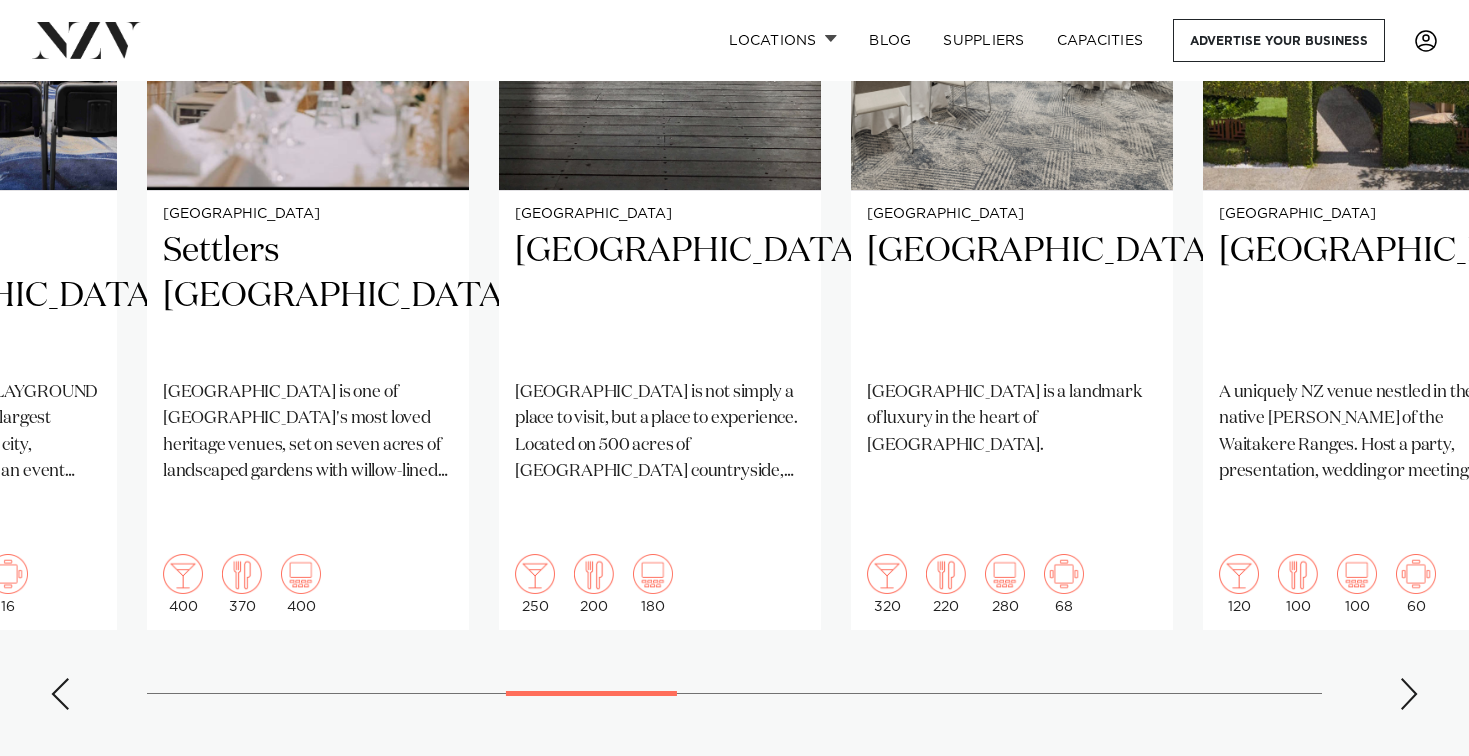 click at bounding box center [1409, 694] 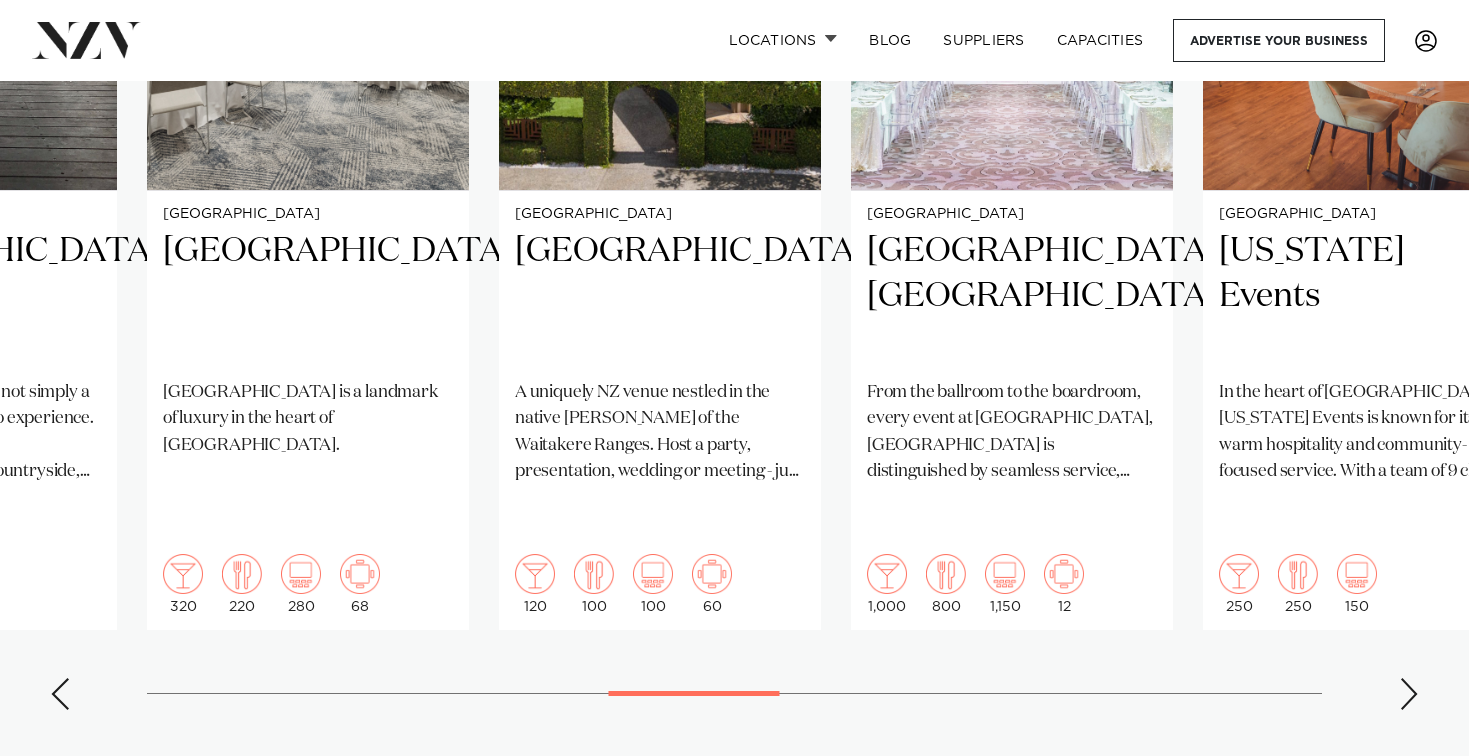 click at bounding box center [1409, 694] 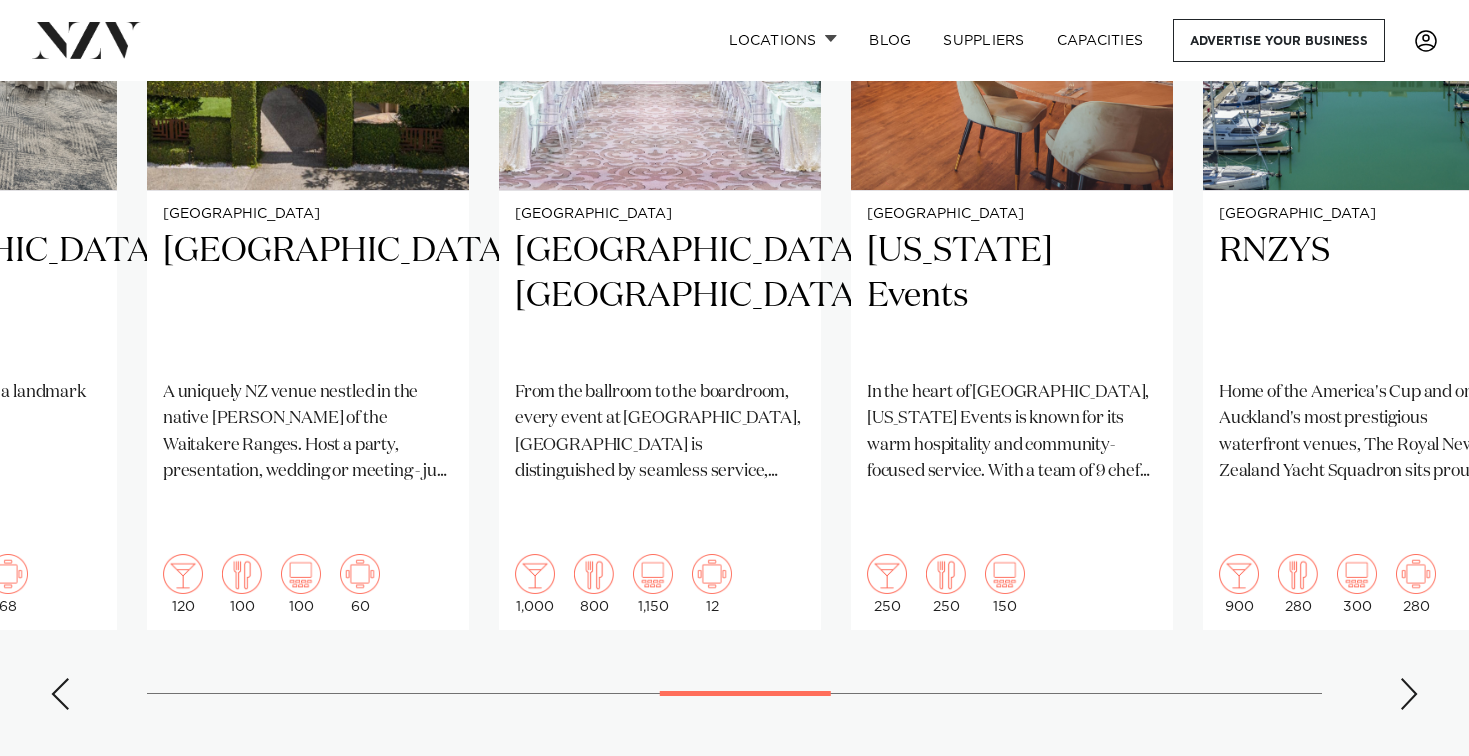 click at bounding box center (1409, 694) 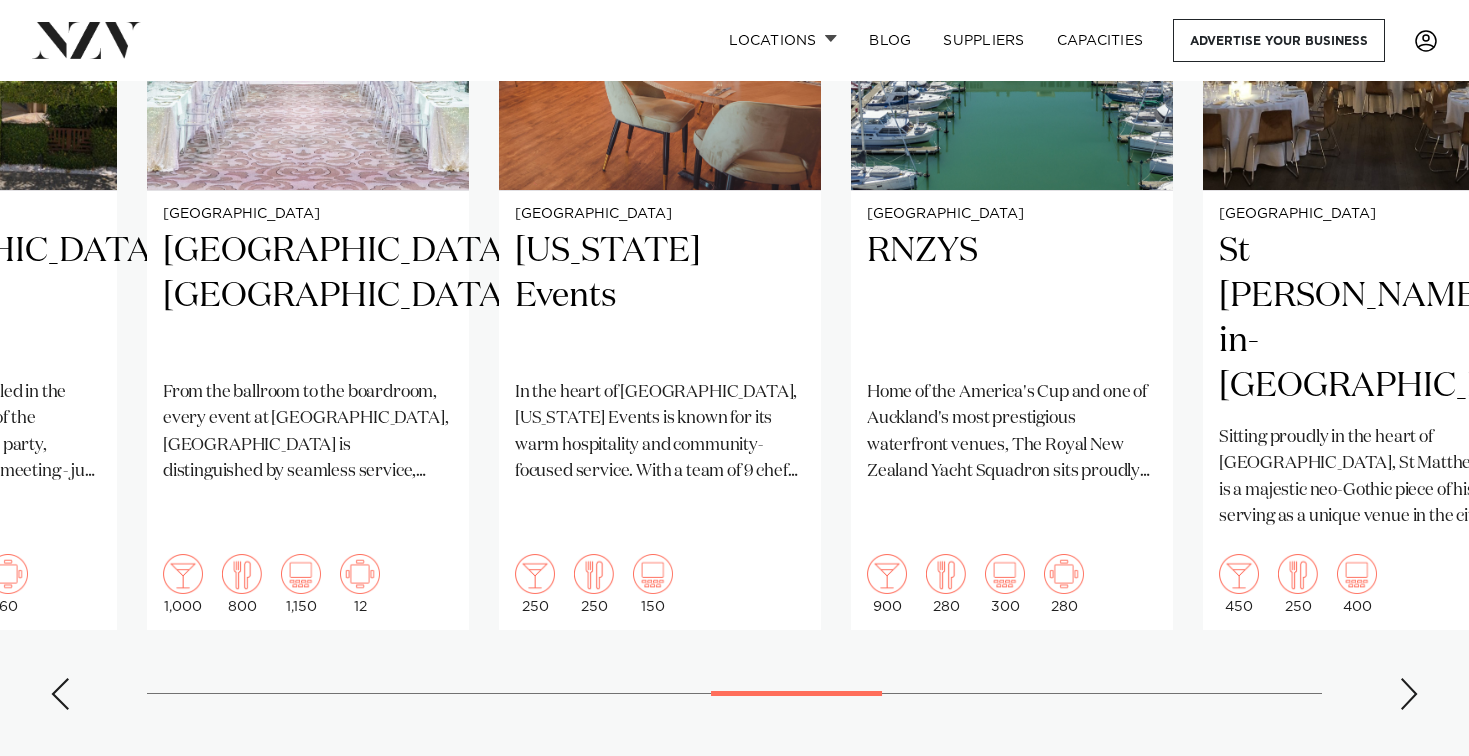 click at bounding box center [1409, 694] 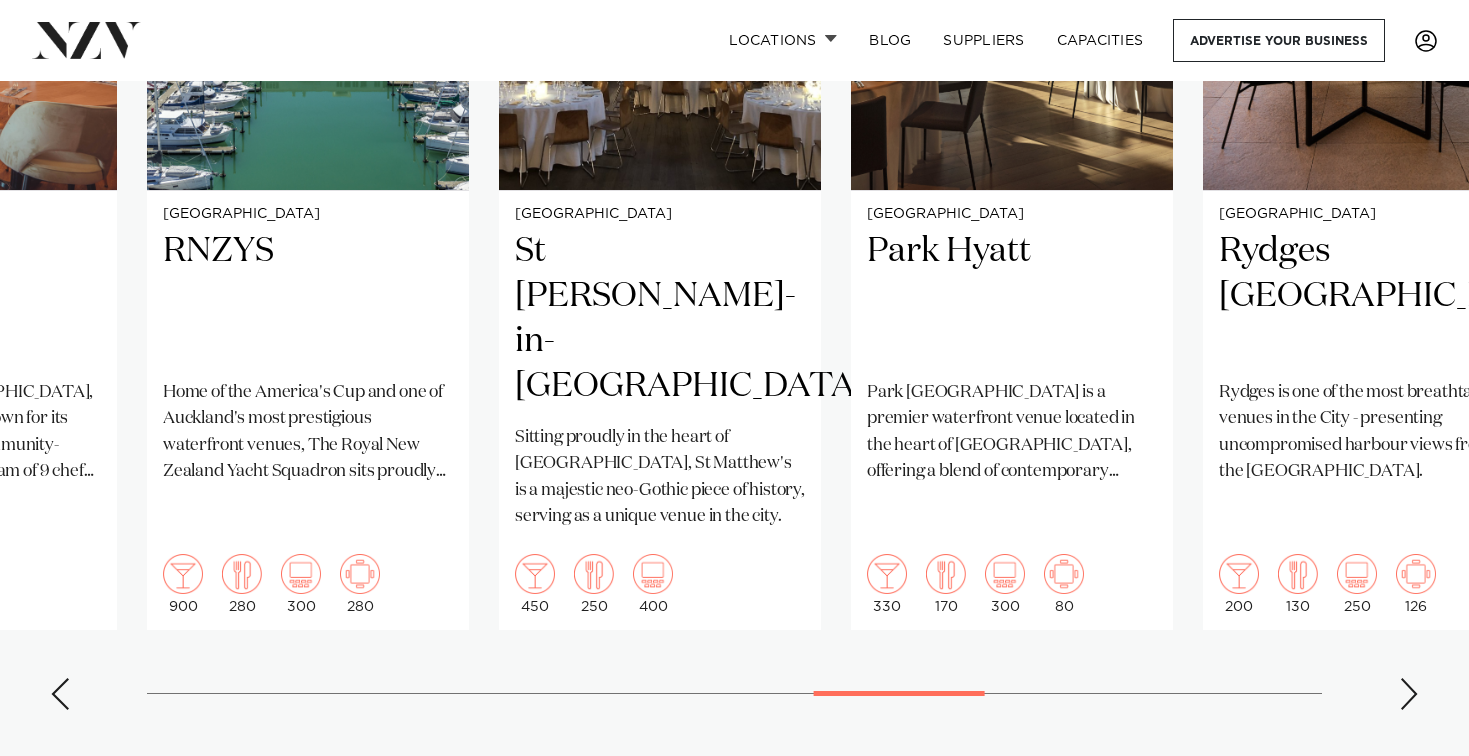 click at bounding box center [1409, 694] 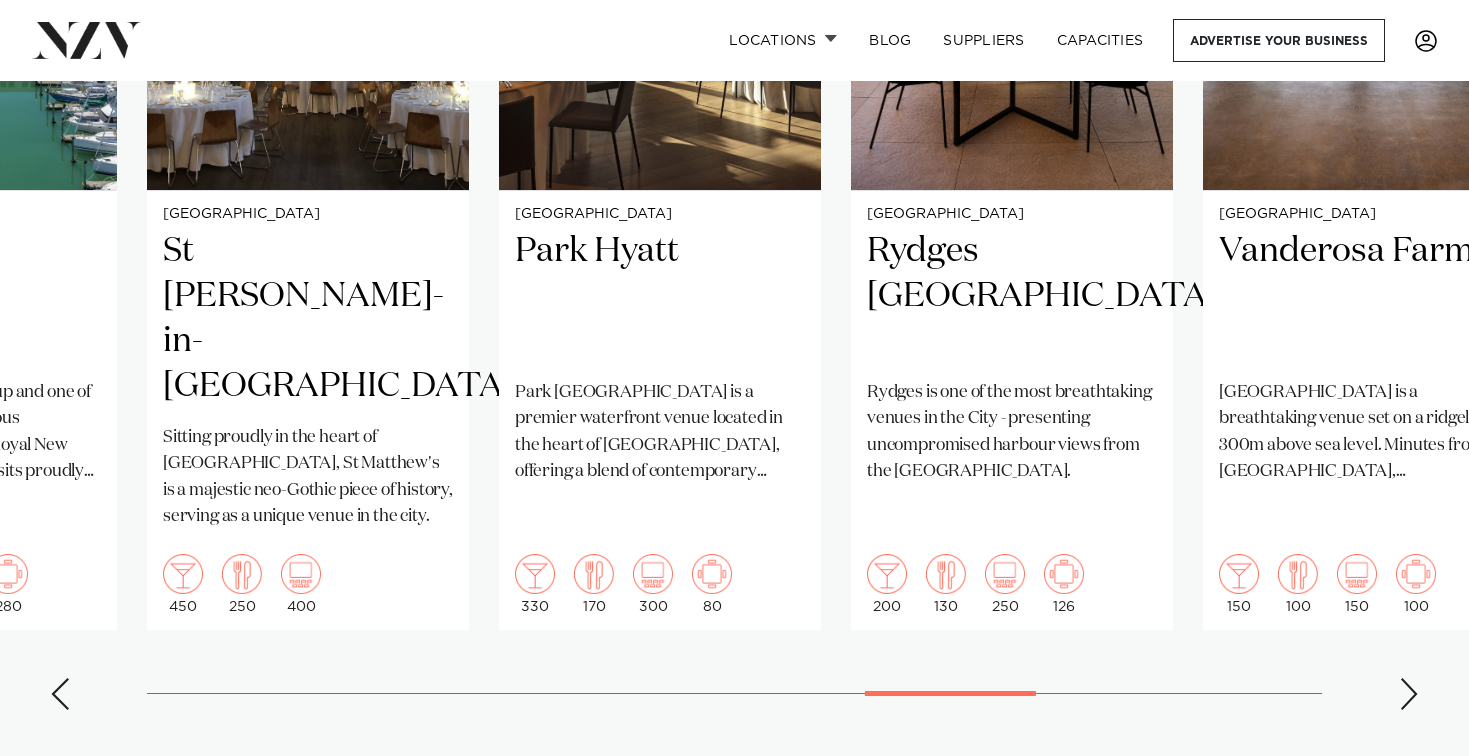 click at bounding box center [1409, 694] 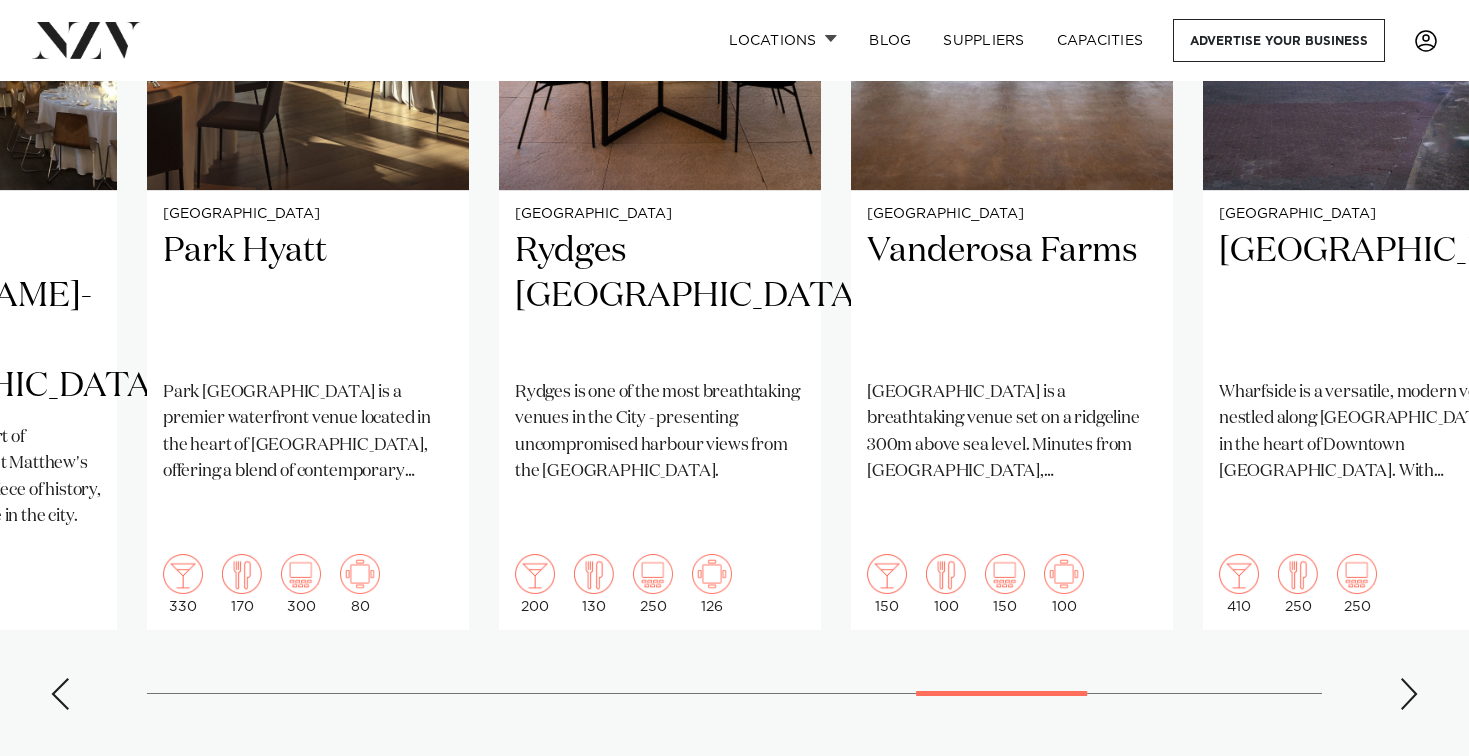 click at bounding box center (1409, 694) 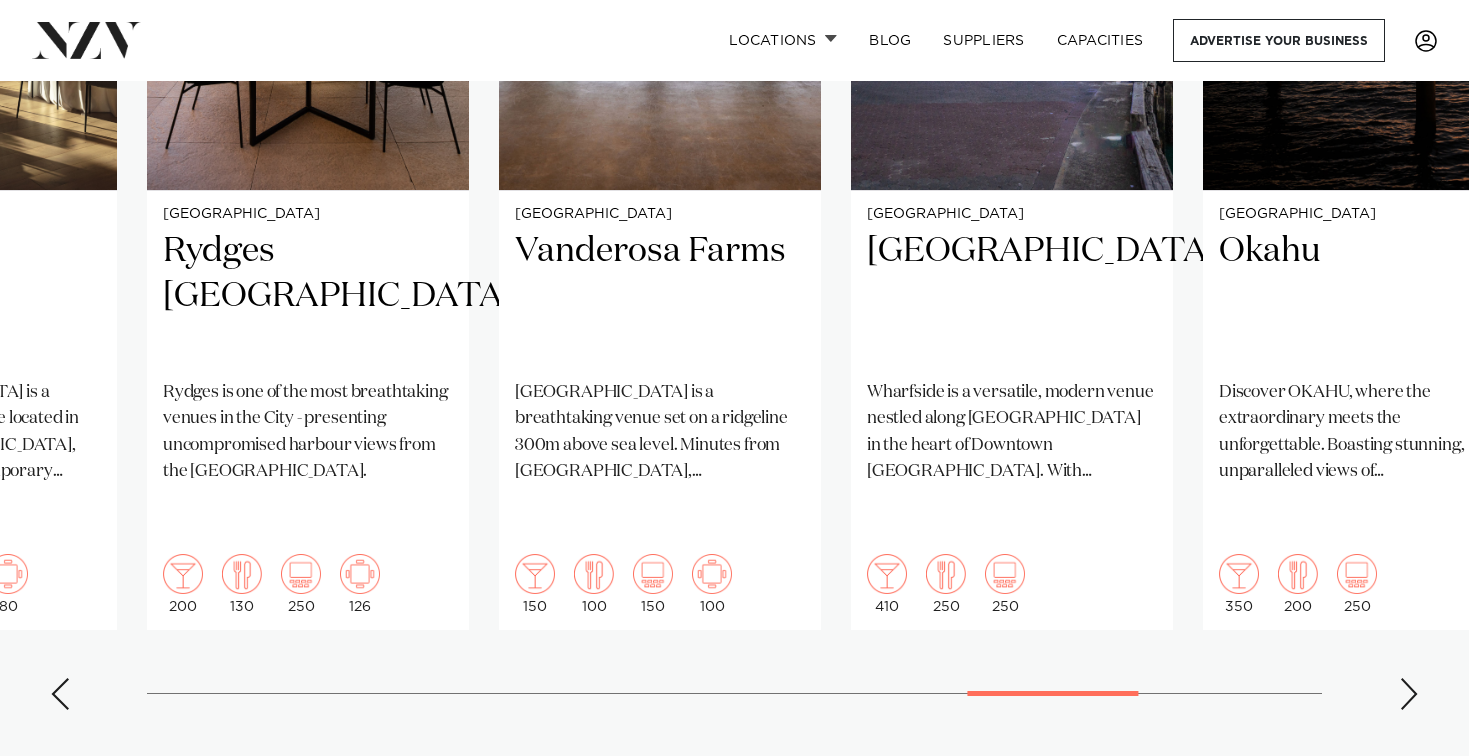 click at bounding box center [1409, 694] 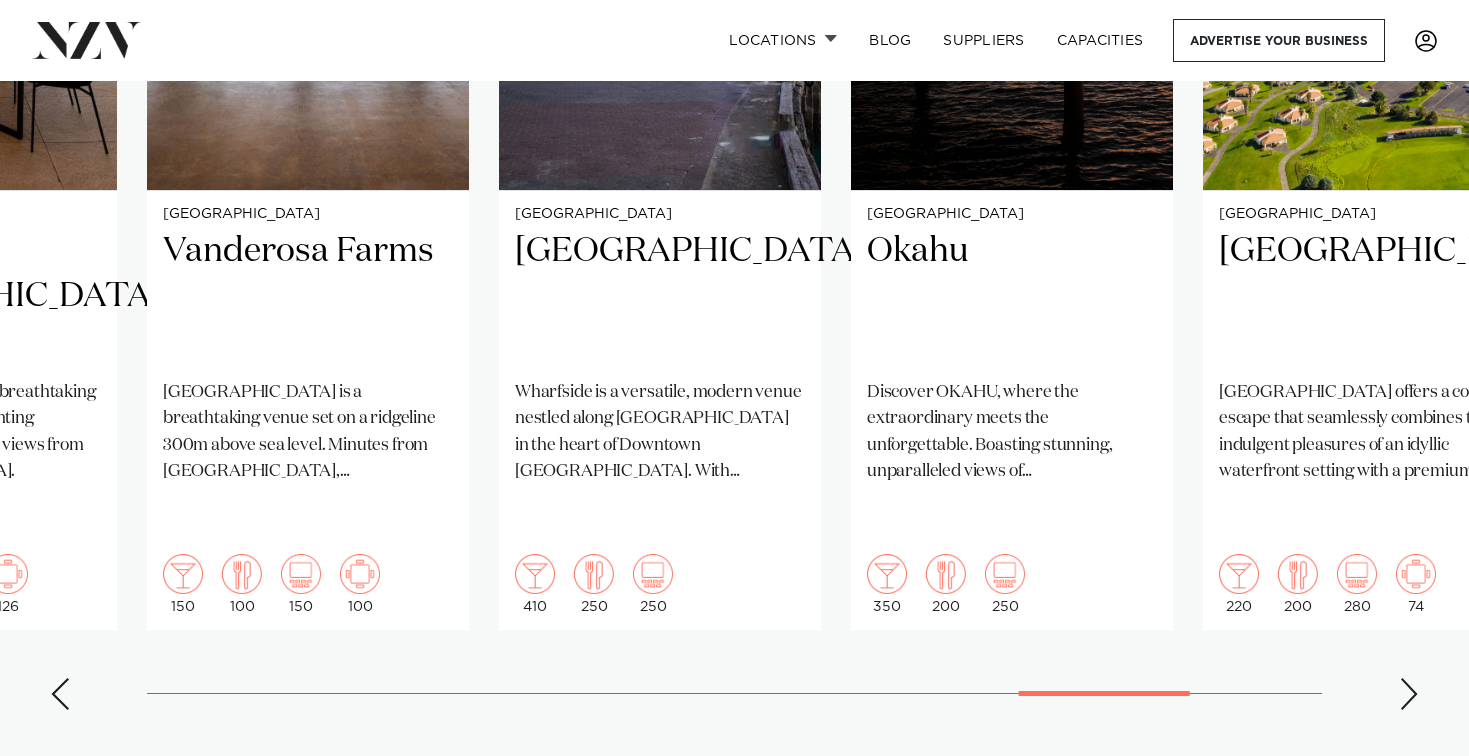 click at bounding box center [1409, 694] 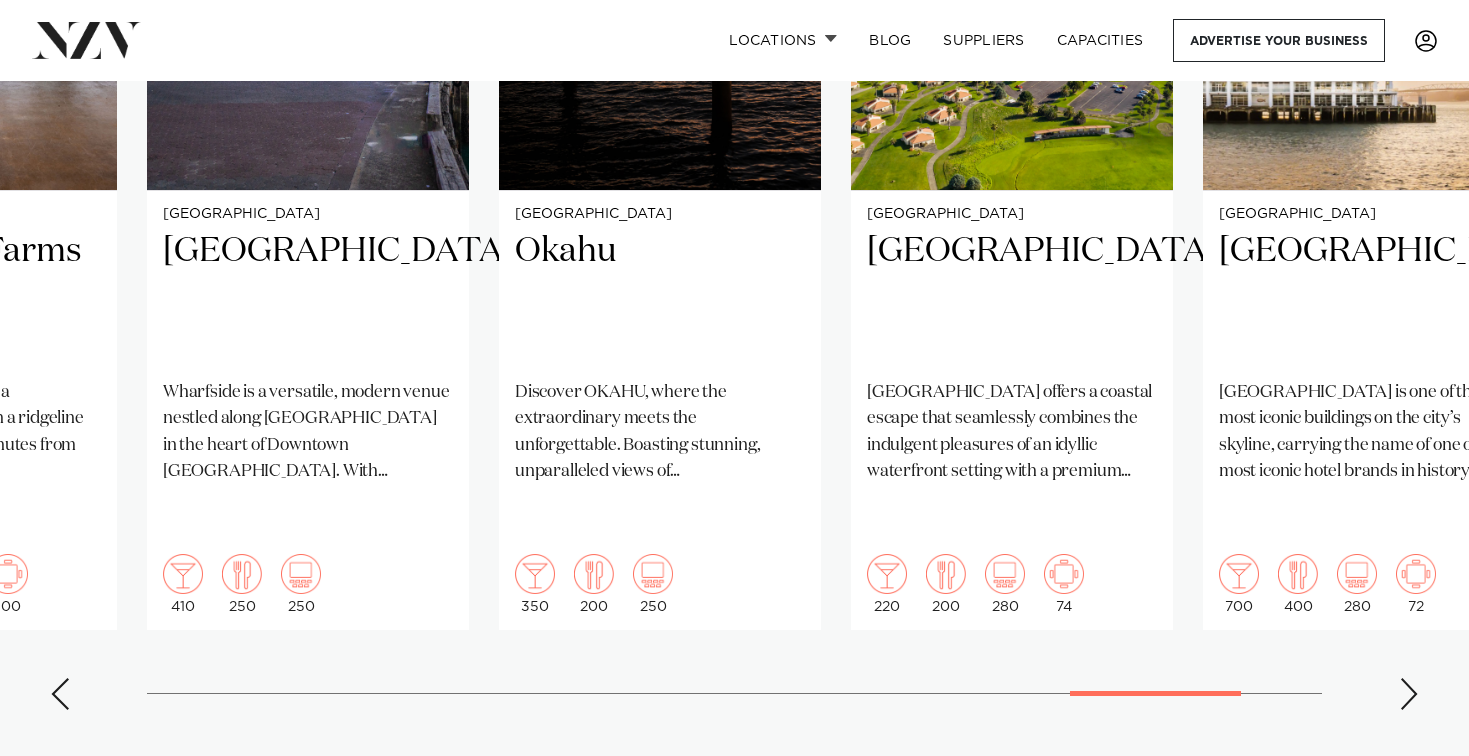 click at bounding box center (1409, 694) 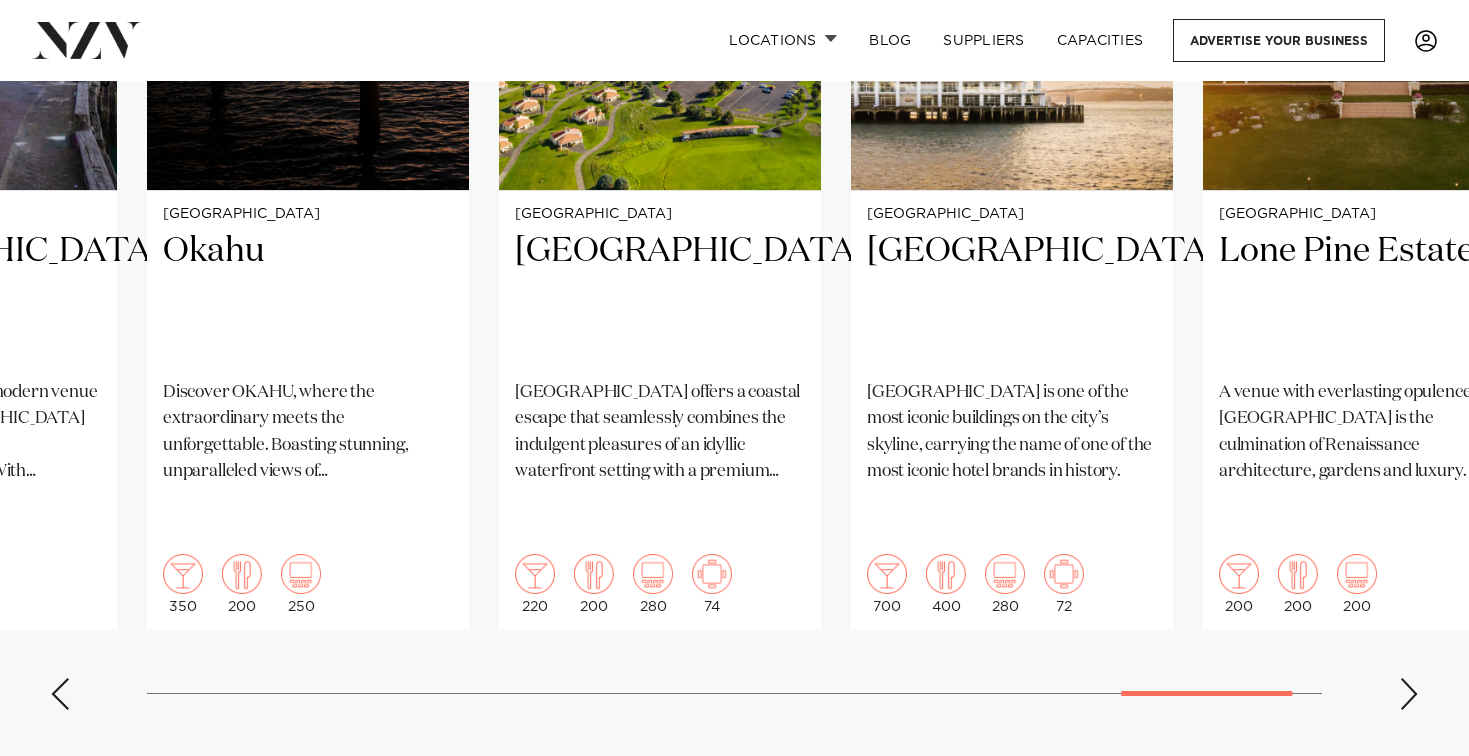 click at bounding box center [1409, 694] 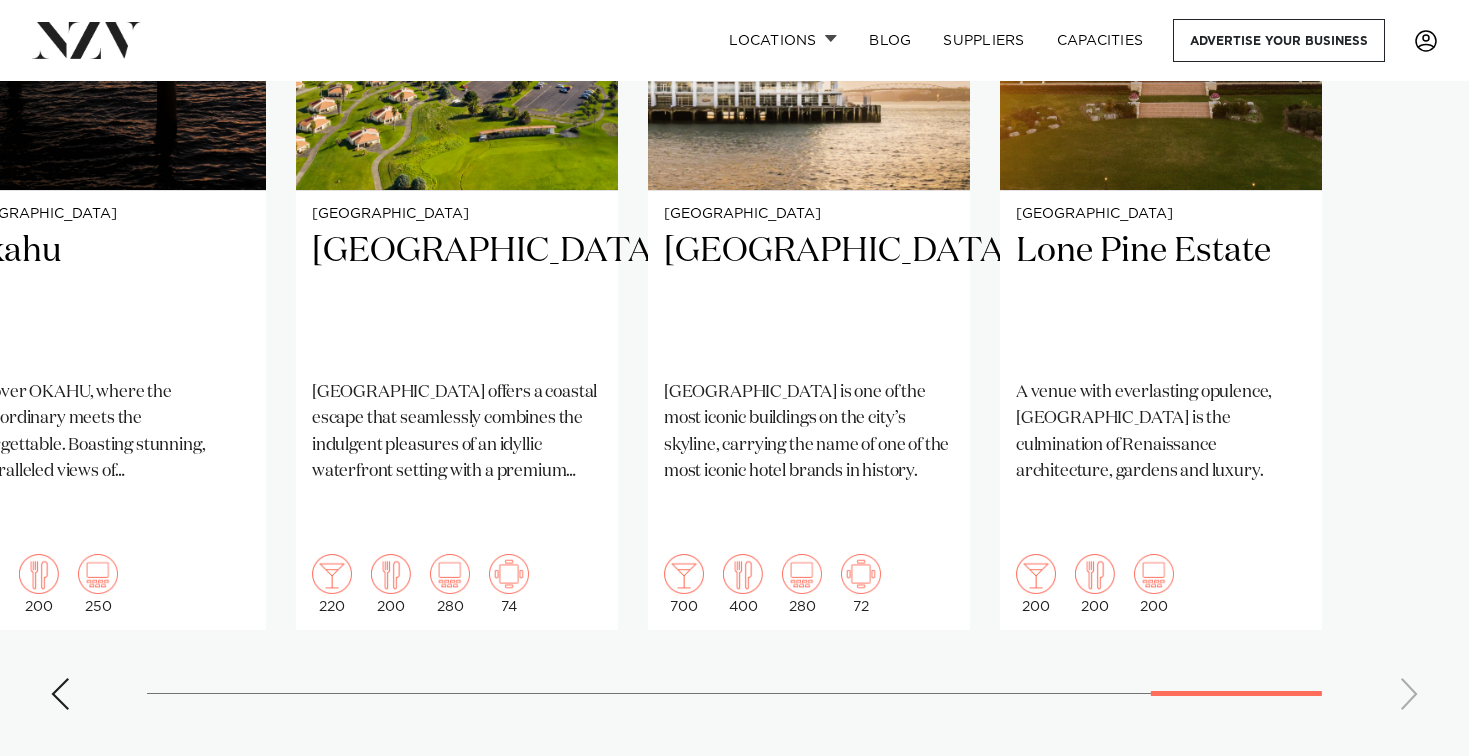 click on "Auckland
Pipiri Lane
Big Impact Events. Small Footprint.
500
180
300
10
Auckland
Abel Estate
100" at bounding box center (734, 242) 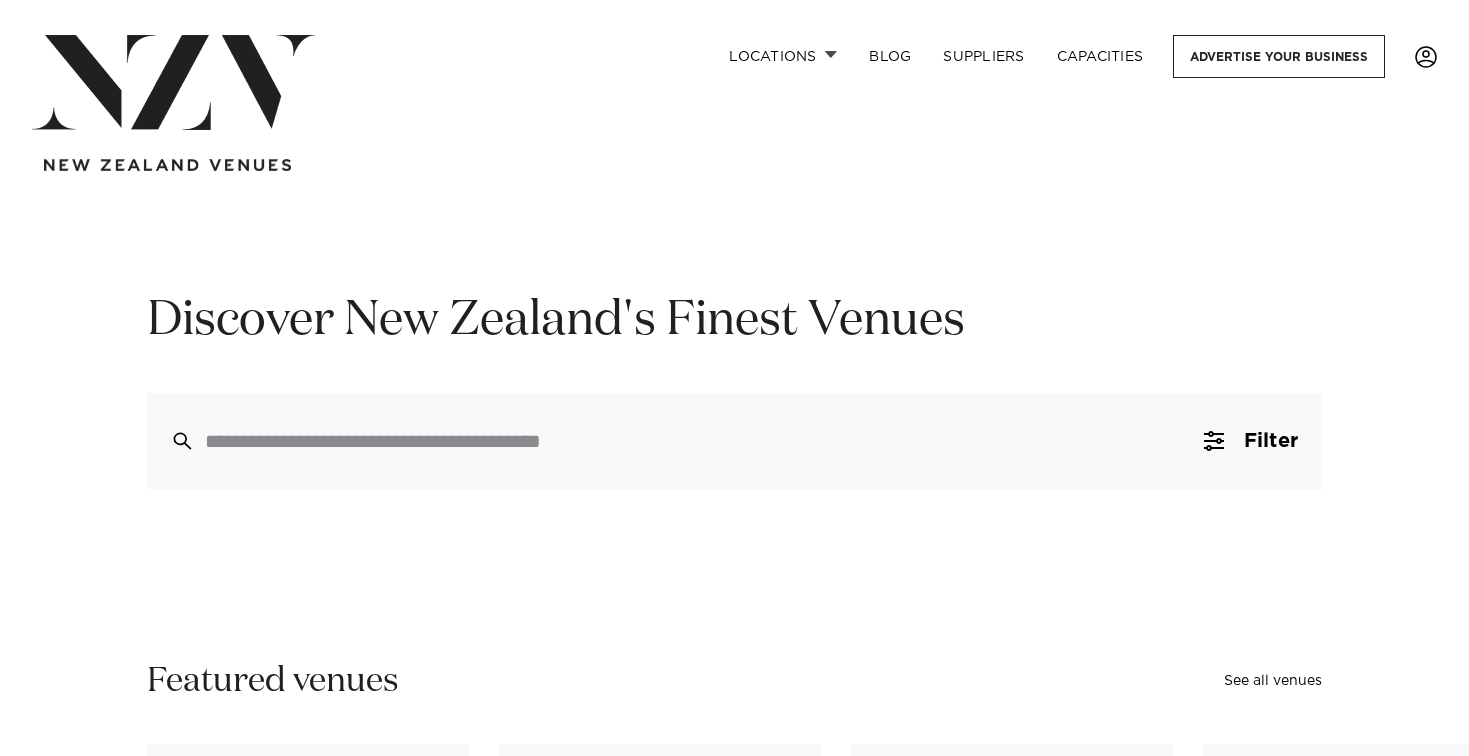 scroll, scrollTop: 0, scrollLeft: 0, axis: both 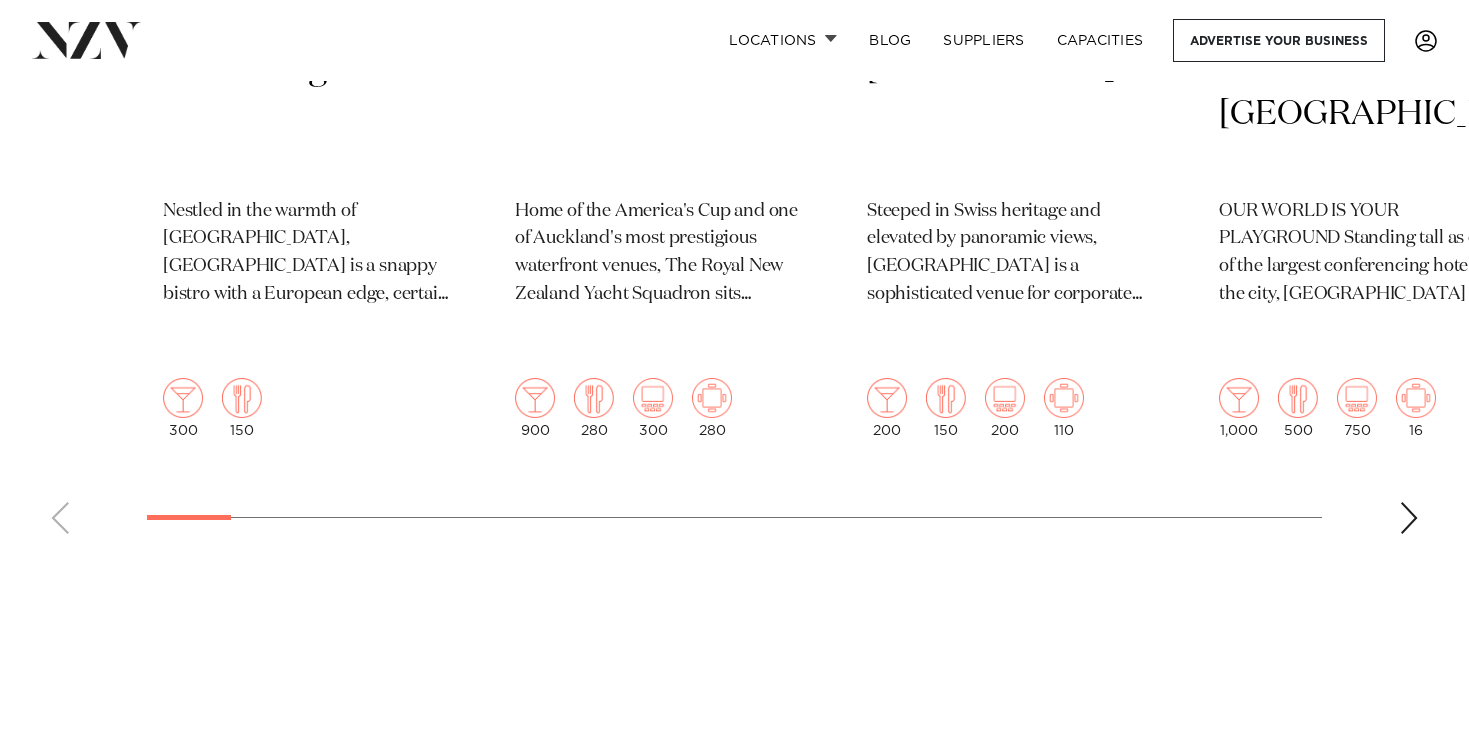 click at bounding box center (1409, 518) 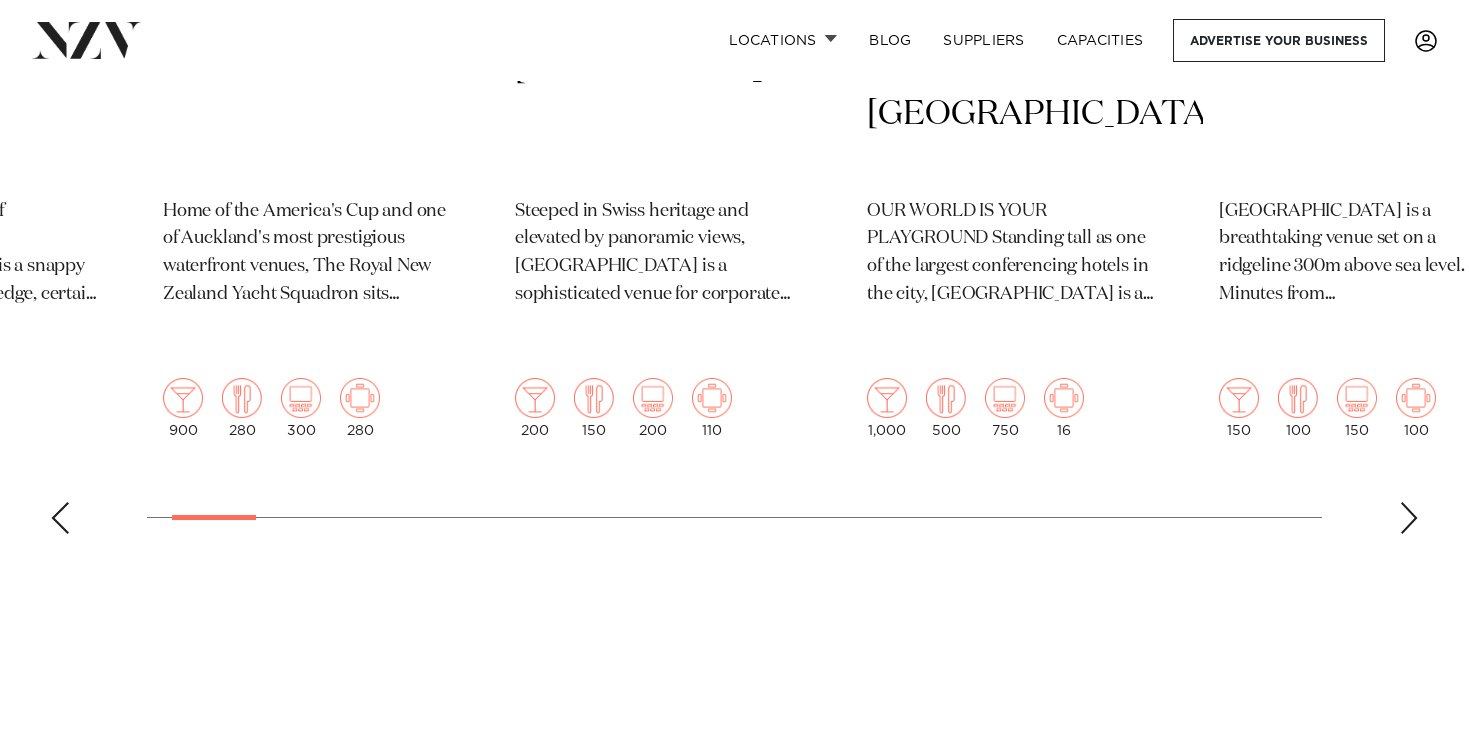 click at bounding box center (1409, 518) 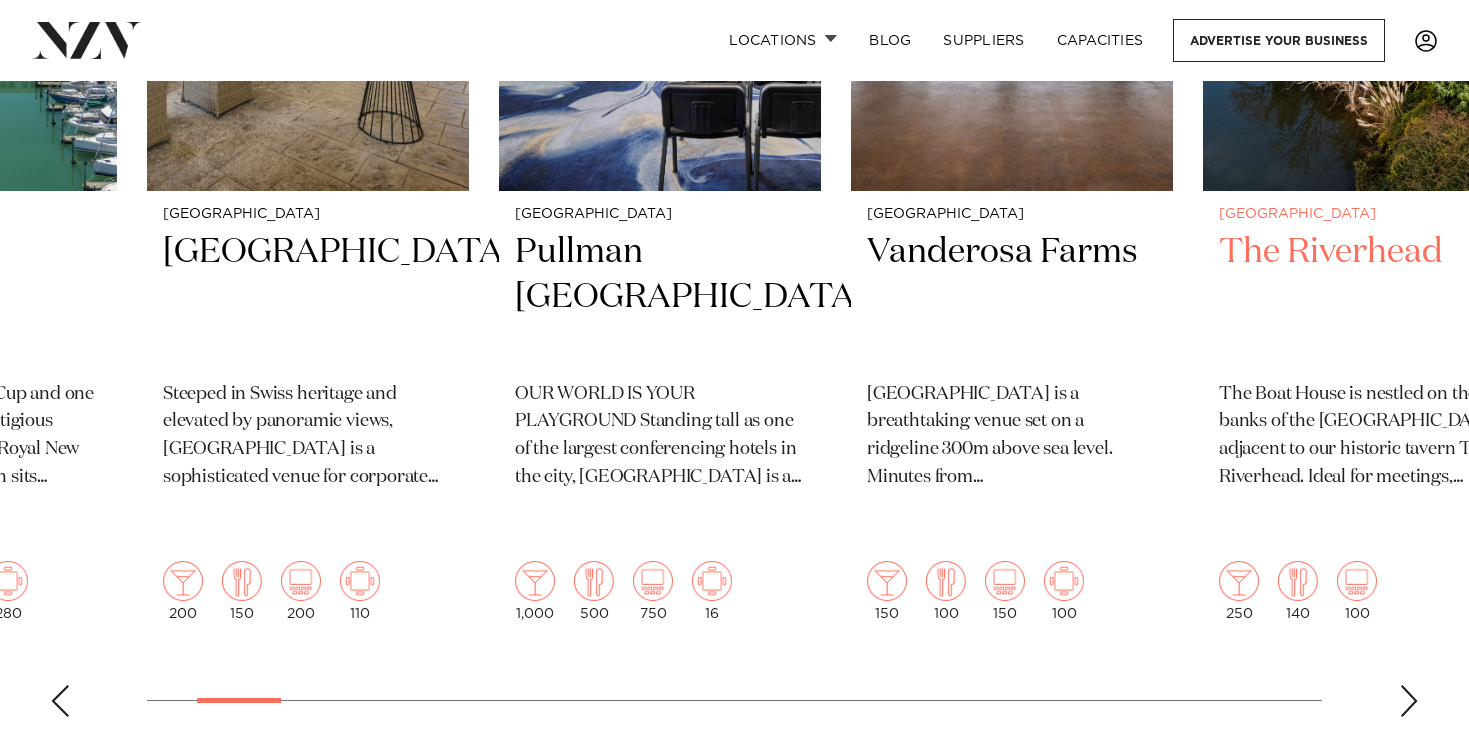 scroll, scrollTop: 1067, scrollLeft: 0, axis: vertical 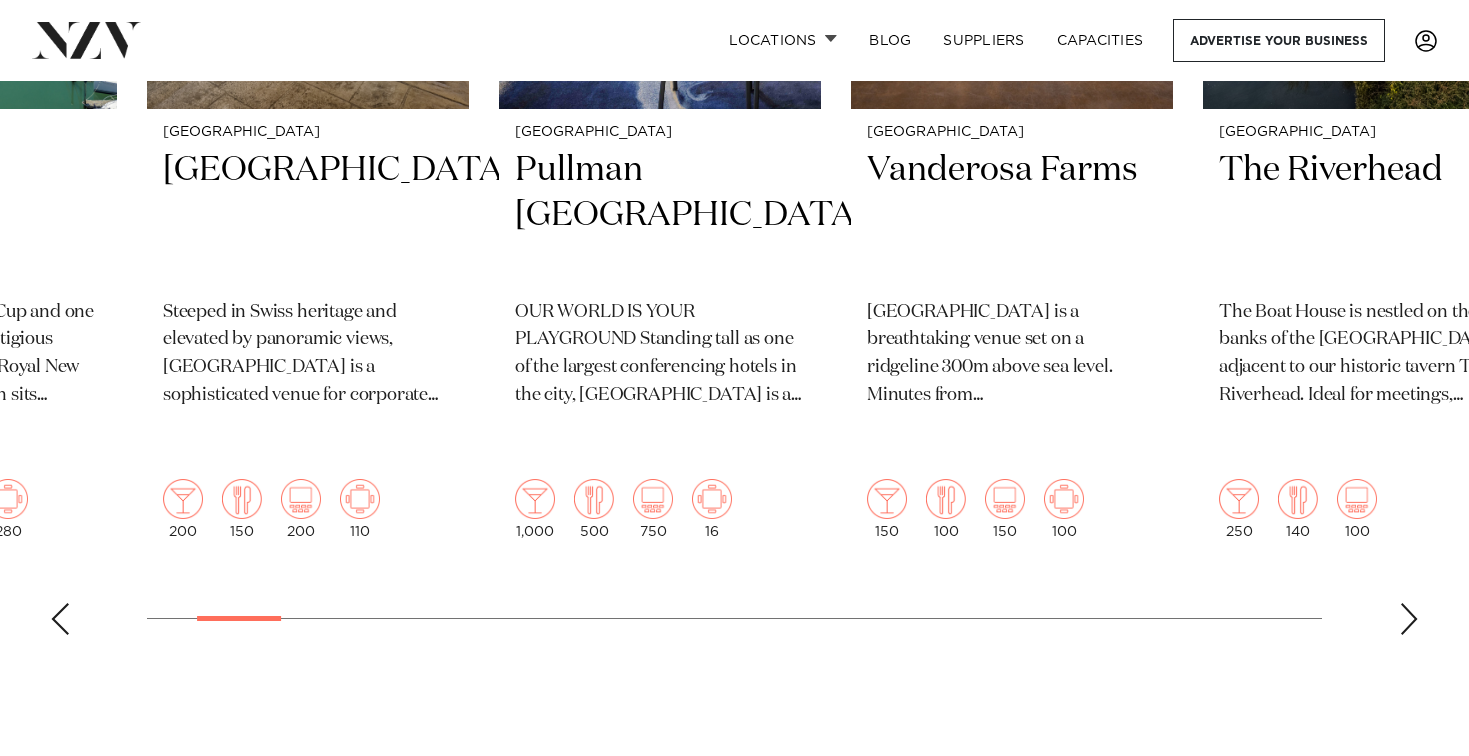 click at bounding box center [1409, 619] 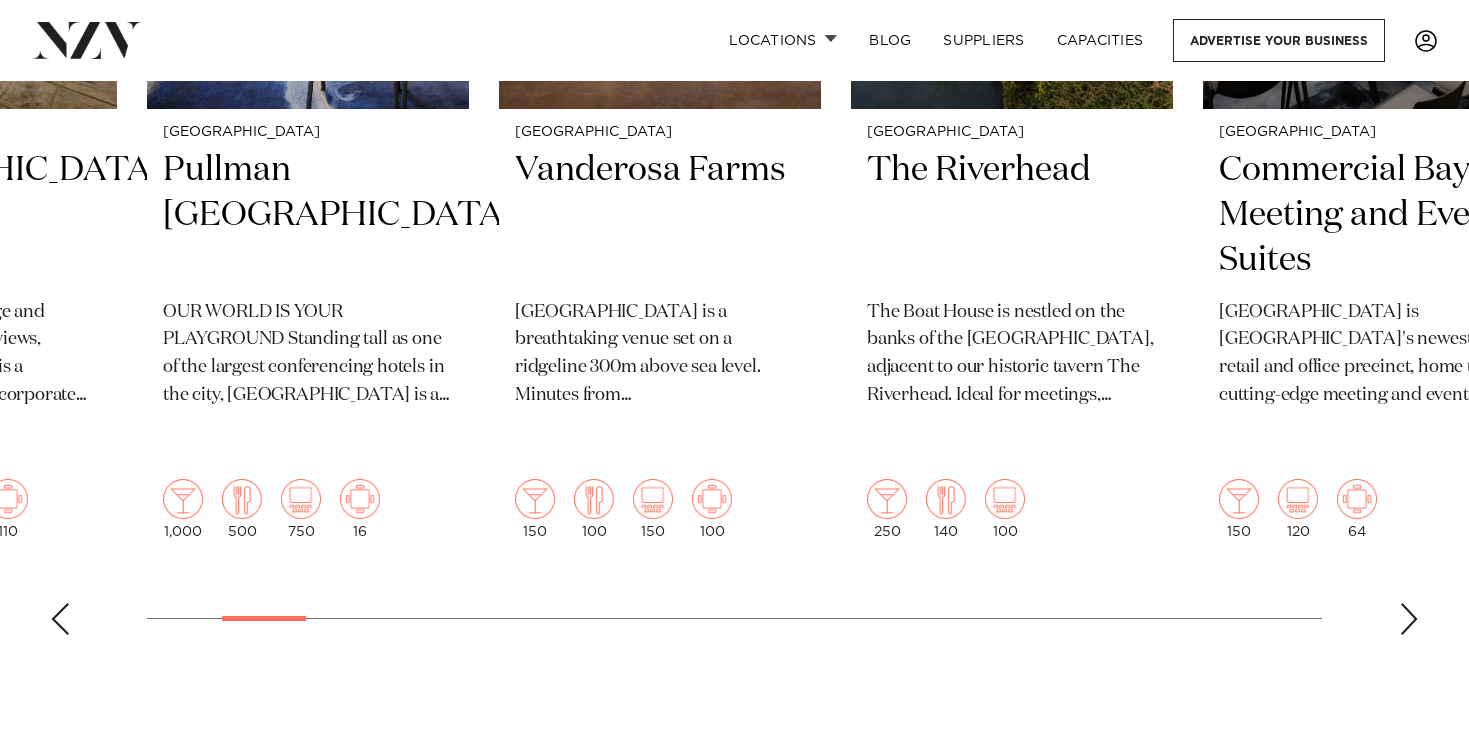 click at bounding box center [1409, 619] 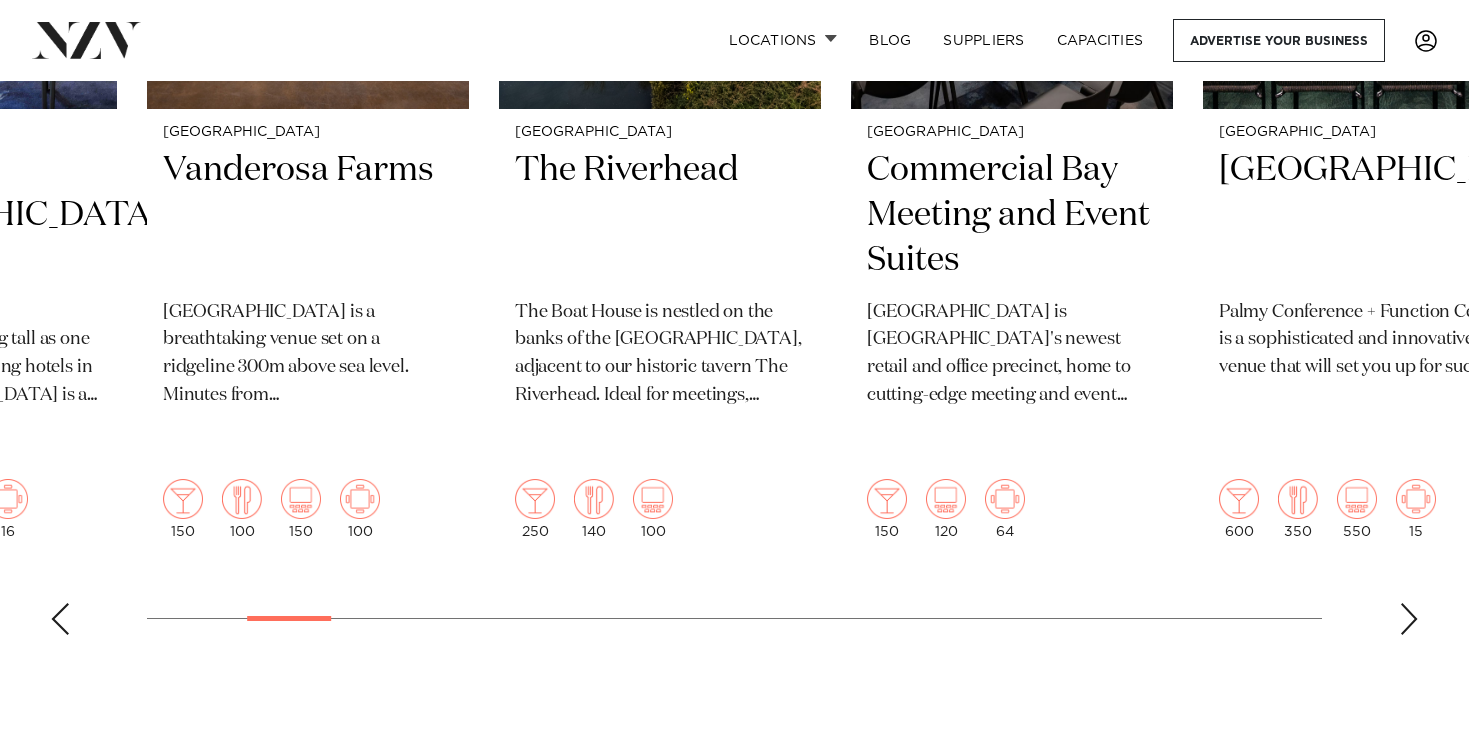 click at bounding box center (1409, 619) 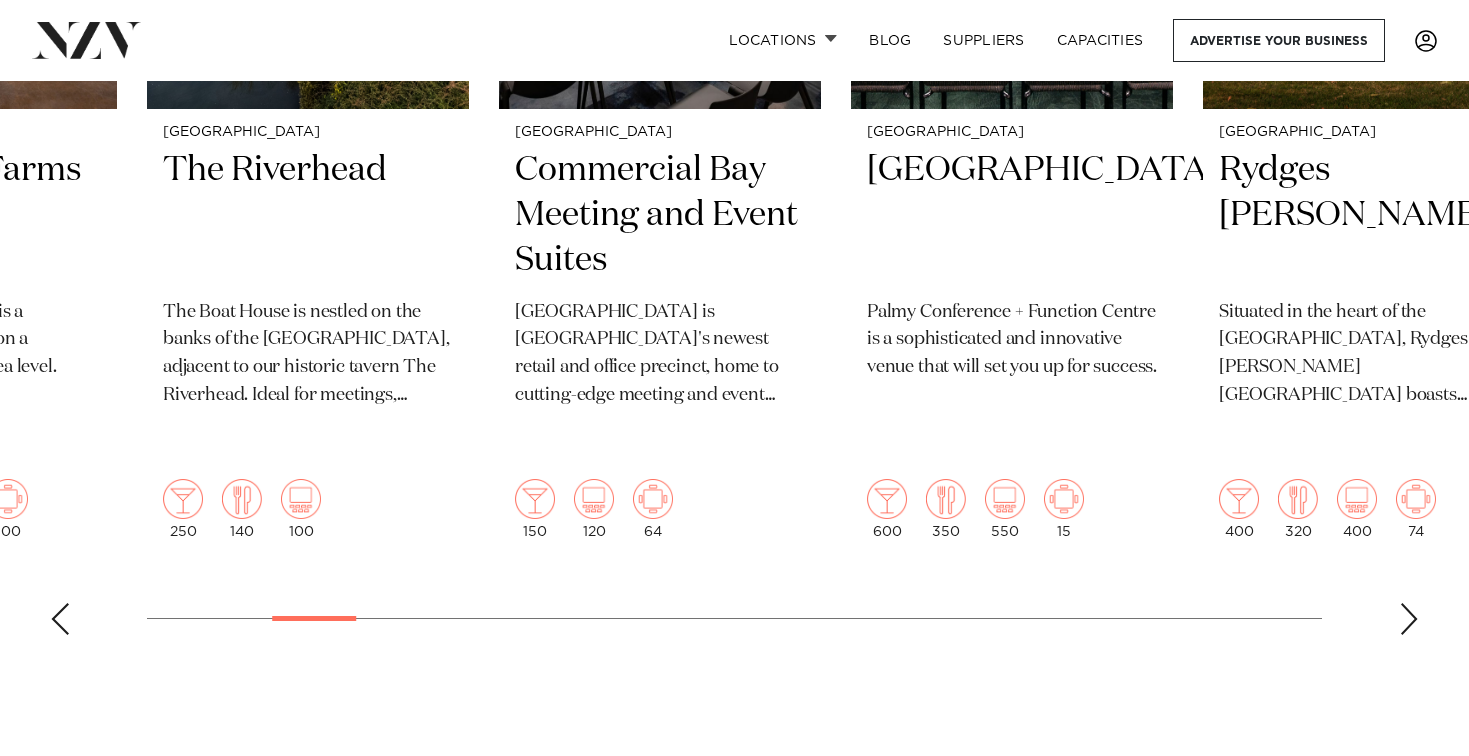 click at bounding box center [1409, 619] 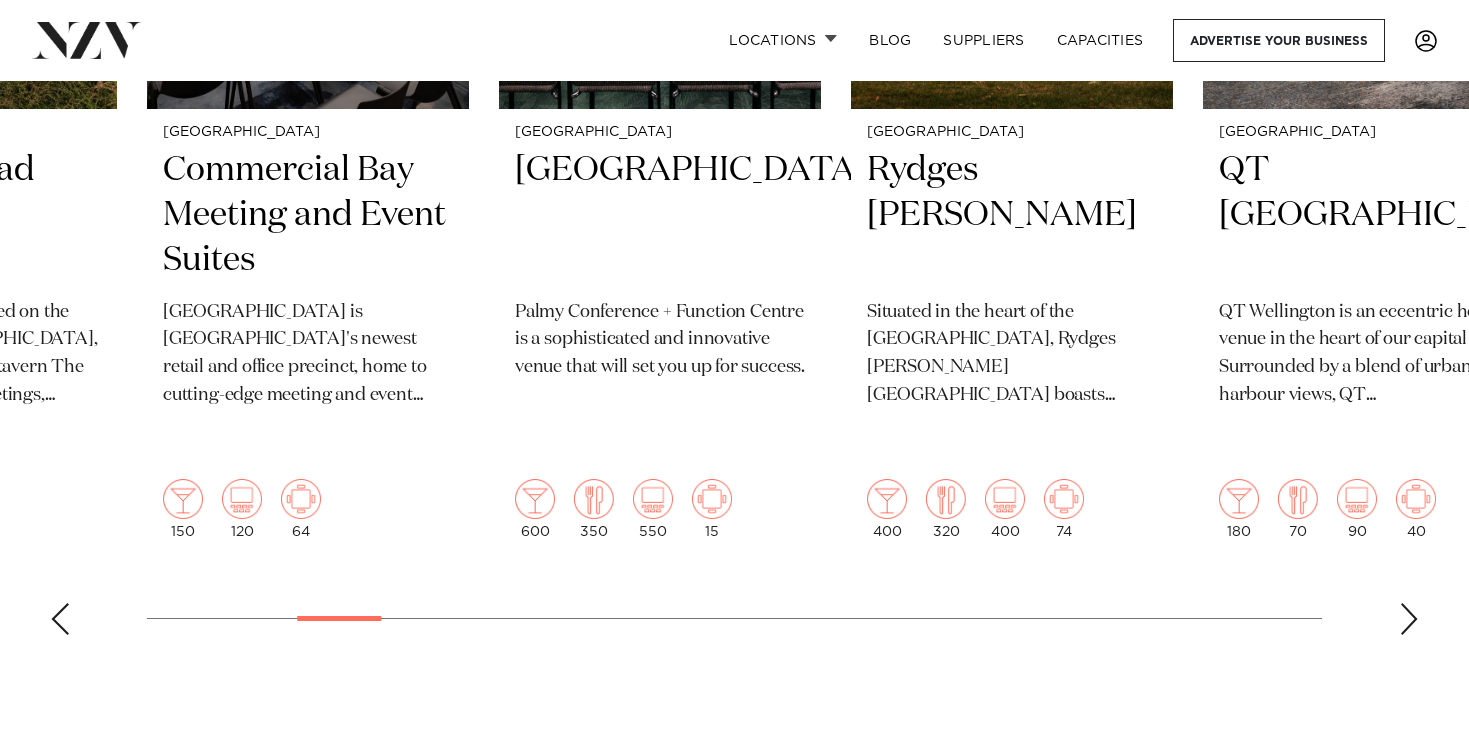 click at bounding box center [1409, 619] 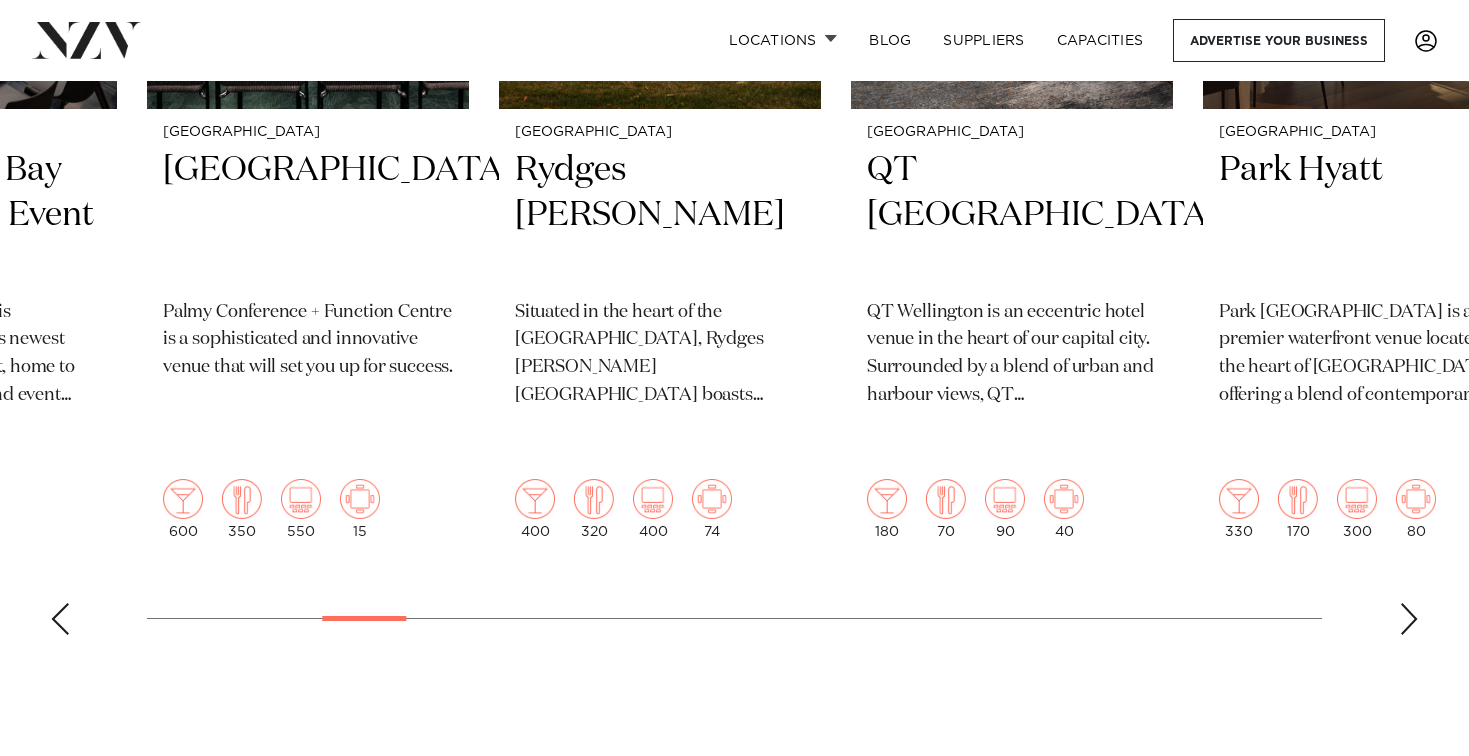 click at bounding box center (1409, 619) 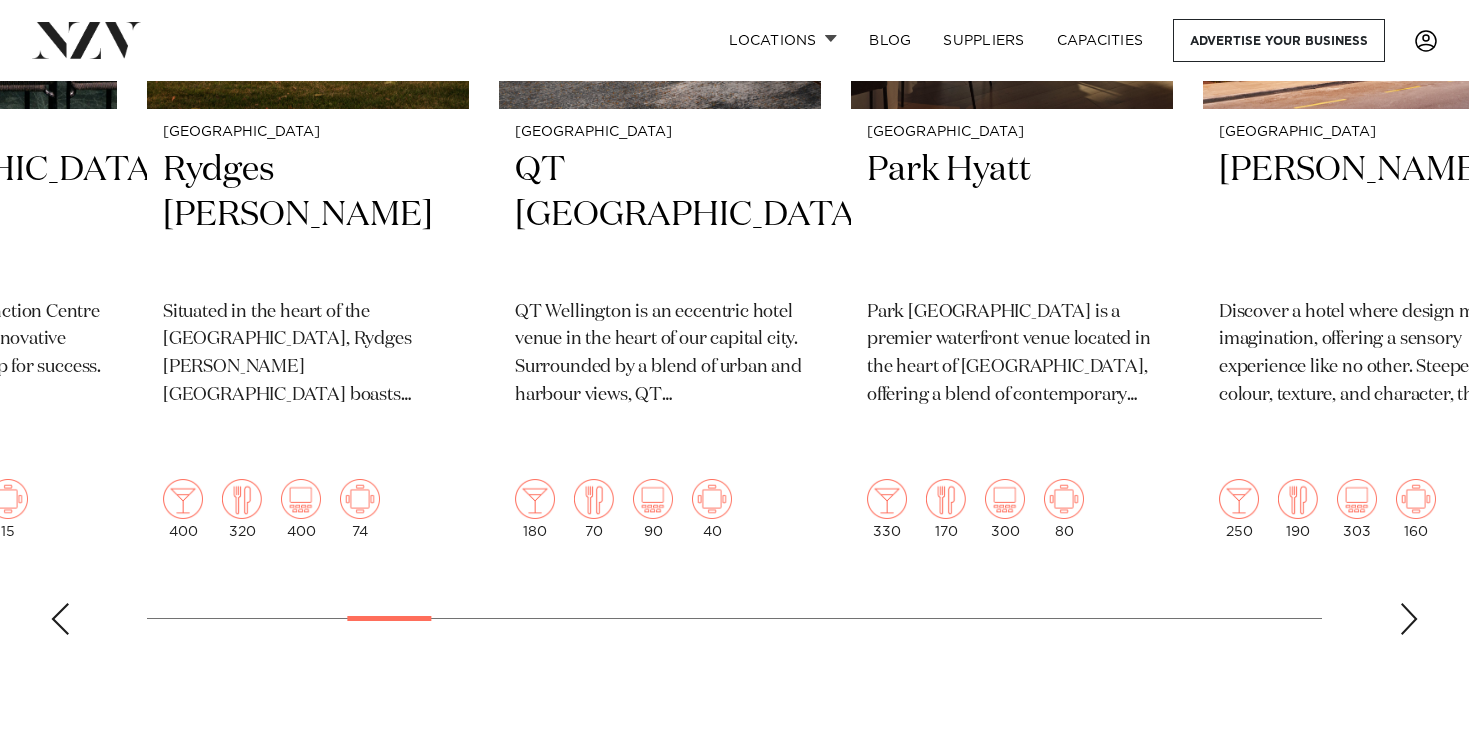 click at bounding box center [1409, 619] 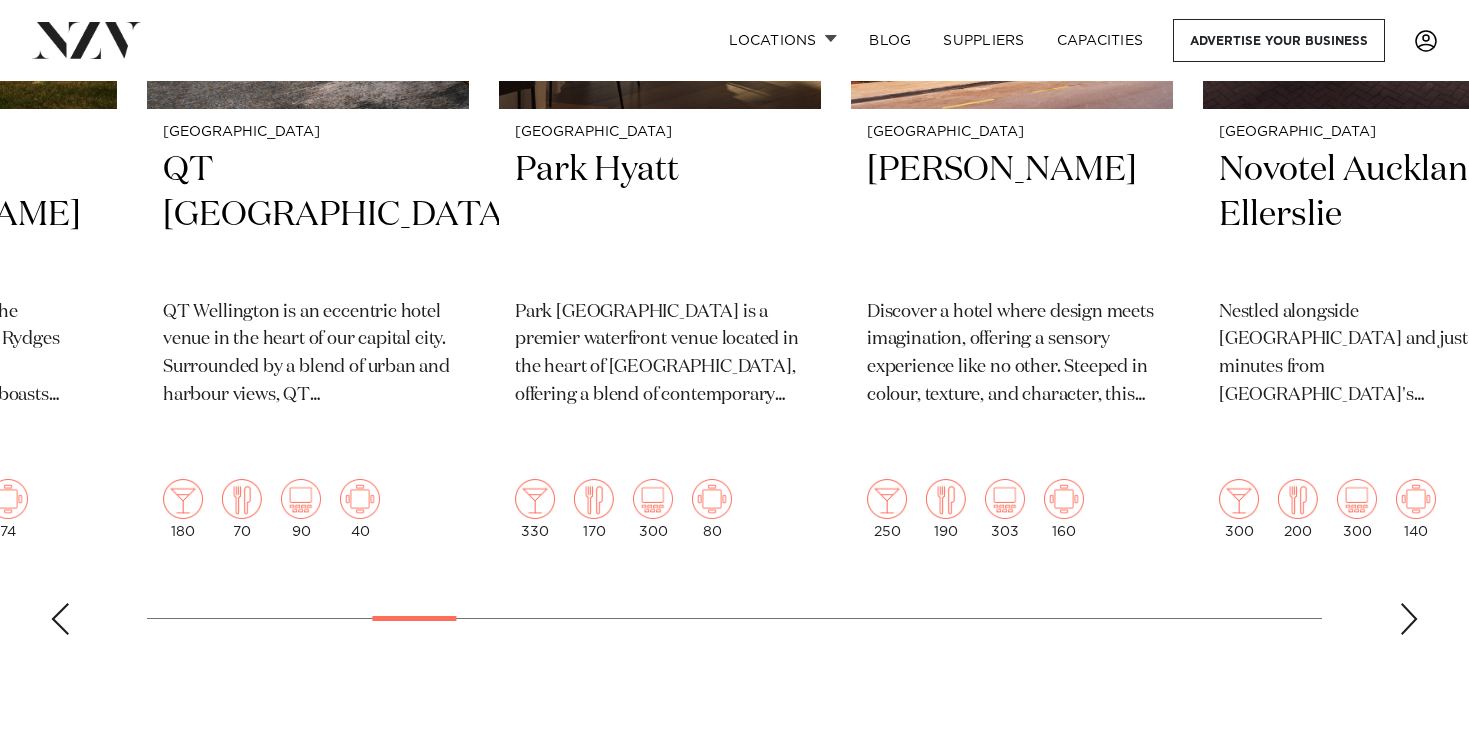 click at bounding box center [1409, 619] 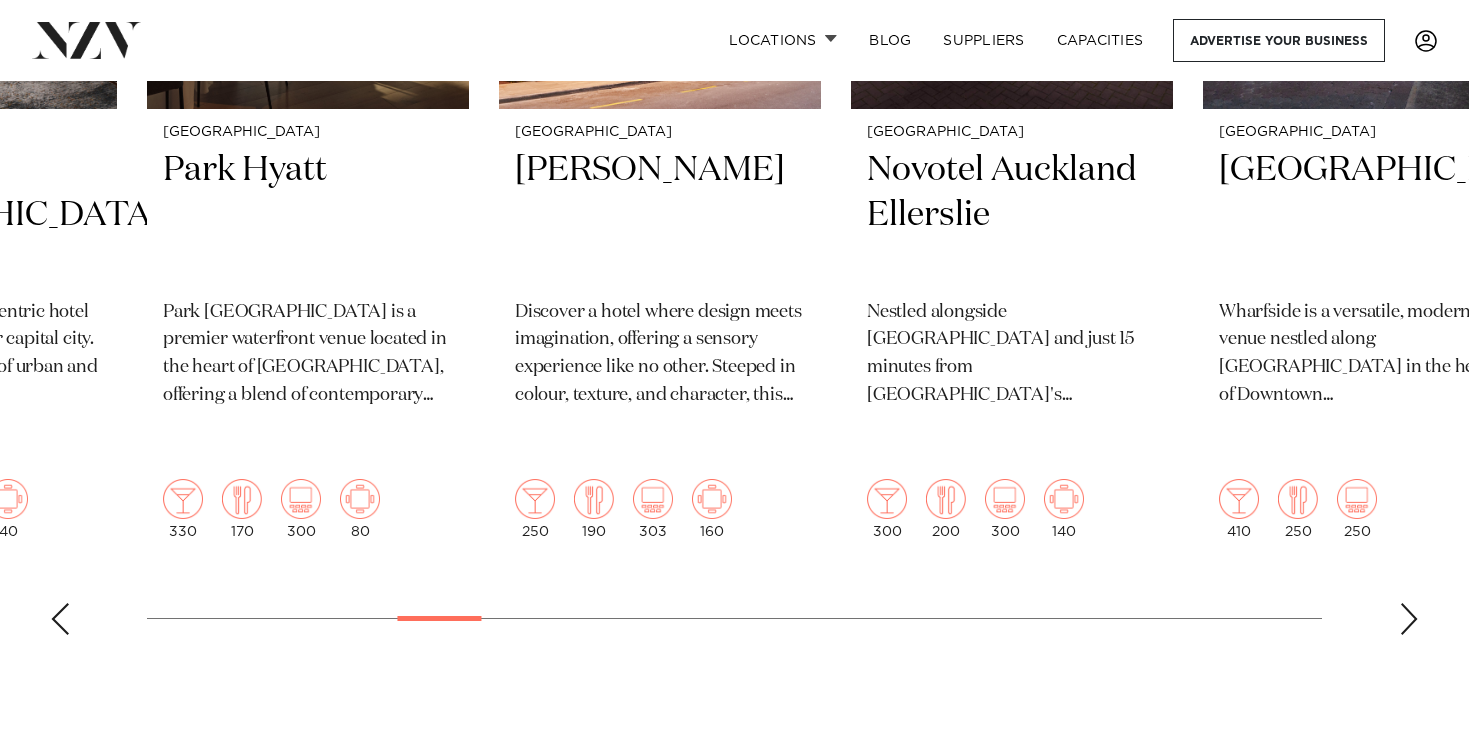 click at bounding box center [1409, 619] 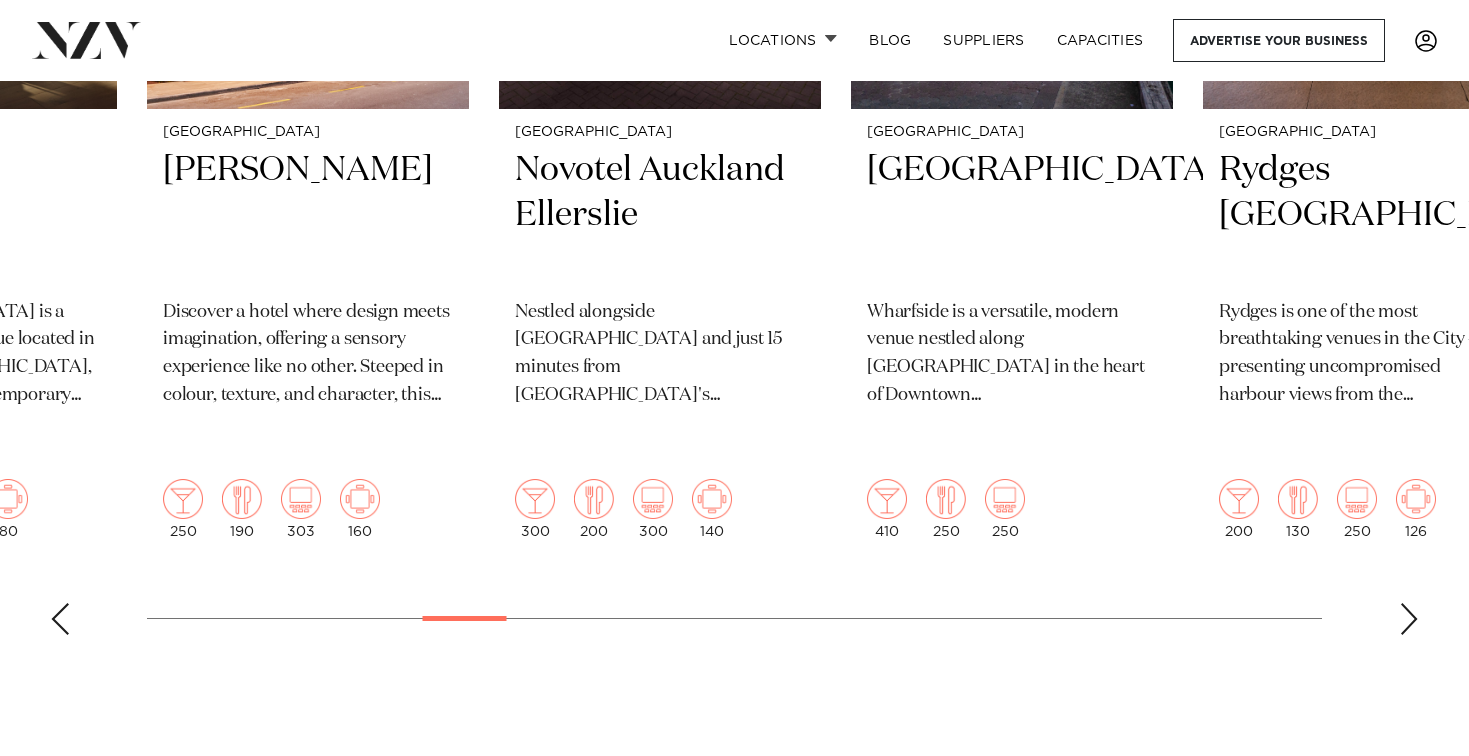 click at bounding box center [1409, 619] 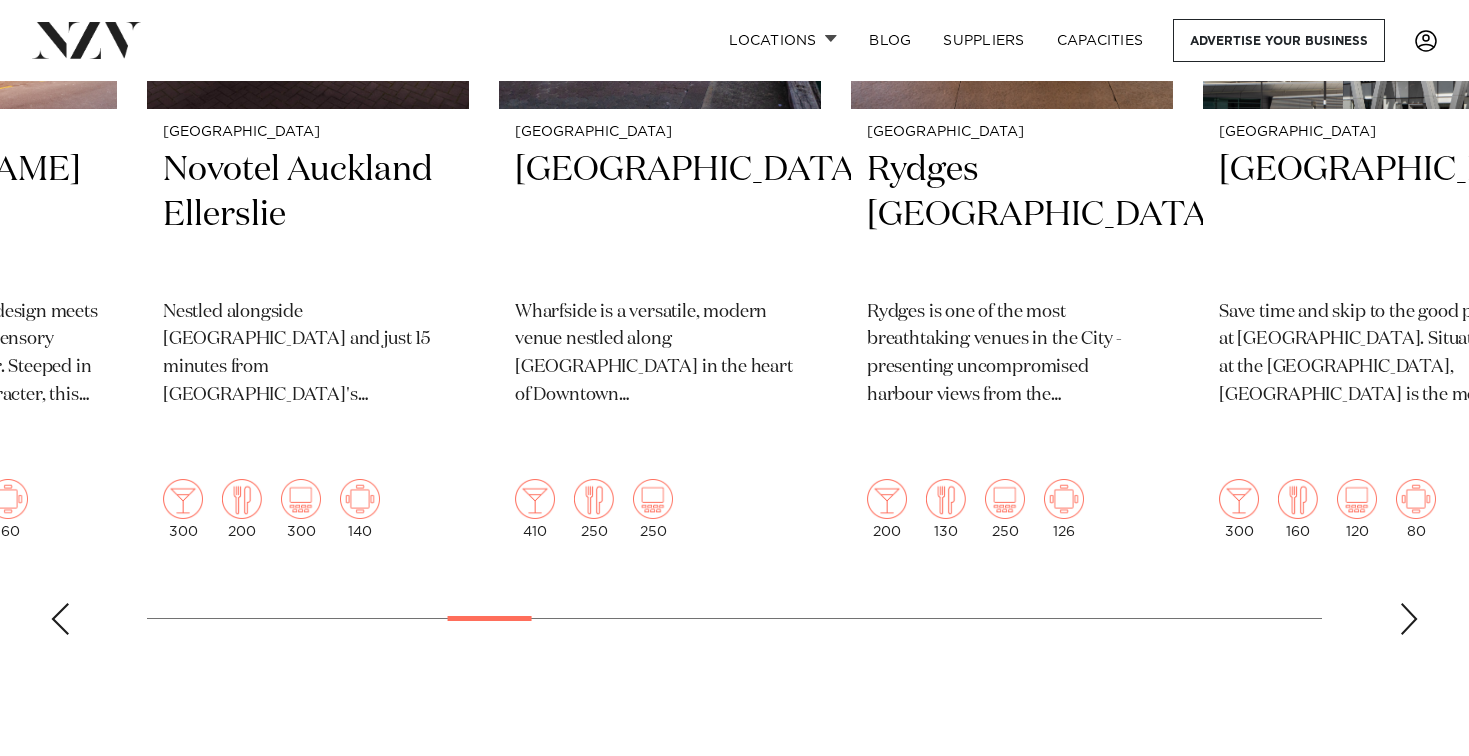 click at bounding box center [1409, 619] 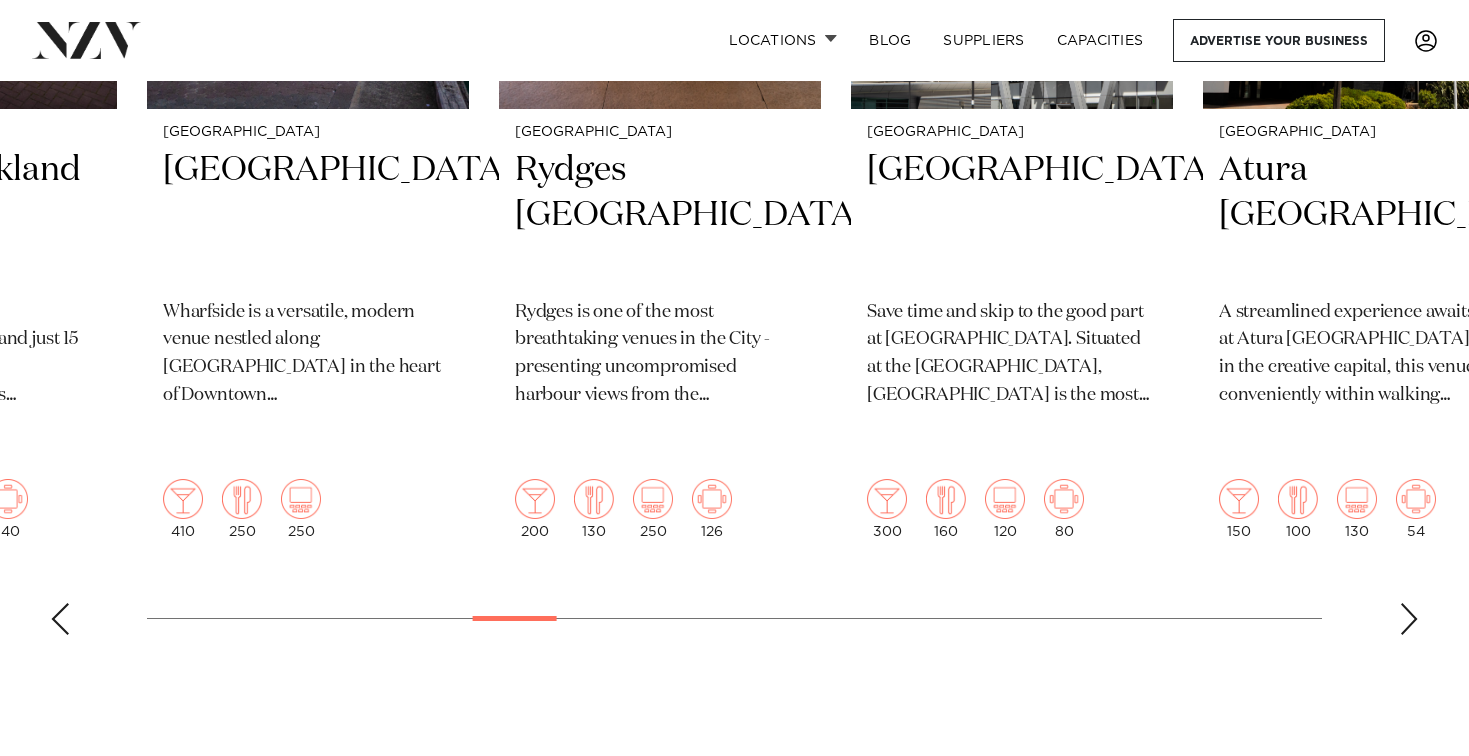 click at bounding box center (1409, 619) 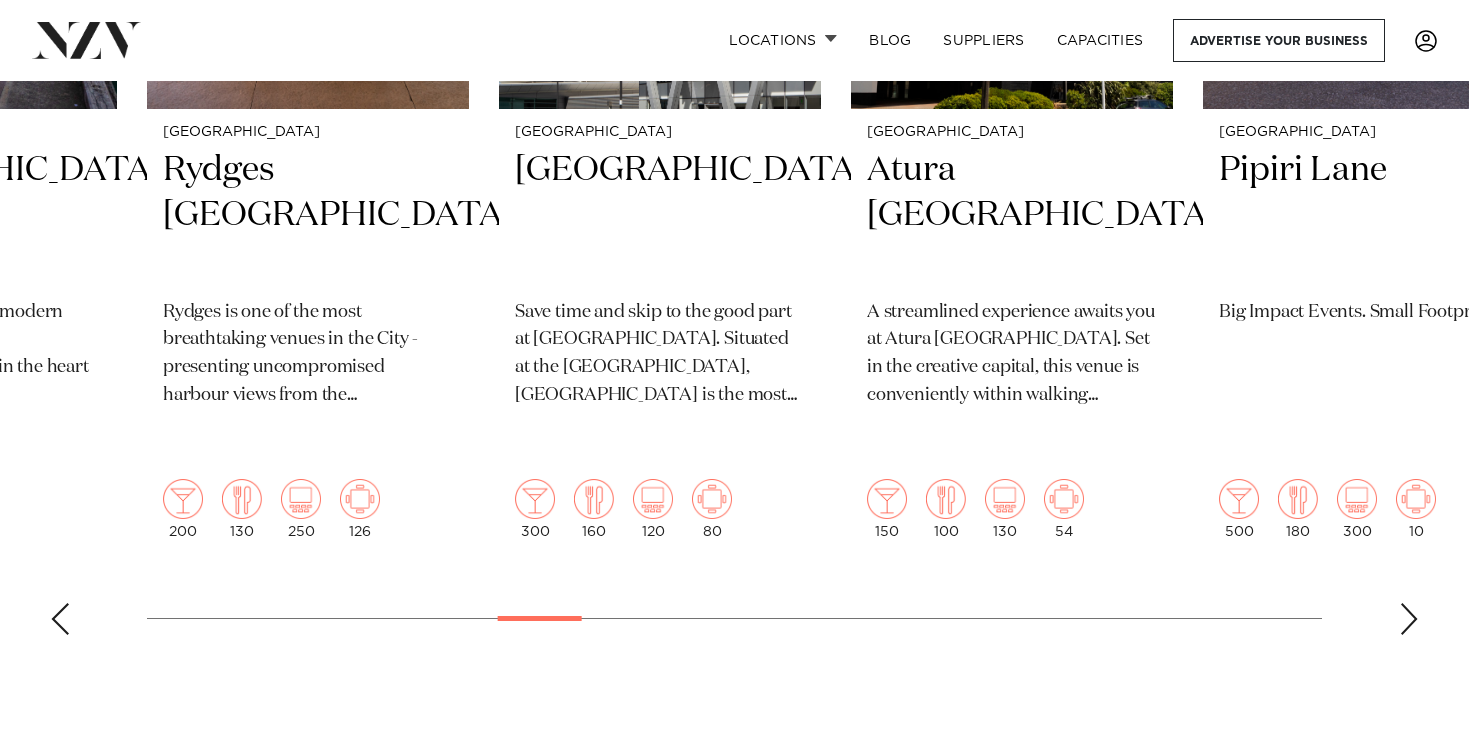 click at bounding box center [1409, 619] 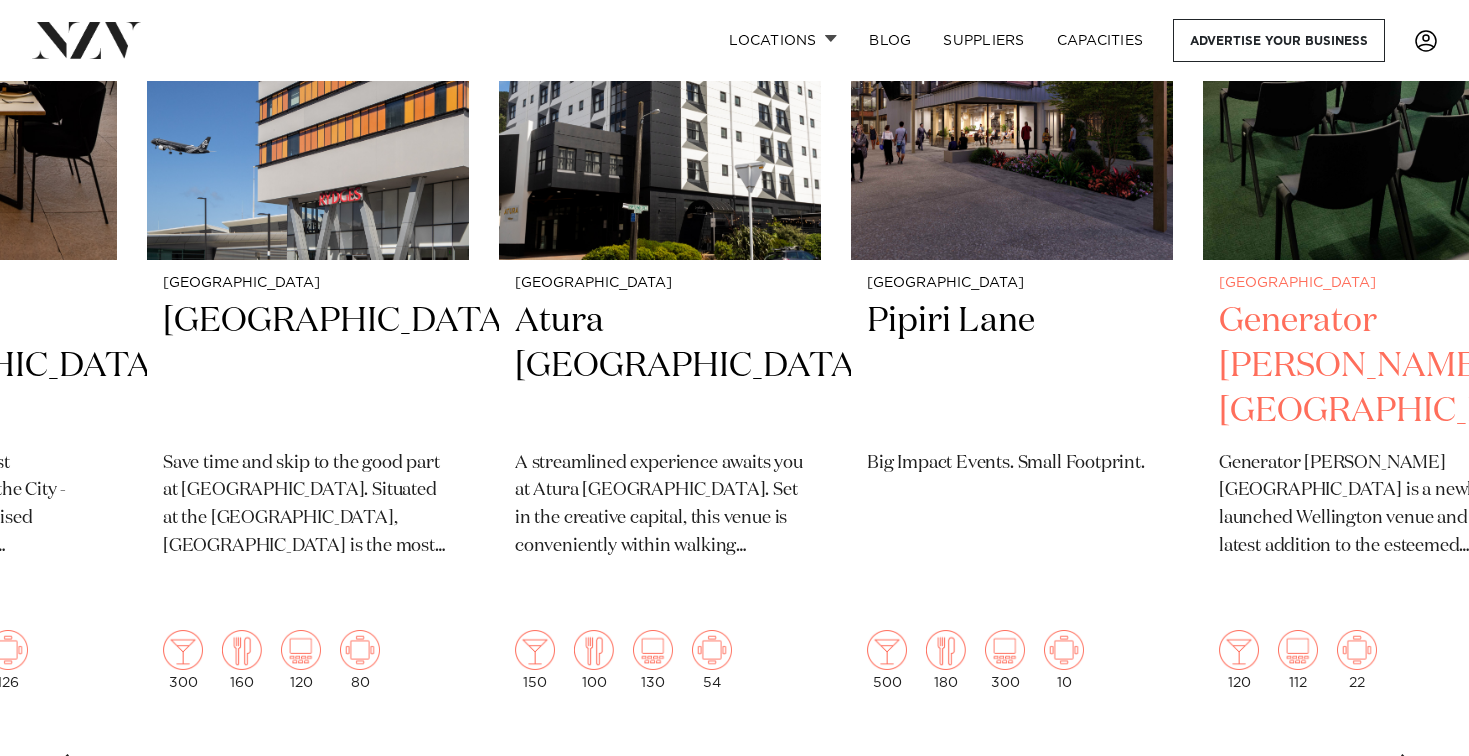 scroll, scrollTop: 922, scrollLeft: 0, axis: vertical 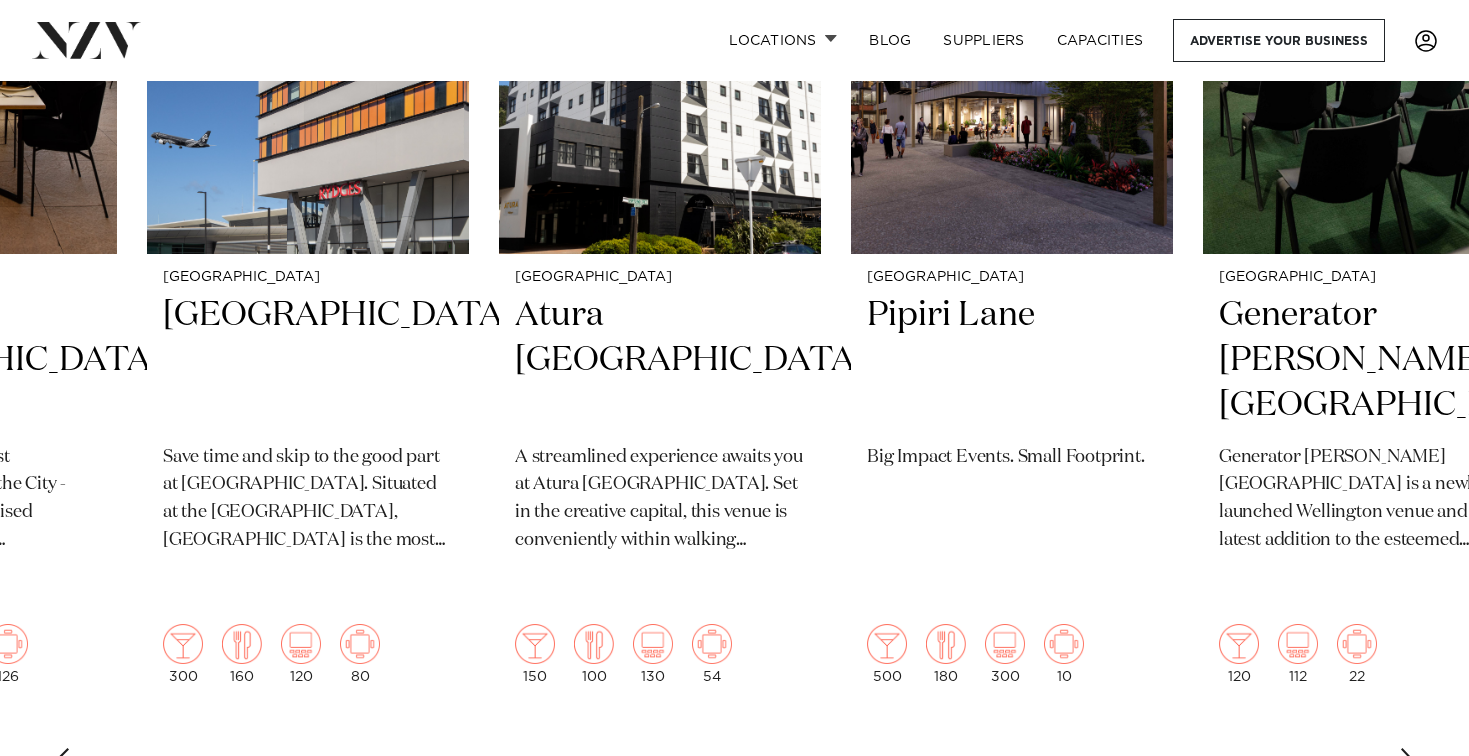 click at bounding box center (1409, 764) 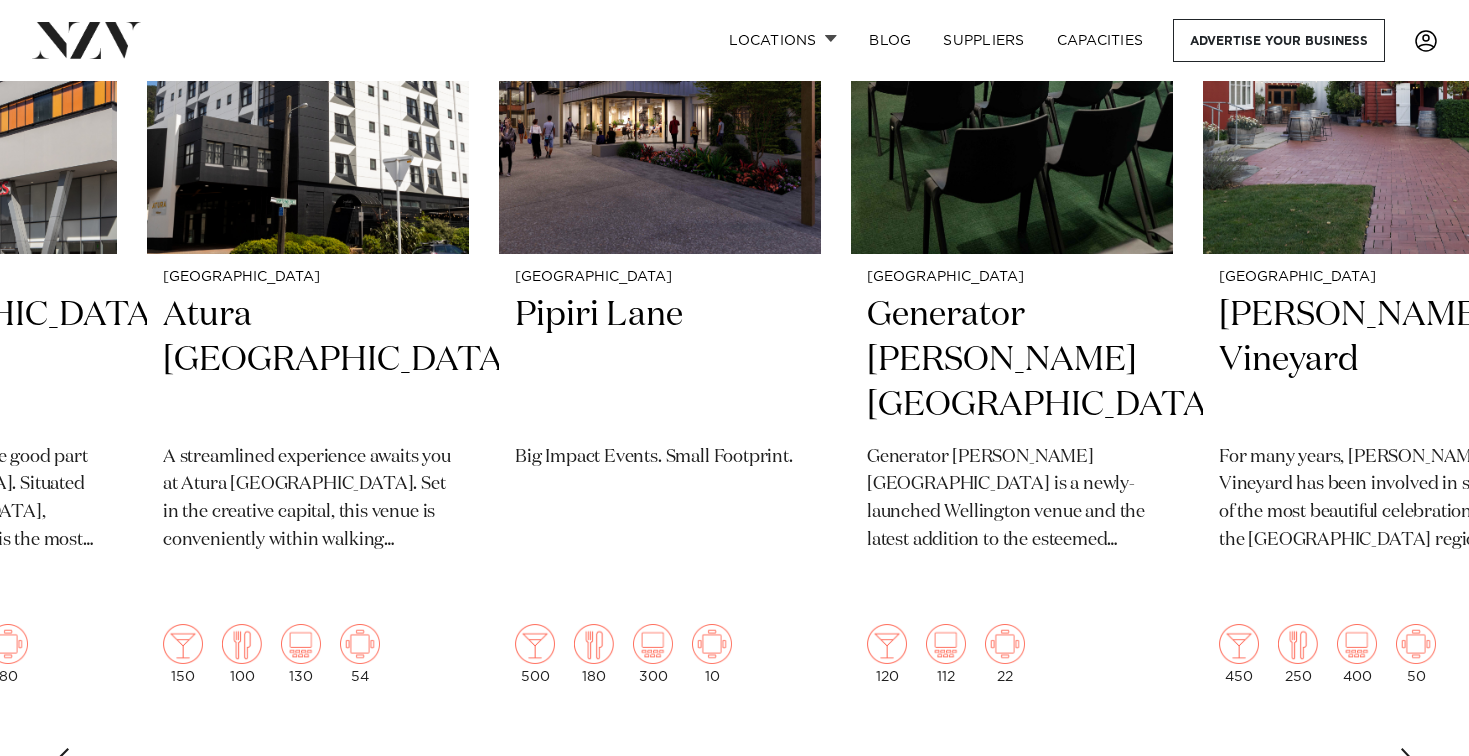 click at bounding box center (1409, 764) 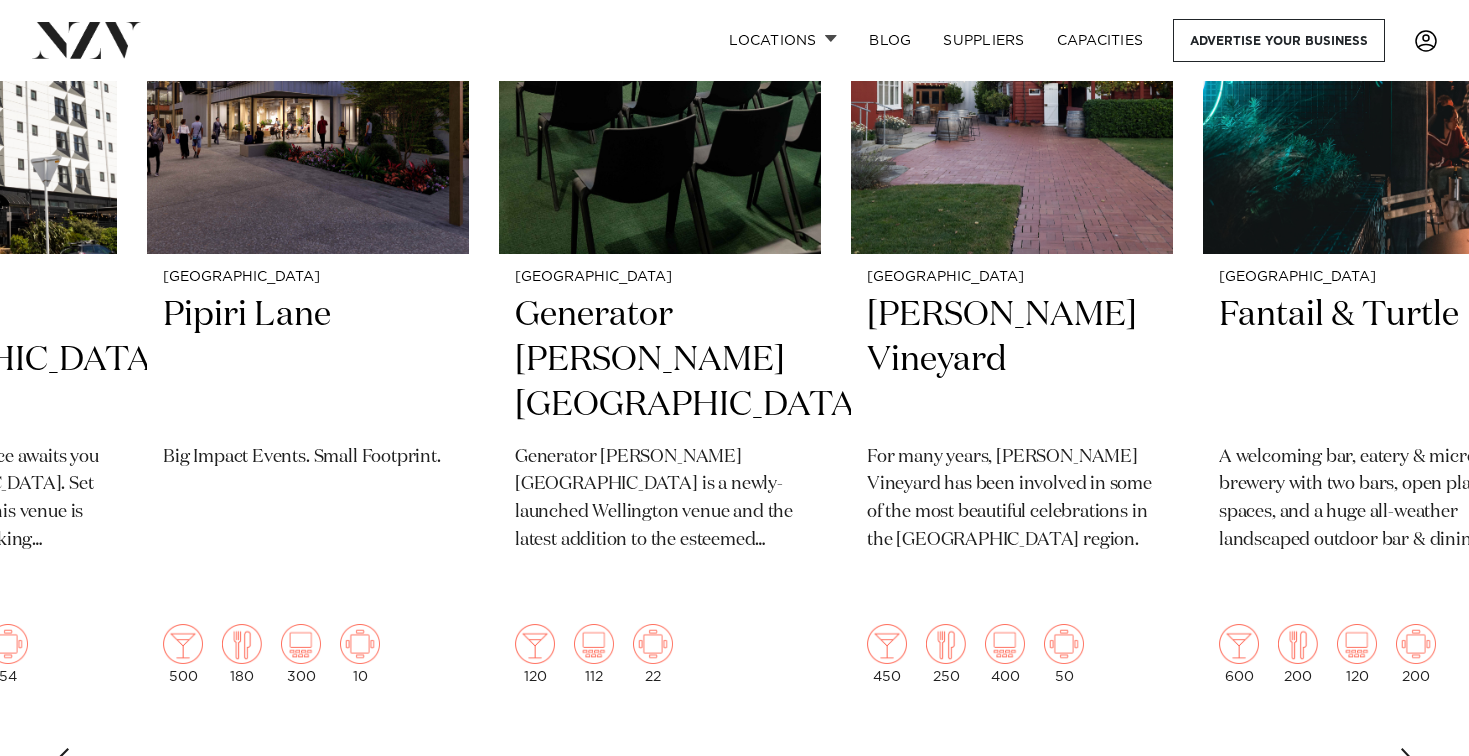click at bounding box center (1409, 764) 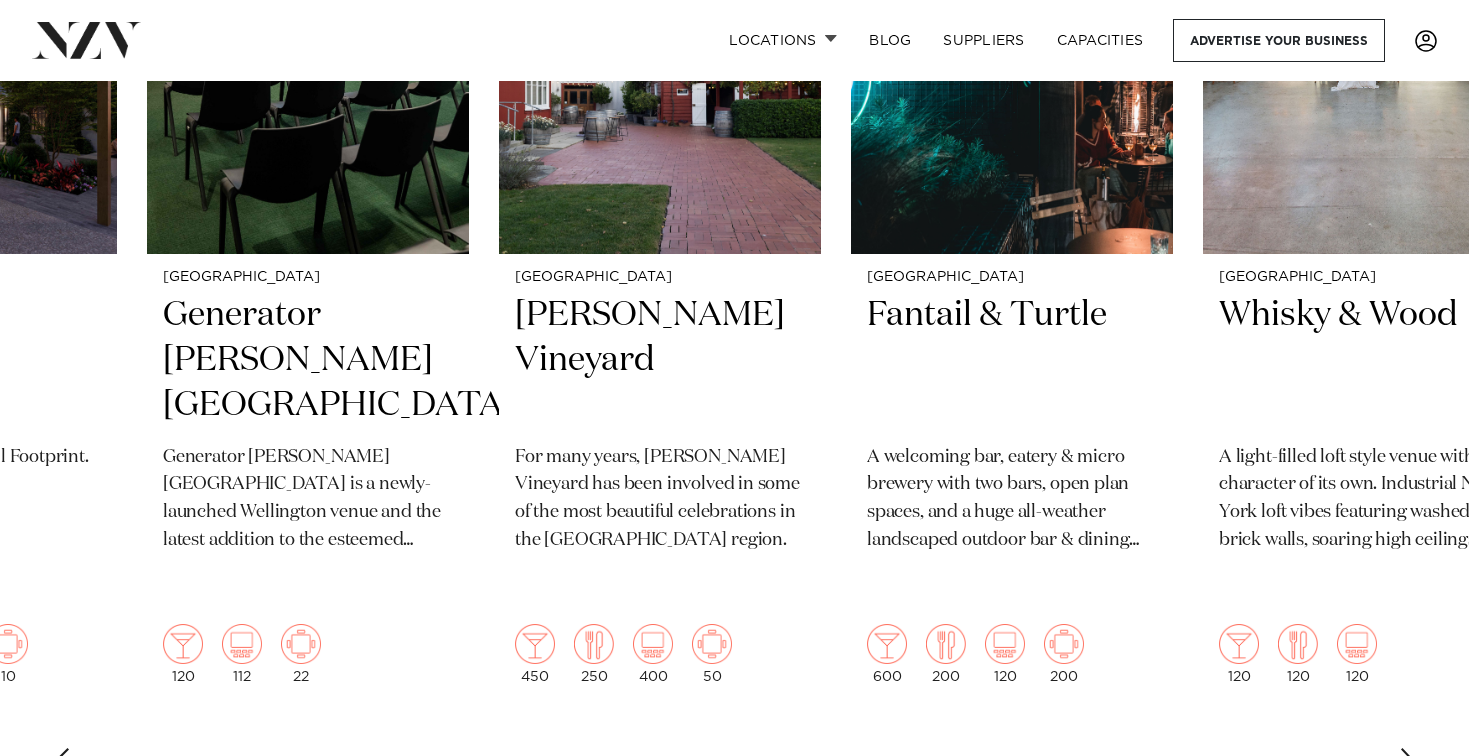 click at bounding box center [1409, 764] 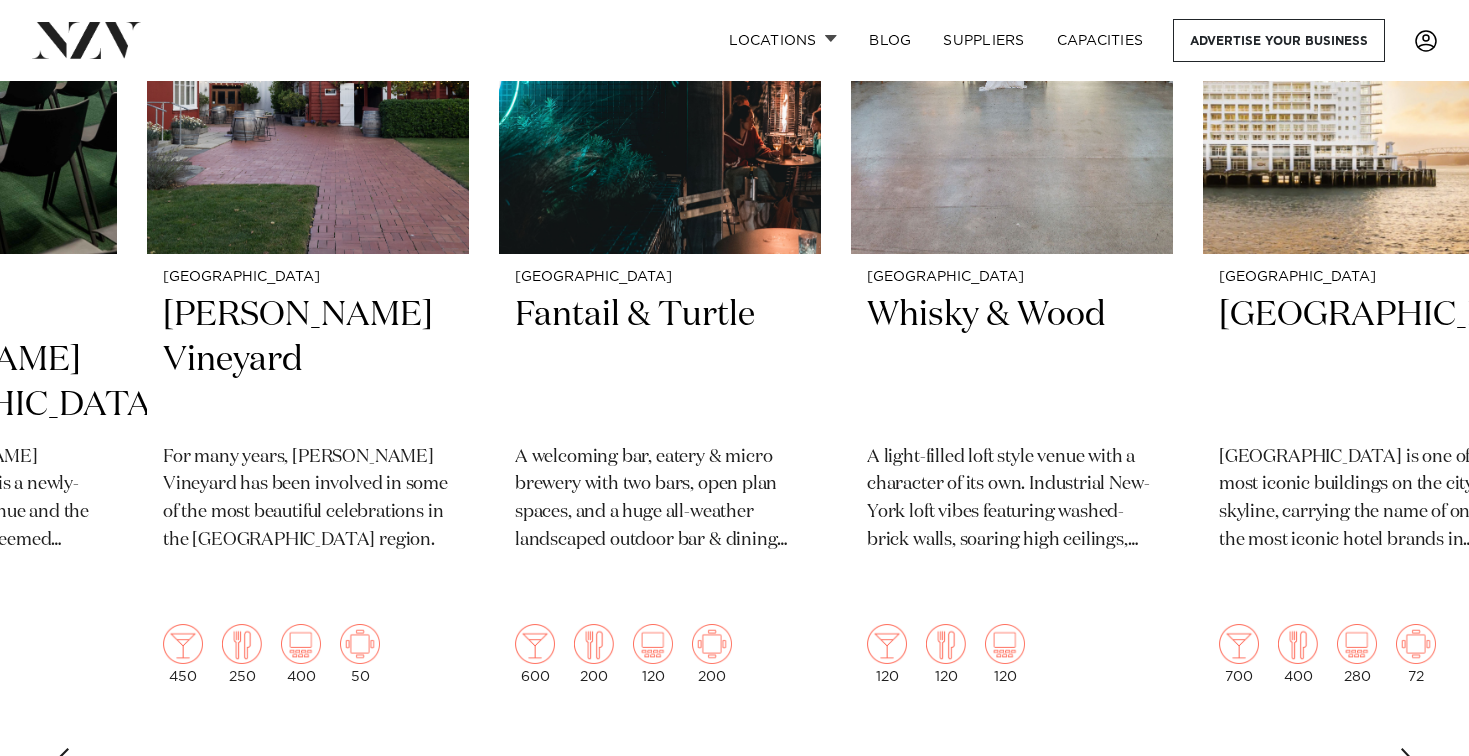 click at bounding box center (1409, 764) 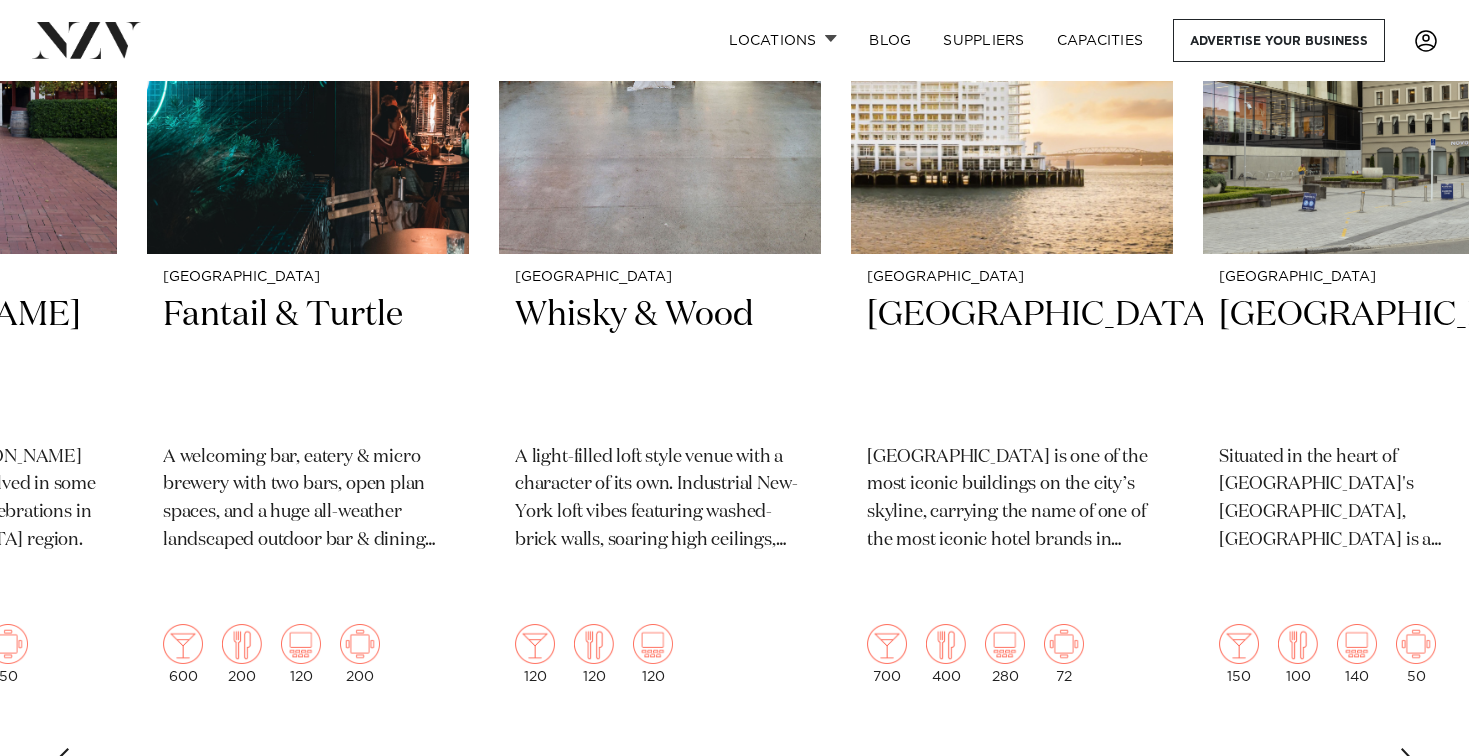 click at bounding box center (1409, 764) 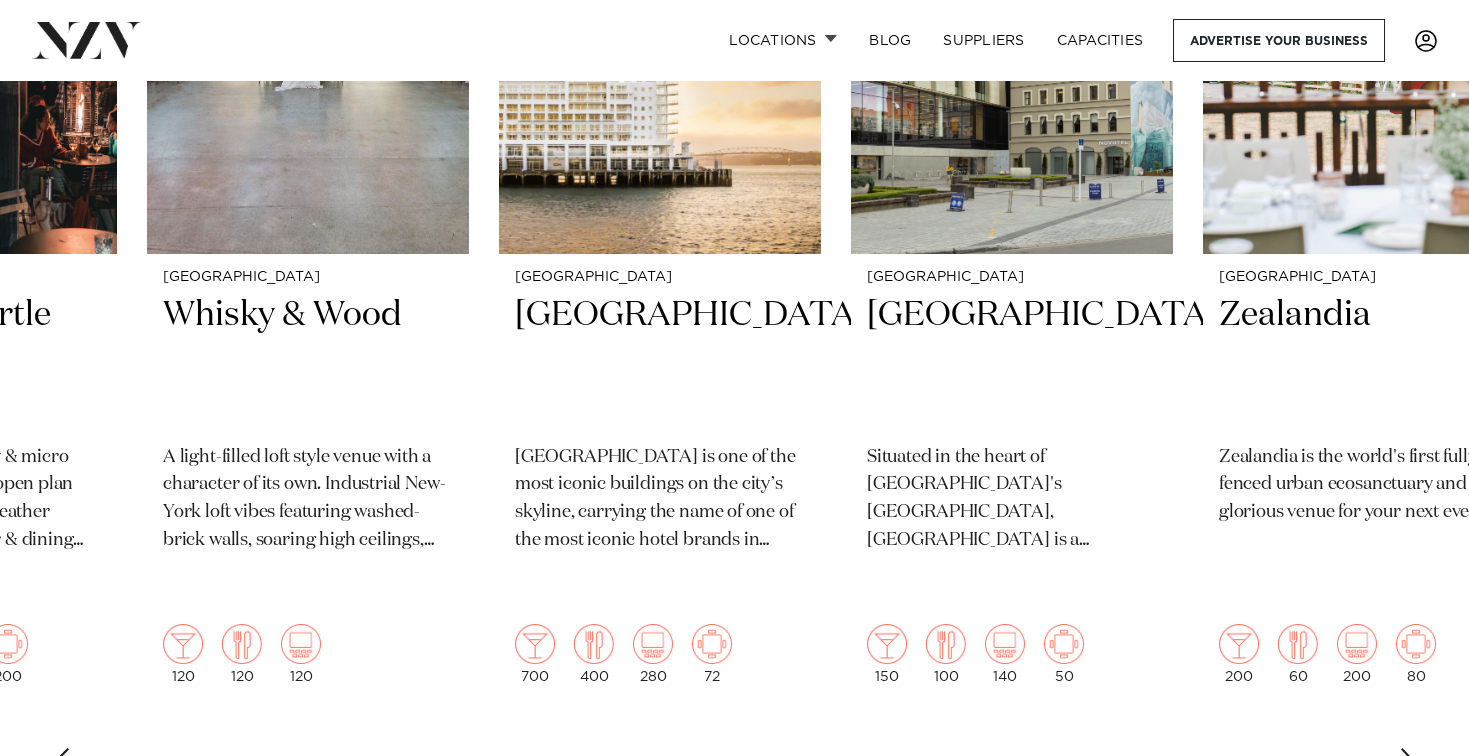click at bounding box center [1409, 764] 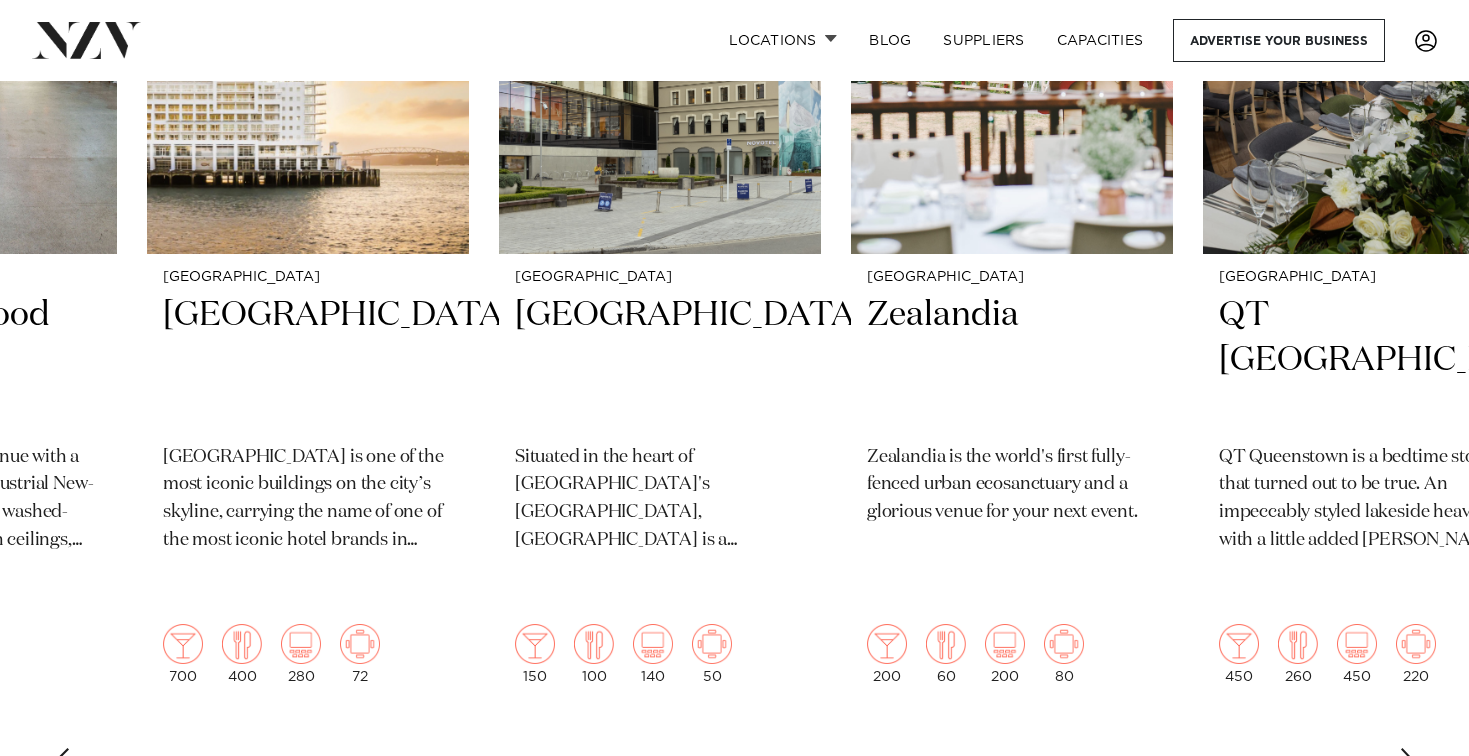 click at bounding box center [1409, 764] 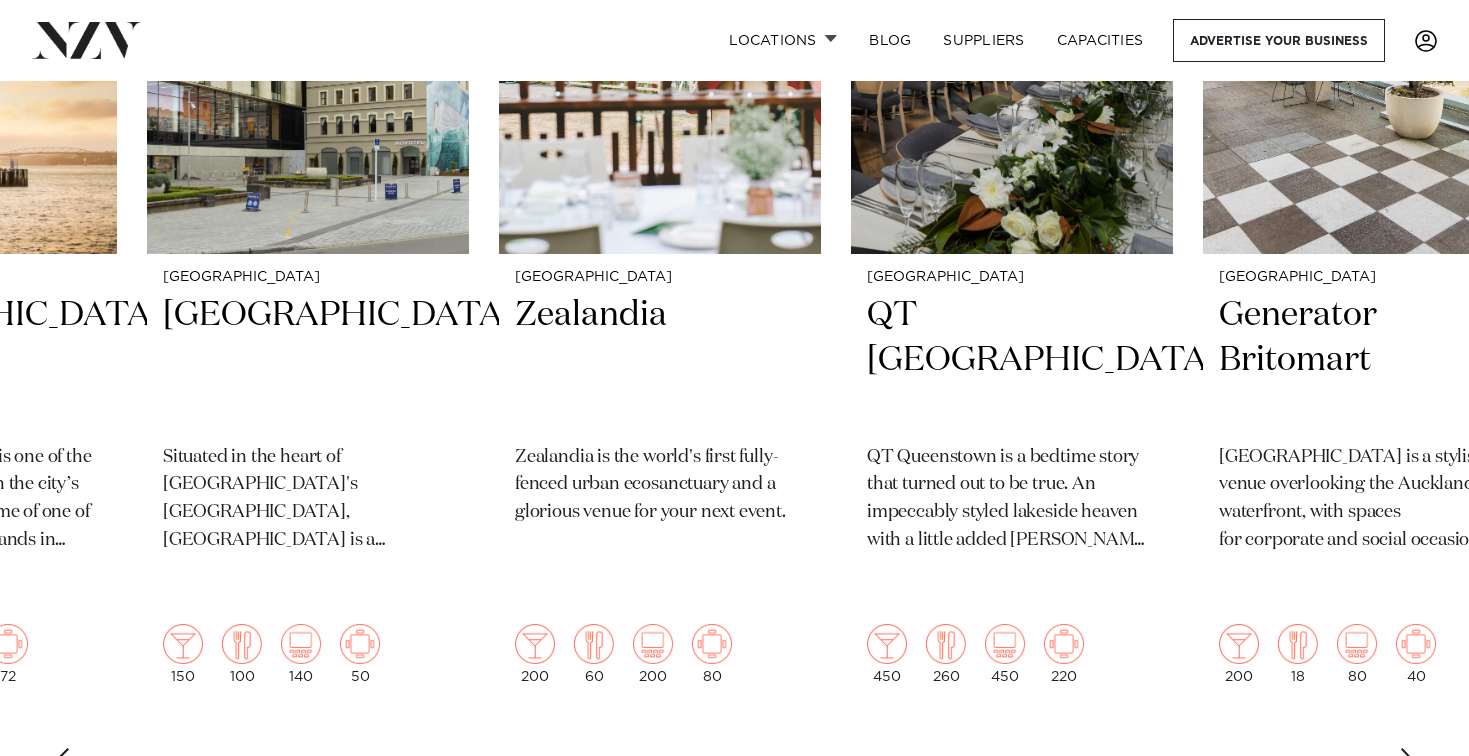 click at bounding box center (1409, 764) 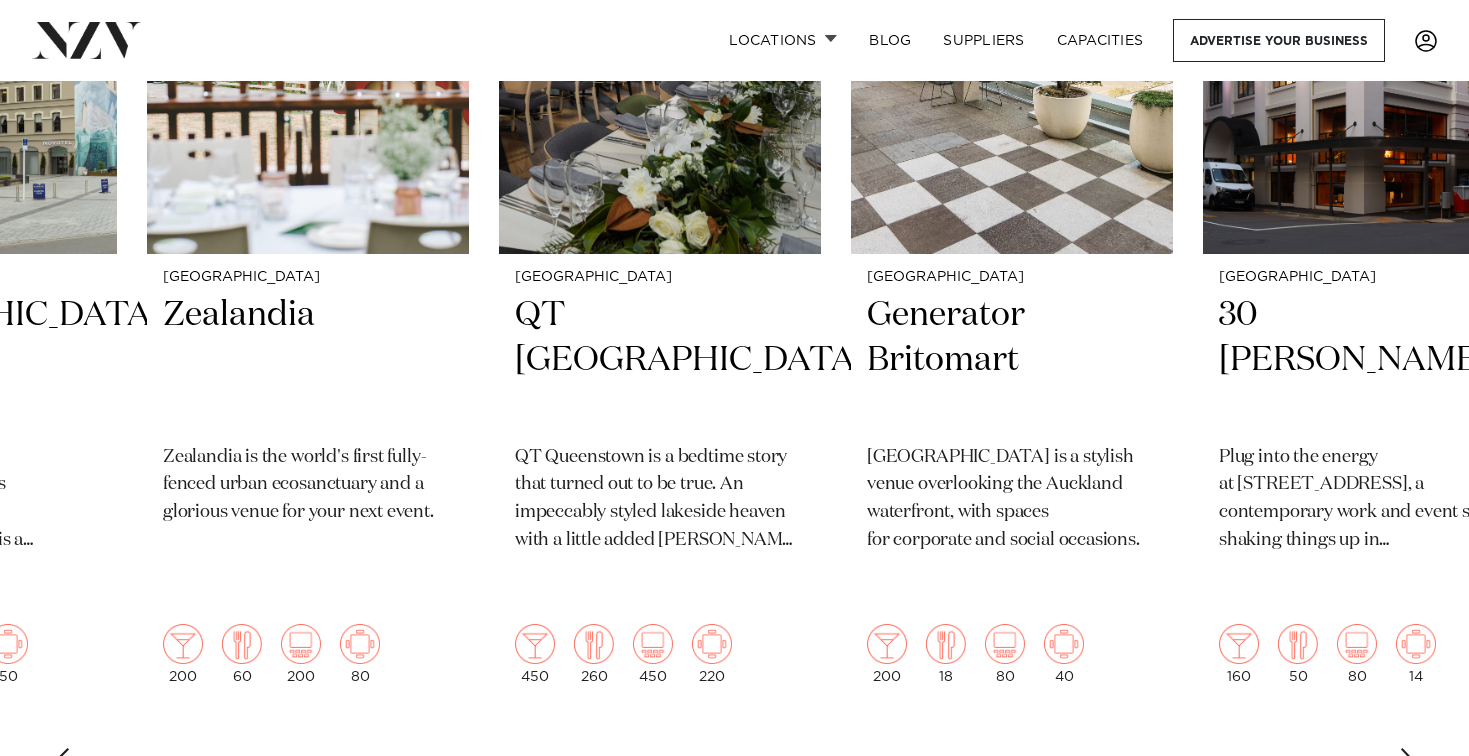 click at bounding box center (1409, 764) 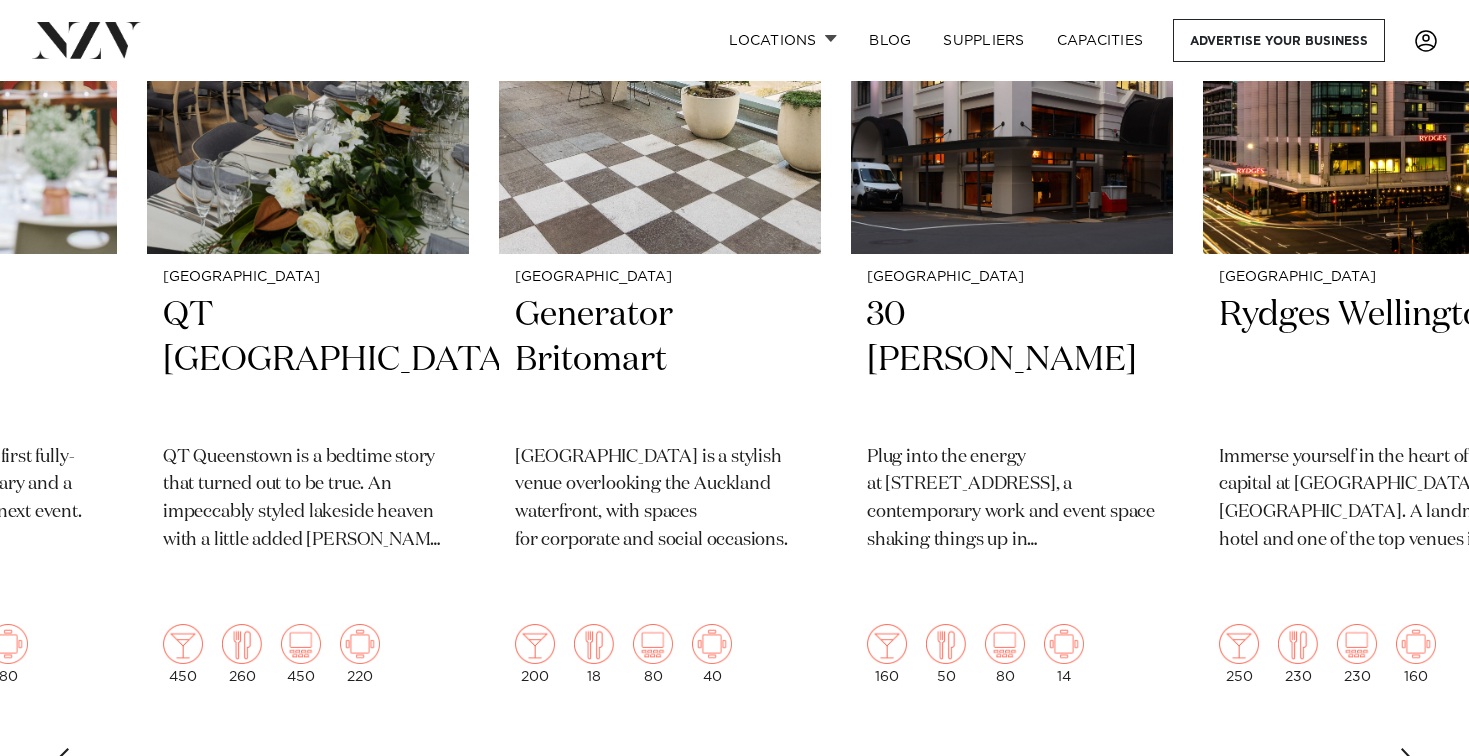 click at bounding box center (1409, 764) 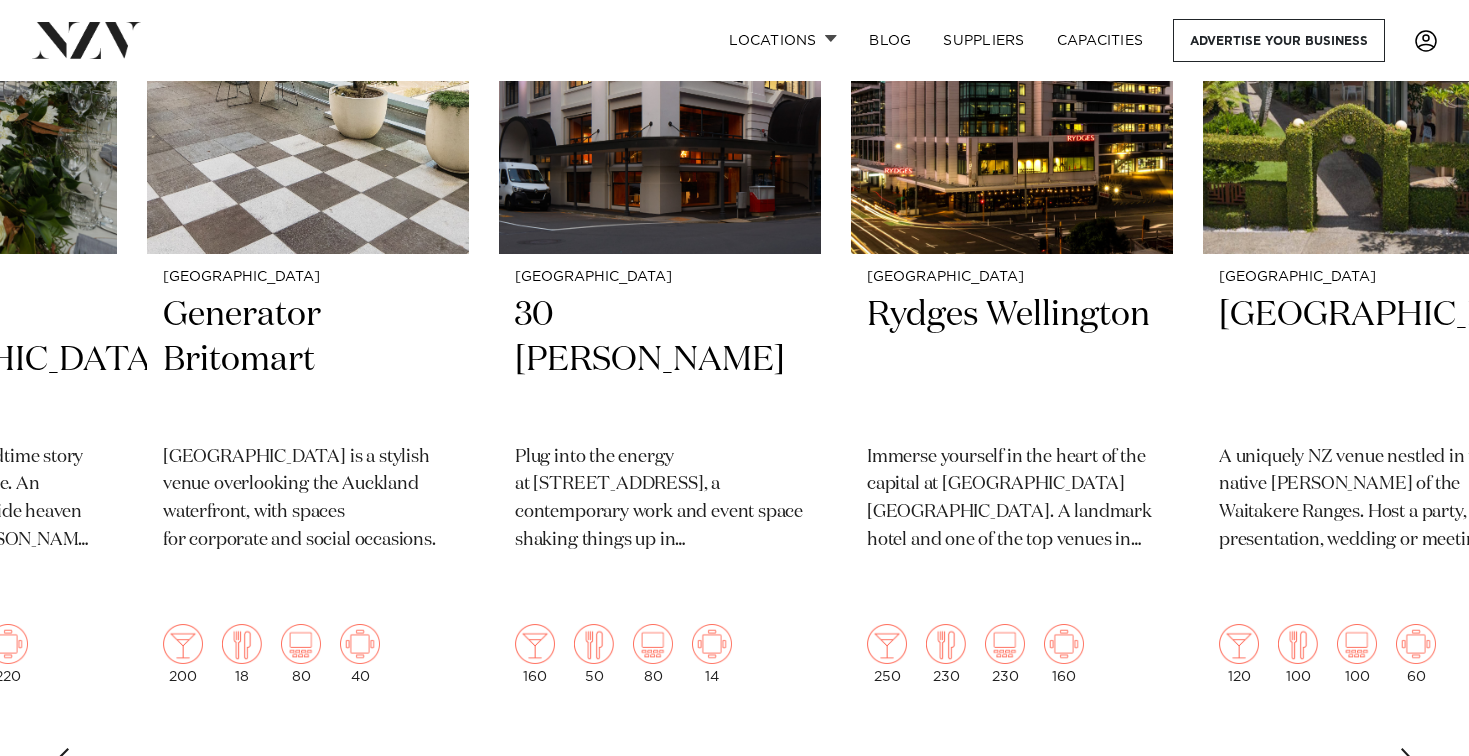 click at bounding box center (1409, 764) 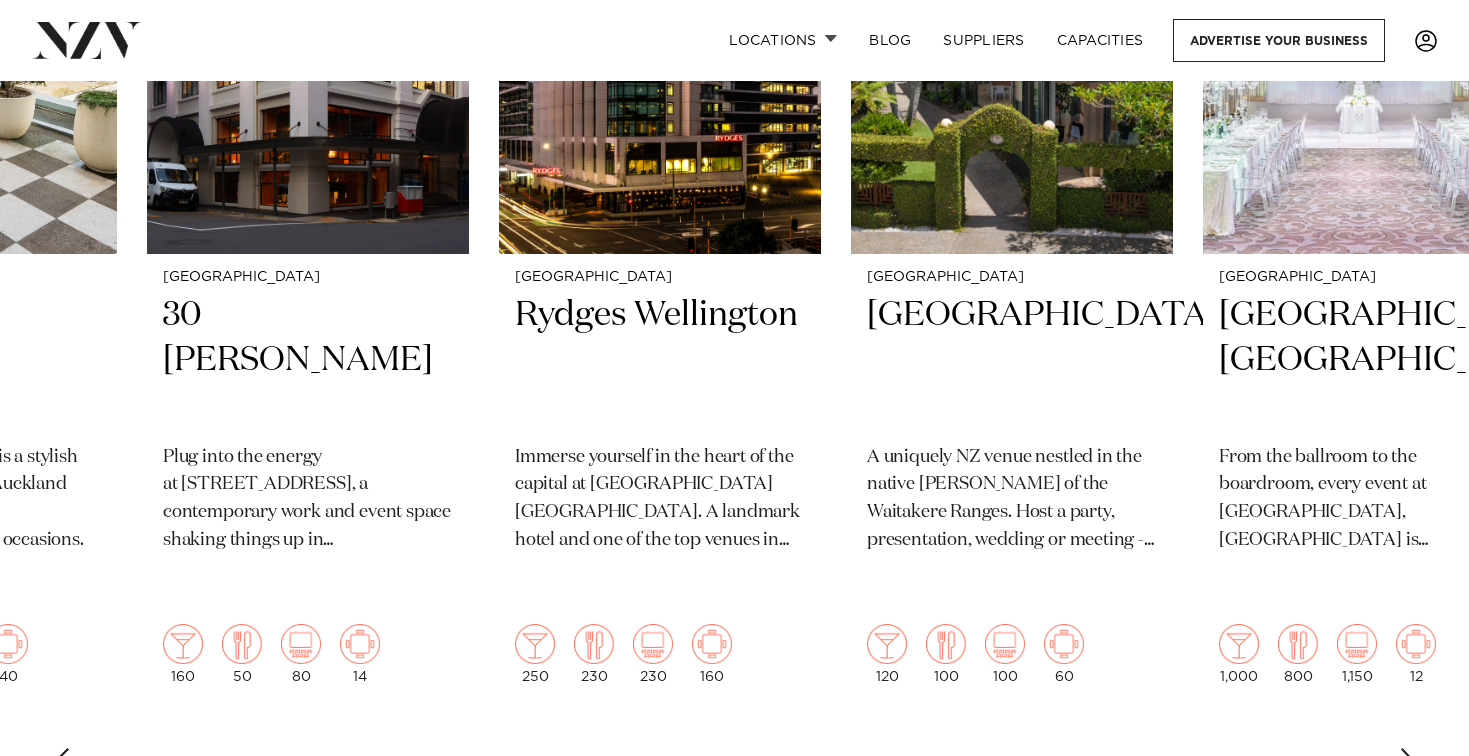 click at bounding box center (1409, 764) 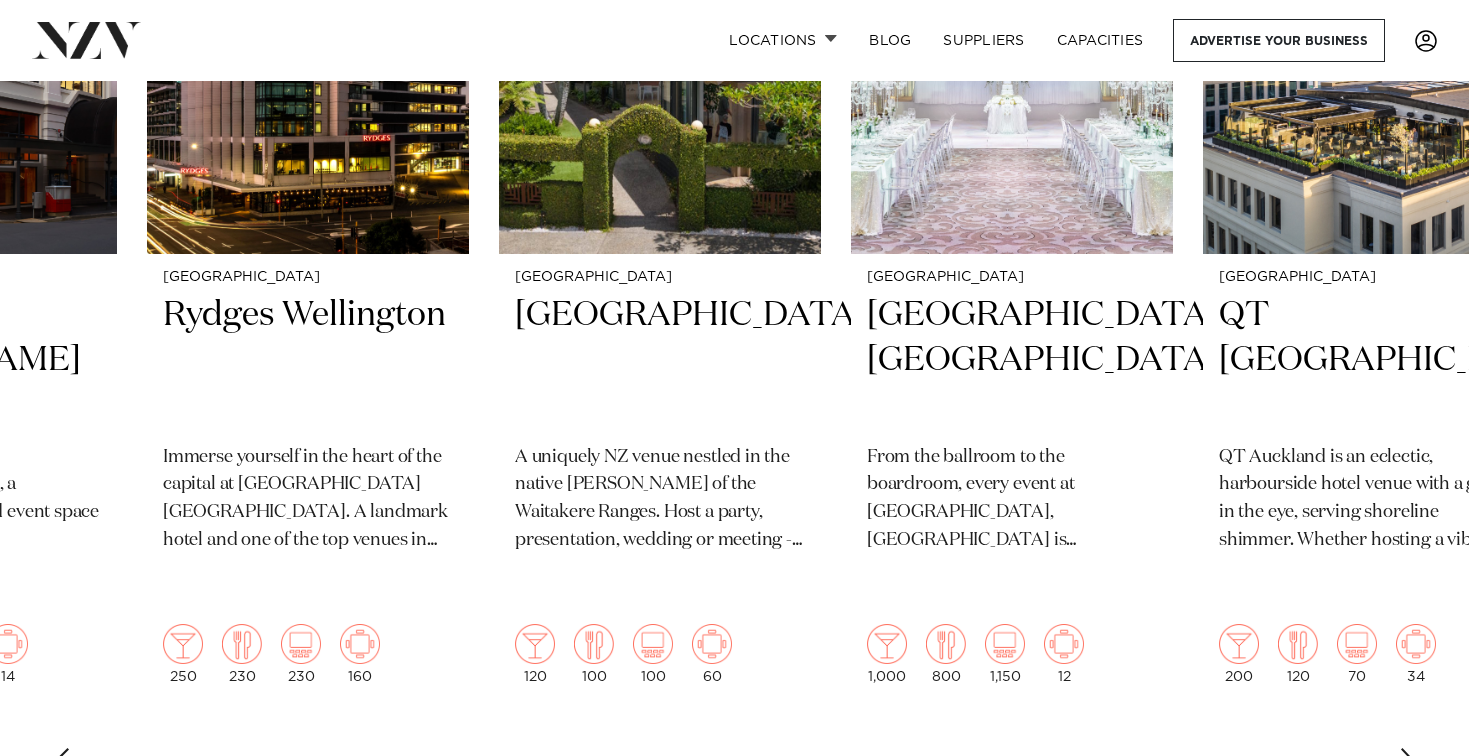 click at bounding box center [1409, 764] 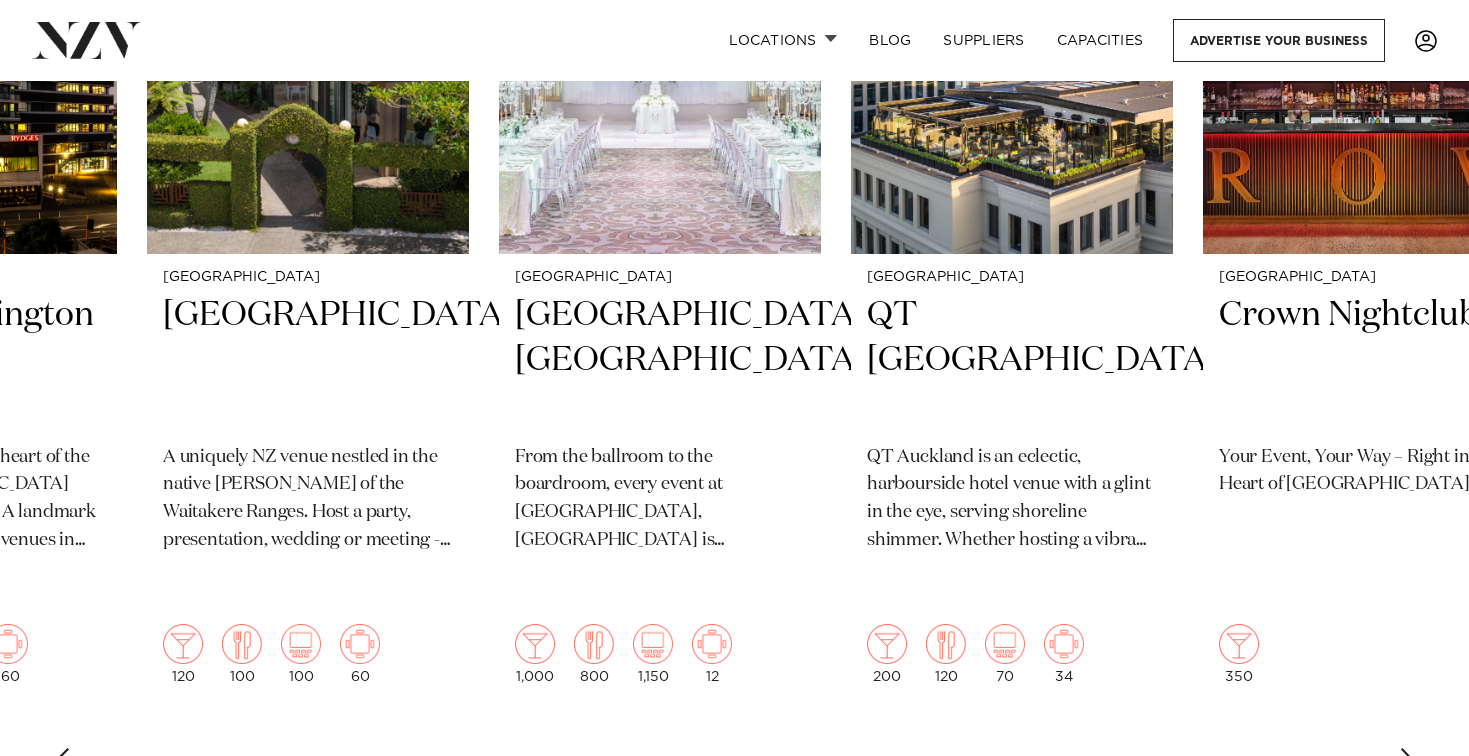 click at bounding box center (1409, 764) 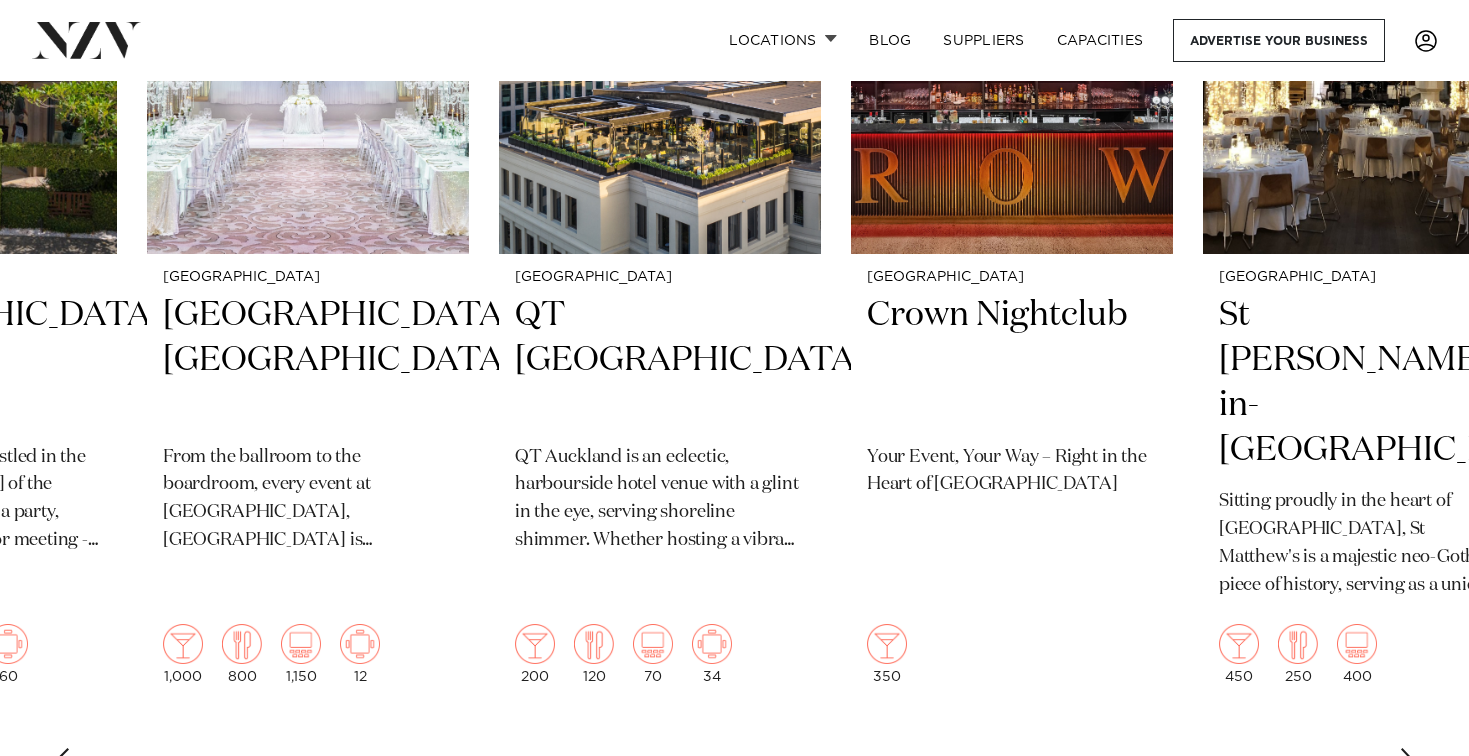 click at bounding box center [1409, 764] 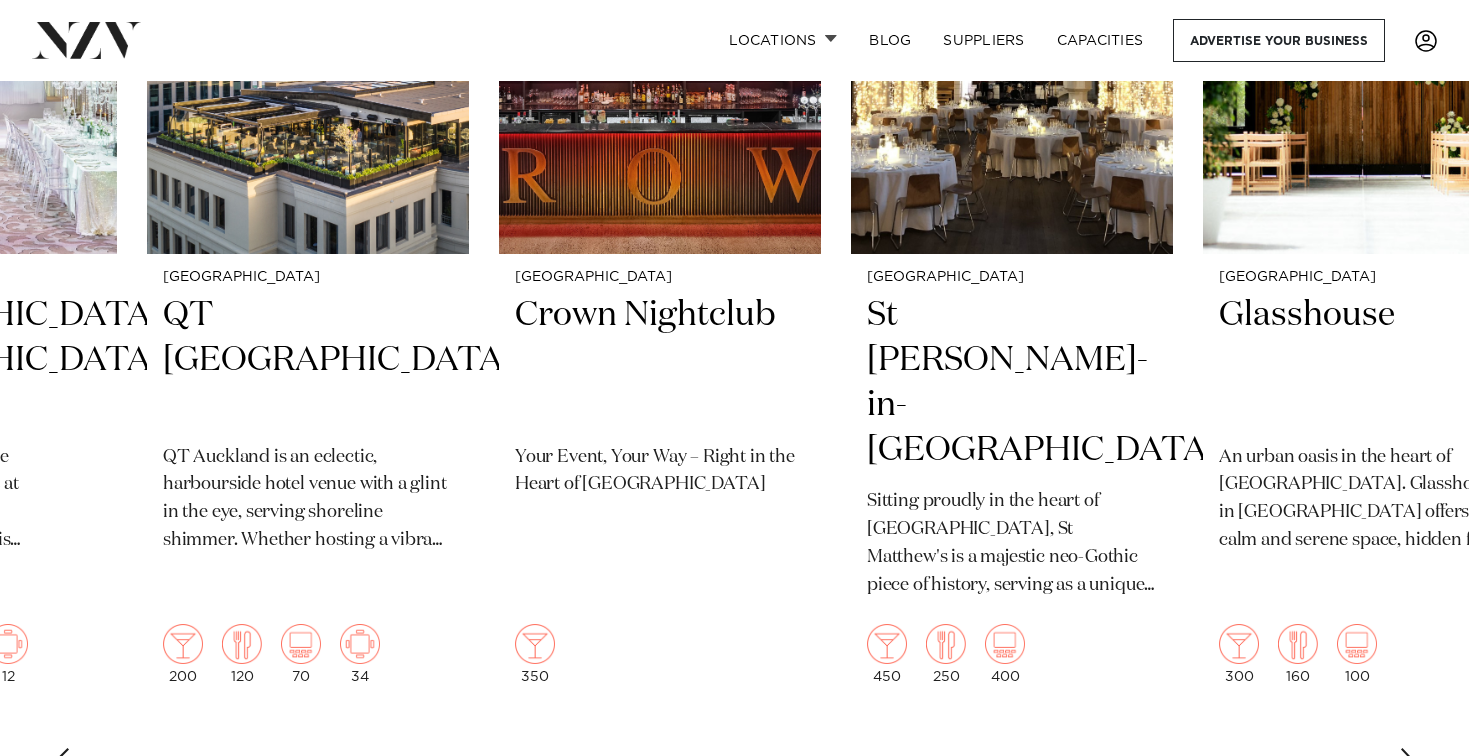 click at bounding box center (1409, 764) 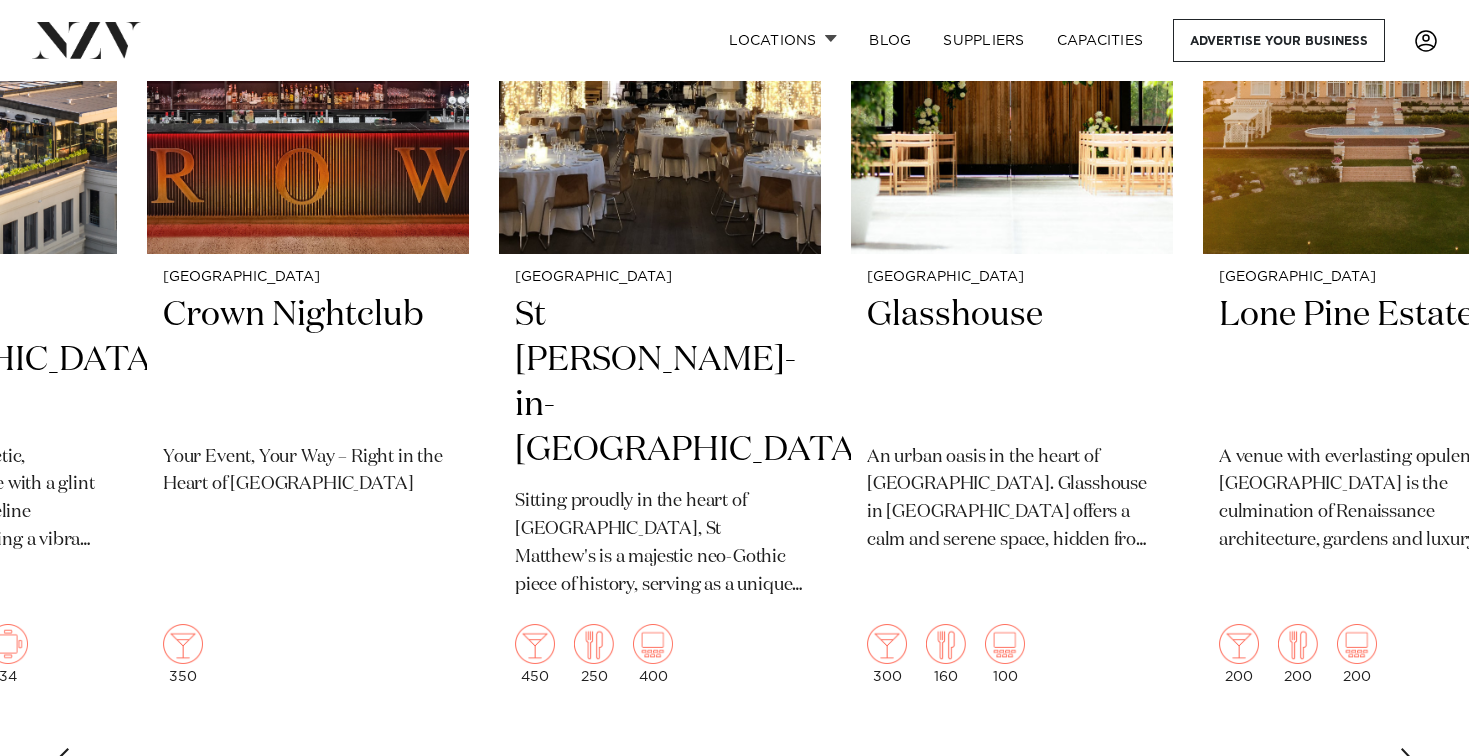click at bounding box center (1409, 764) 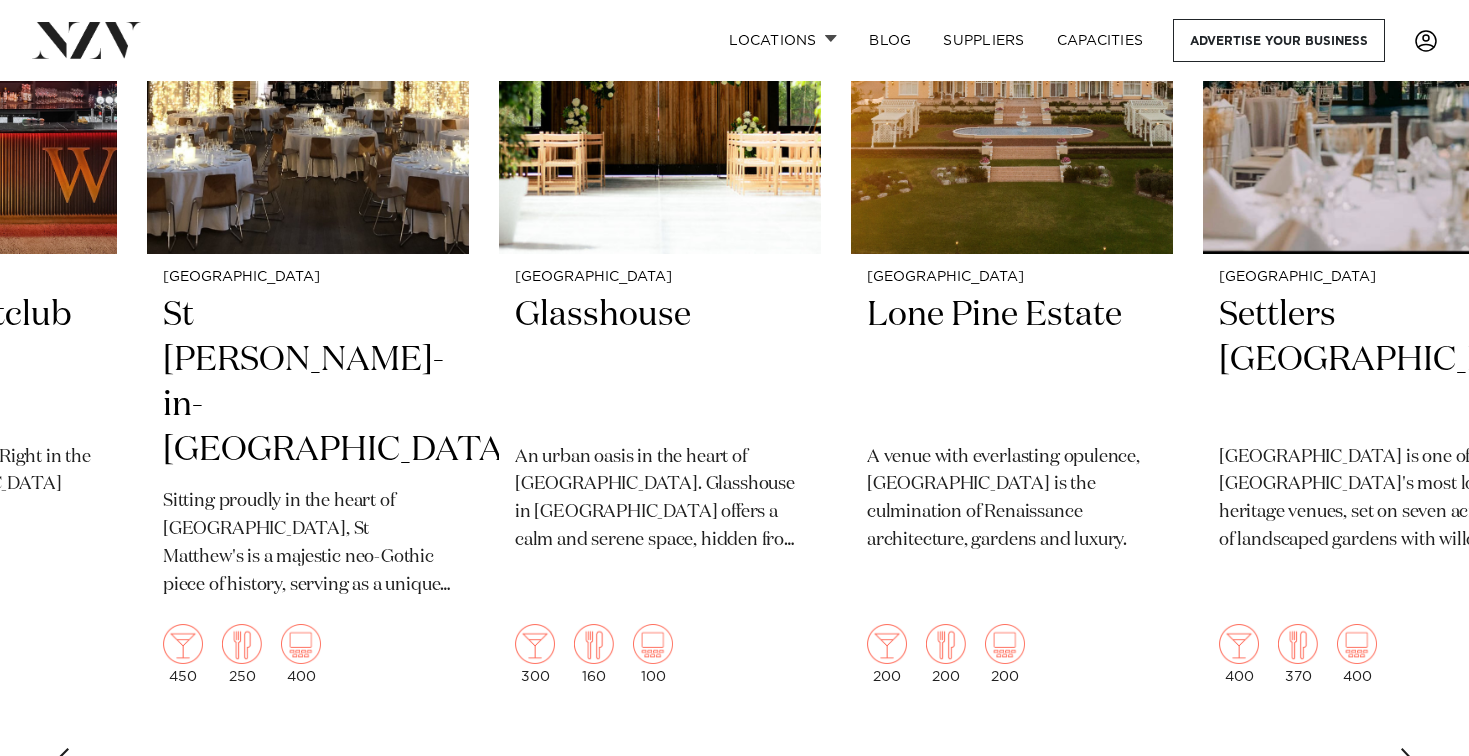 click at bounding box center [1409, 764] 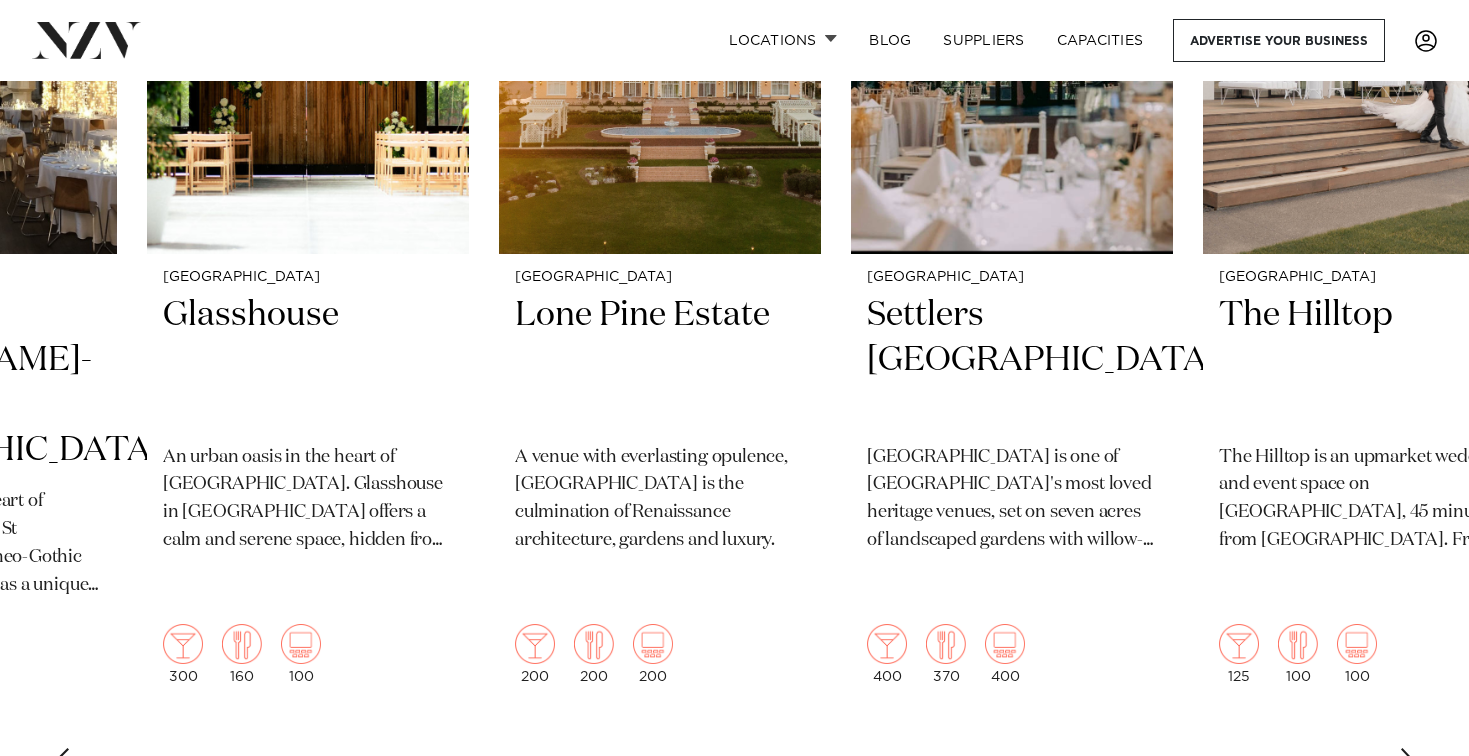 click at bounding box center (1409, 764) 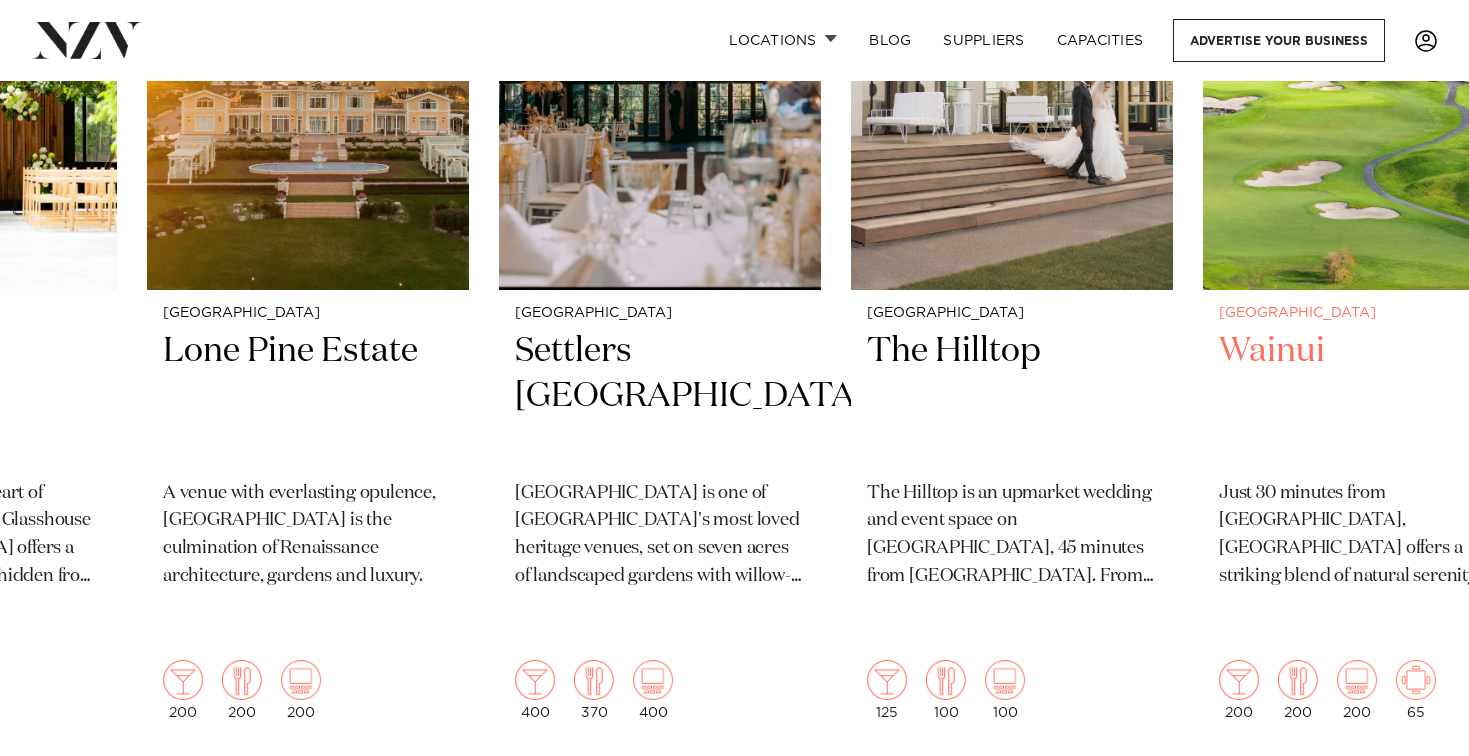 scroll, scrollTop: 888, scrollLeft: 0, axis: vertical 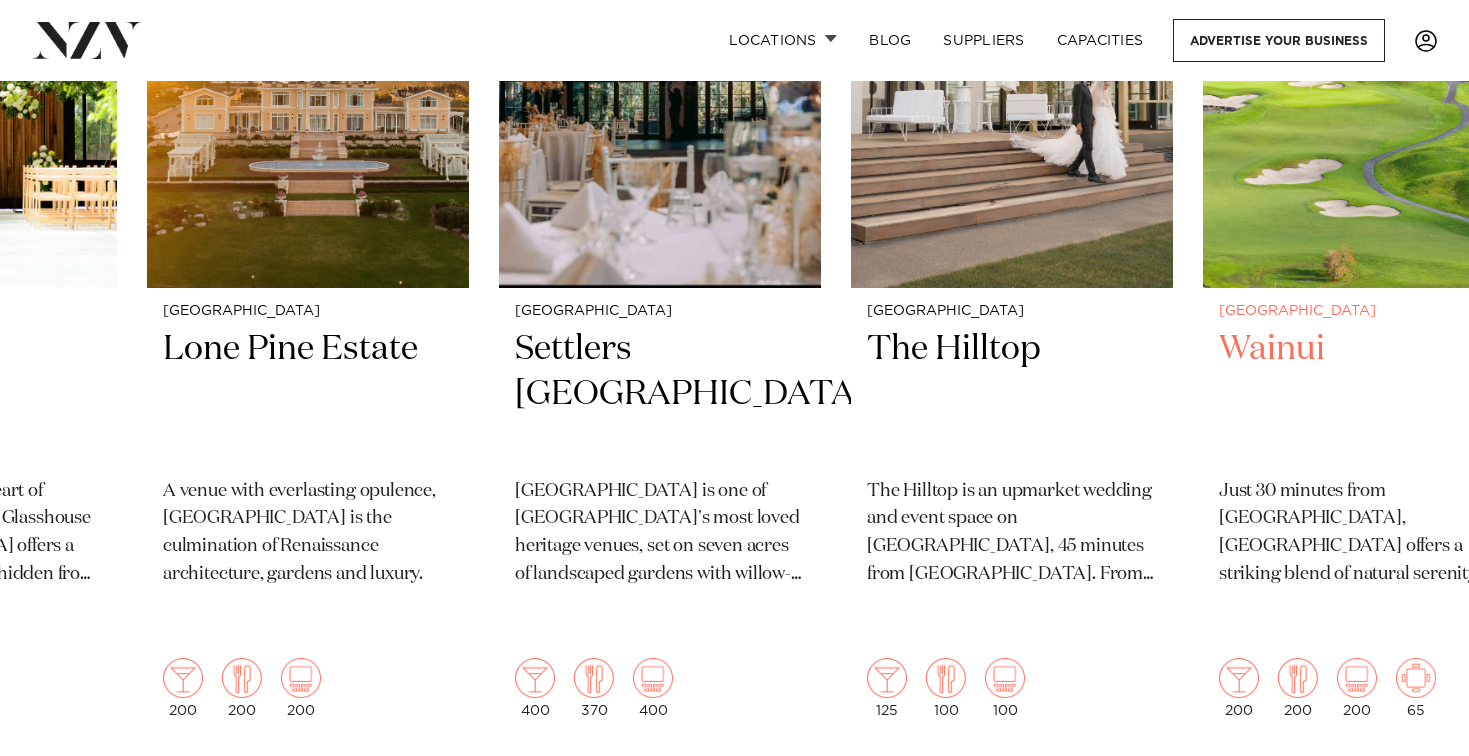 click on "Wainui" at bounding box center [1364, 394] 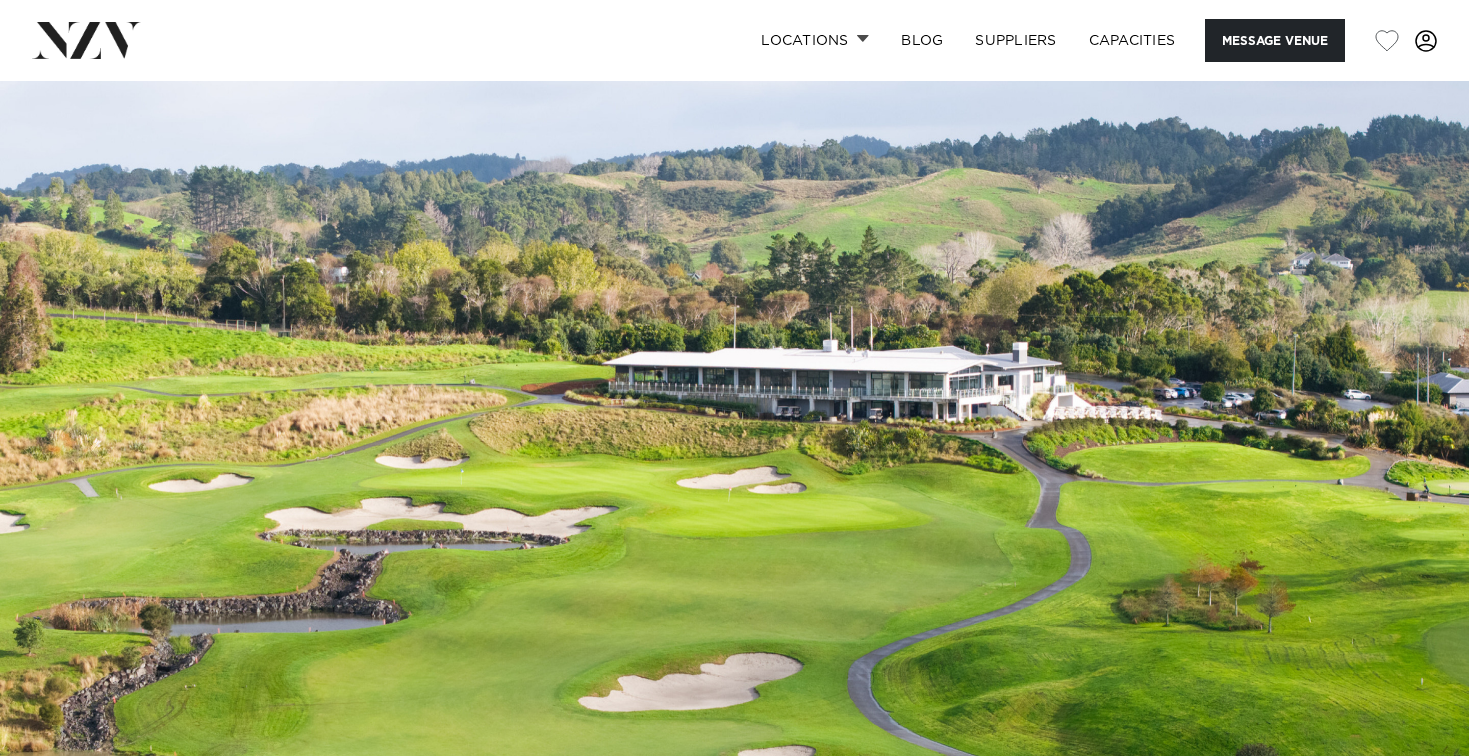 scroll, scrollTop: 0, scrollLeft: 0, axis: both 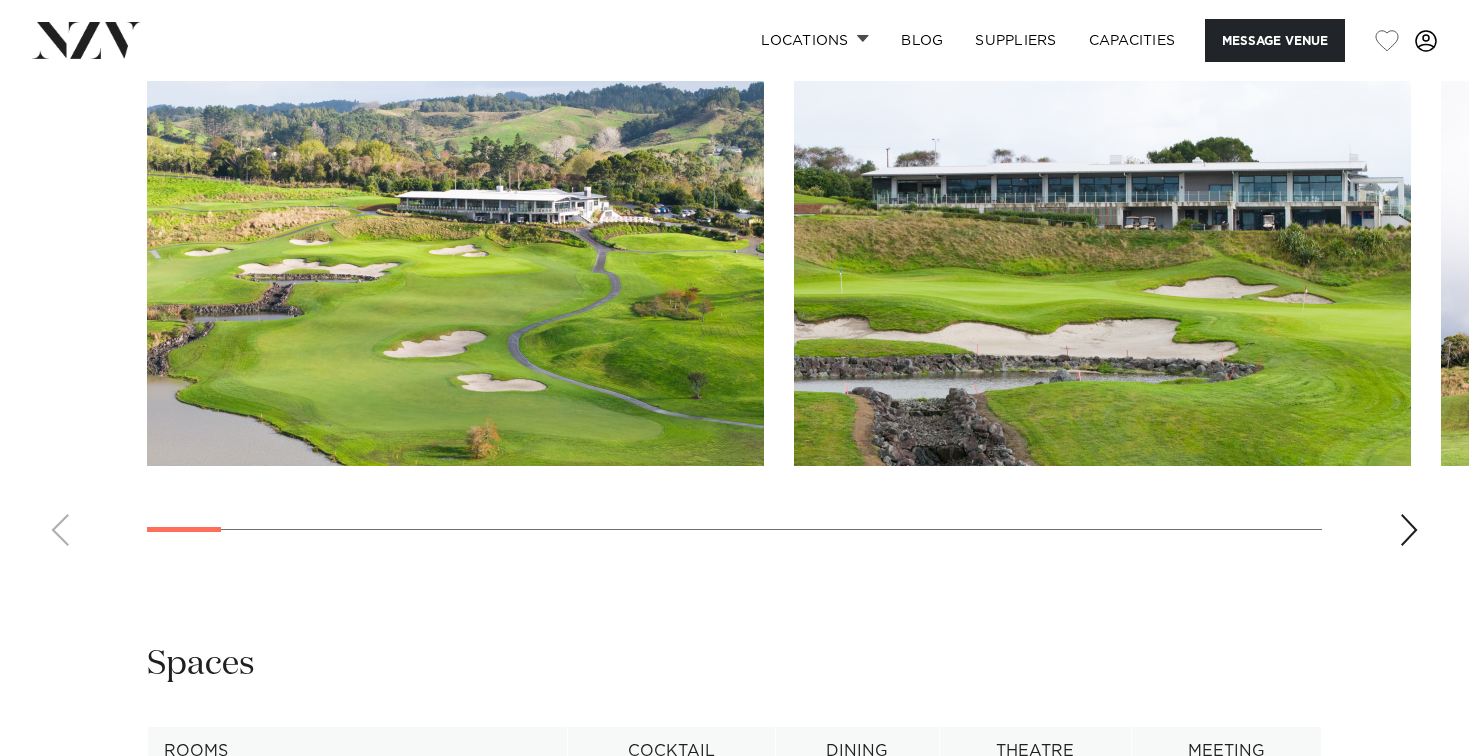 click at bounding box center (1409, 530) 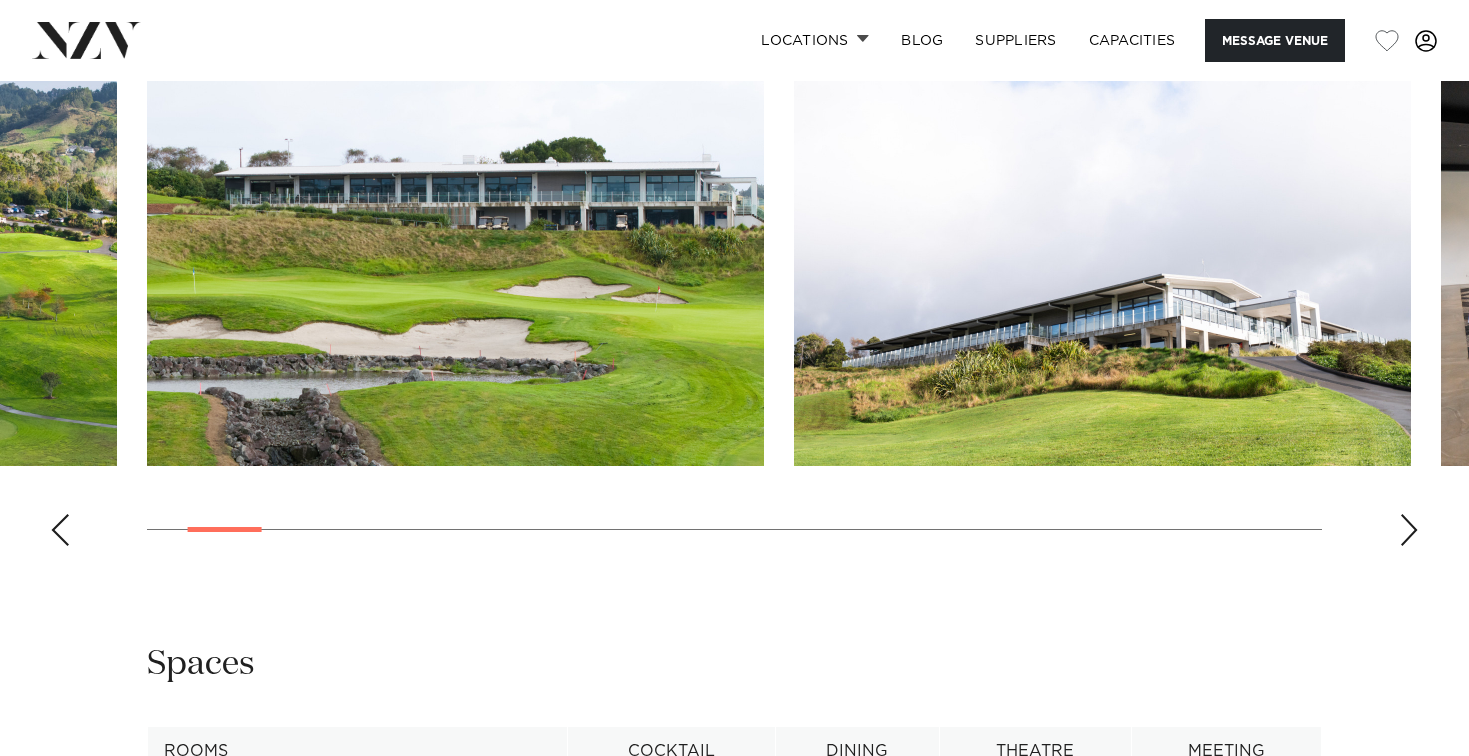 click at bounding box center [1409, 530] 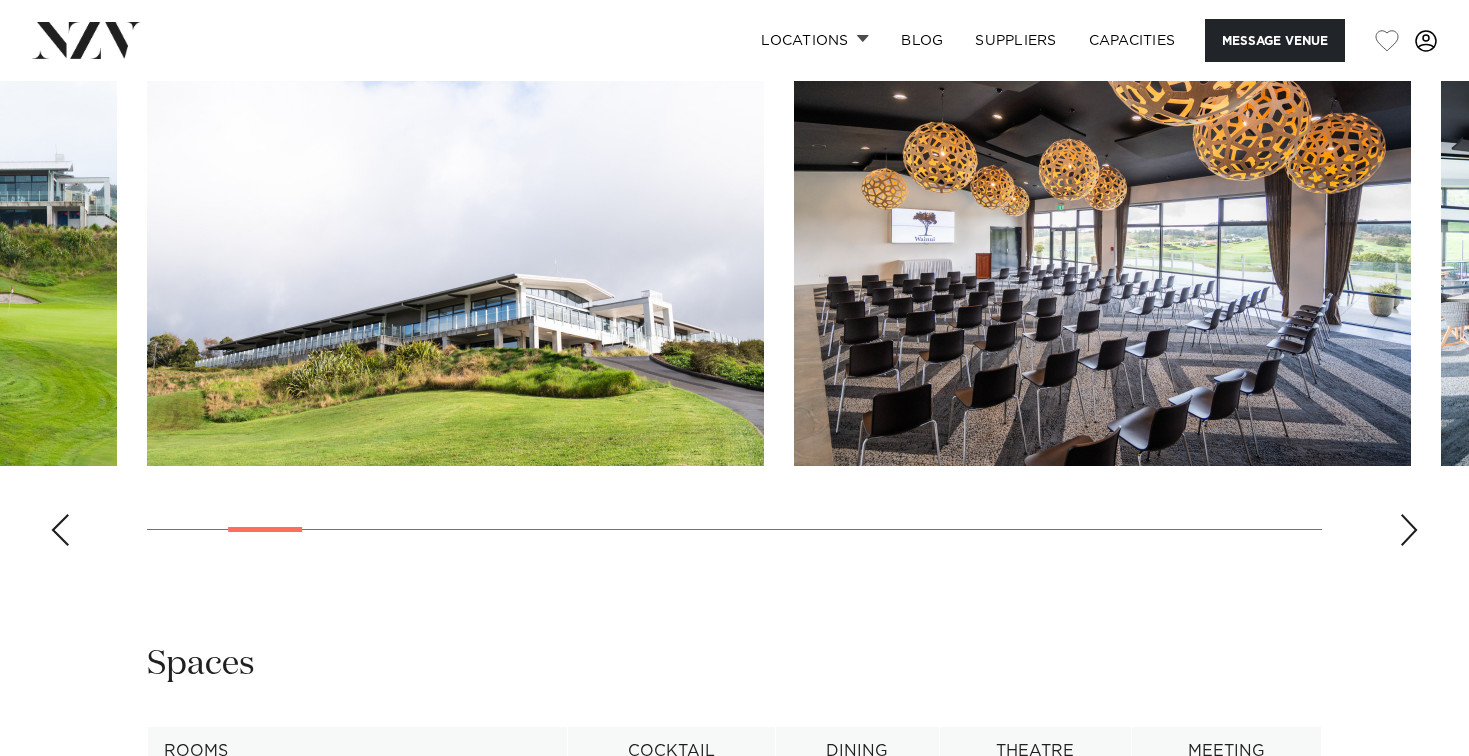 click at bounding box center (1409, 530) 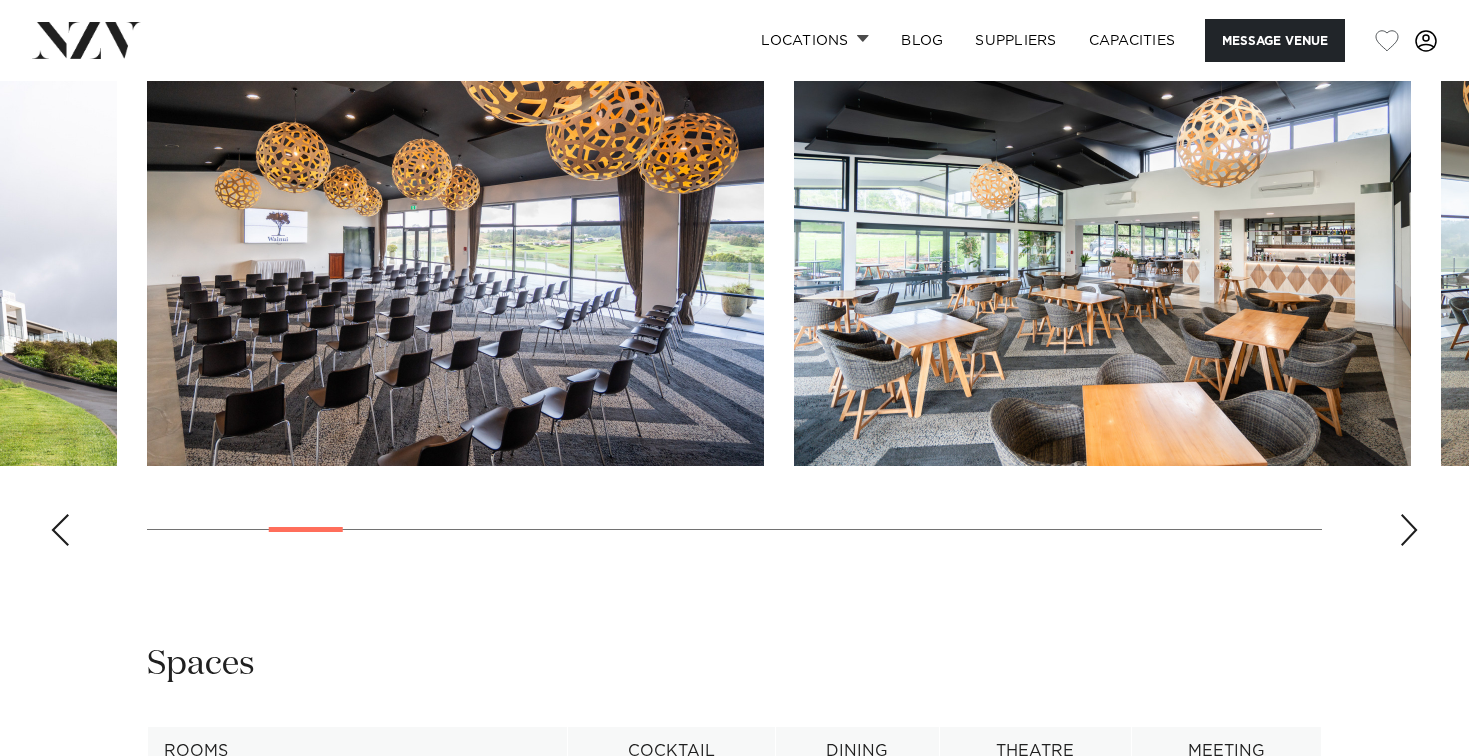 click at bounding box center [1409, 530] 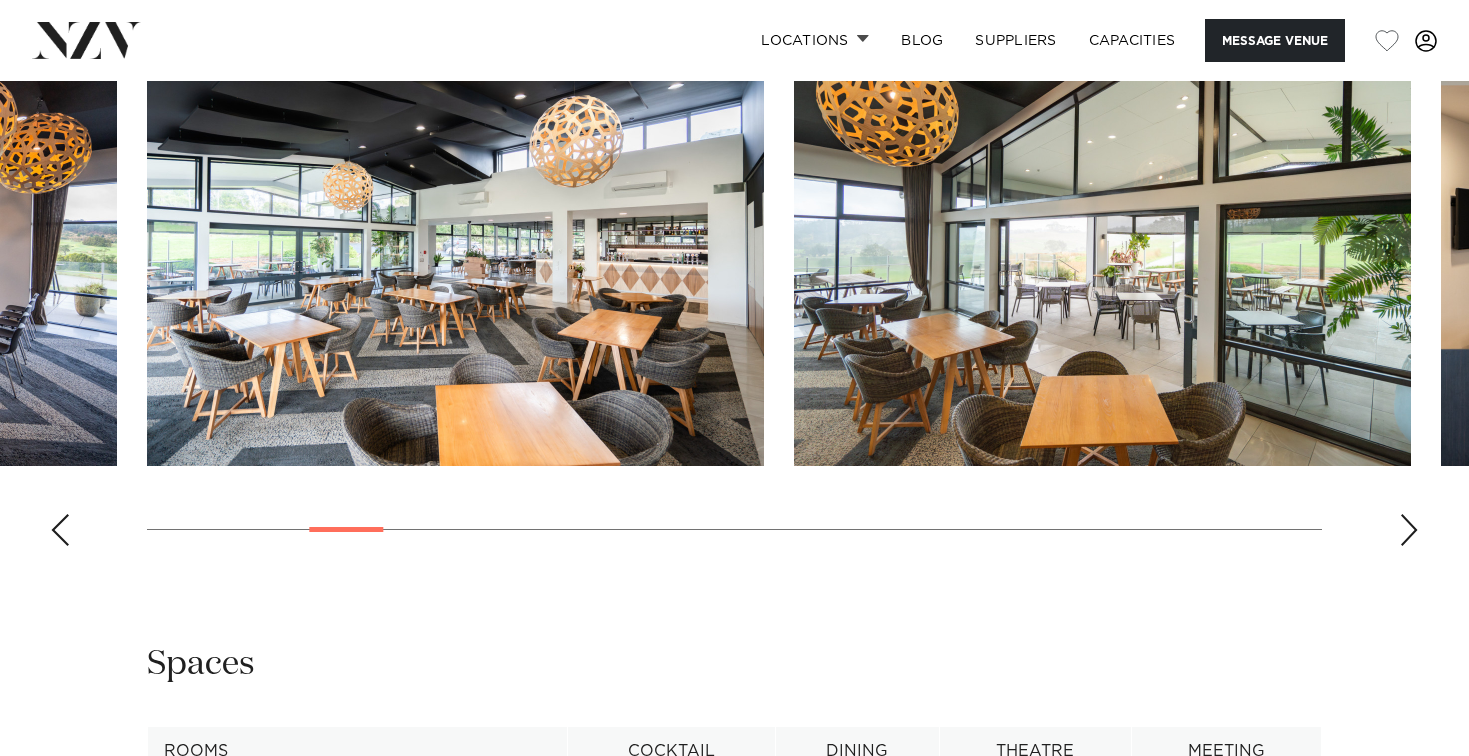 click at bounding box center [1409, 530] 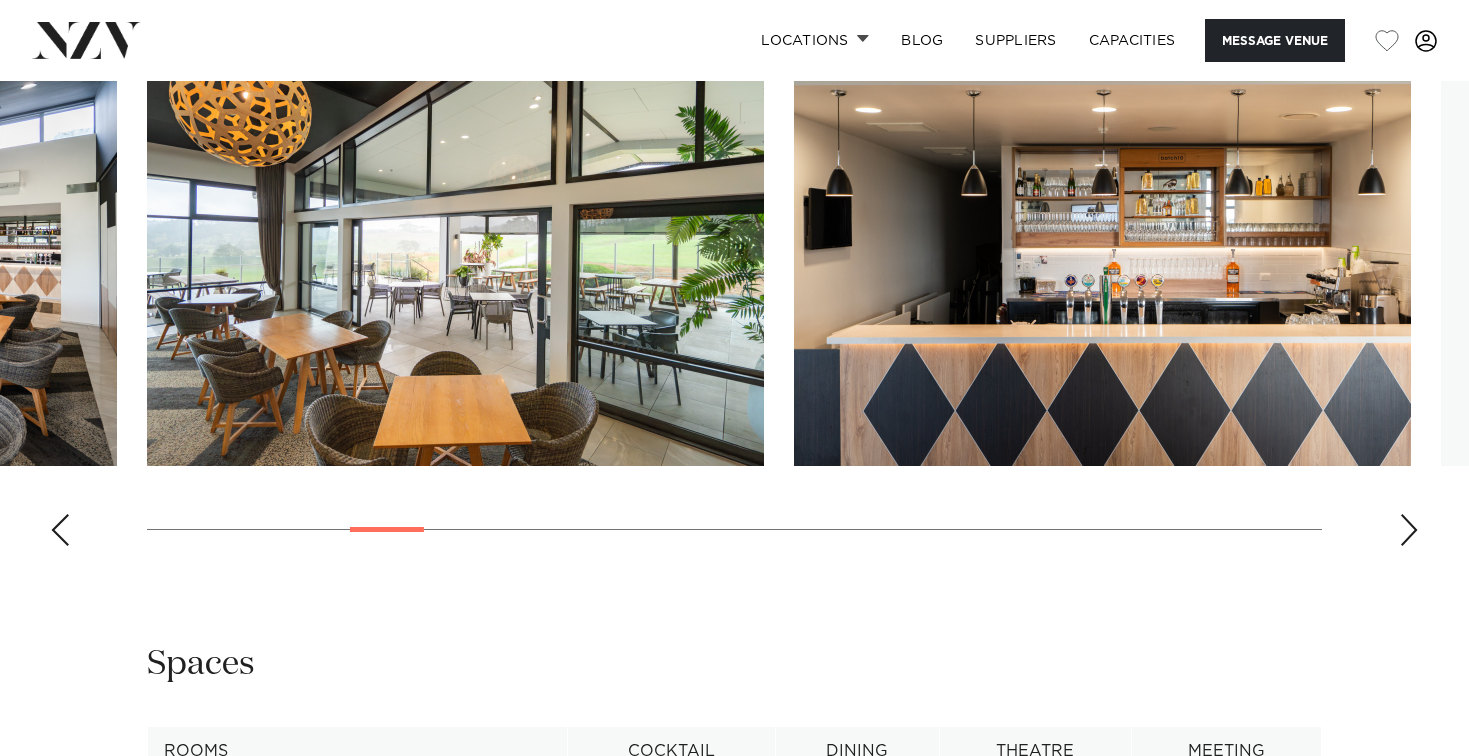 click at bounding box center (1409, 530) 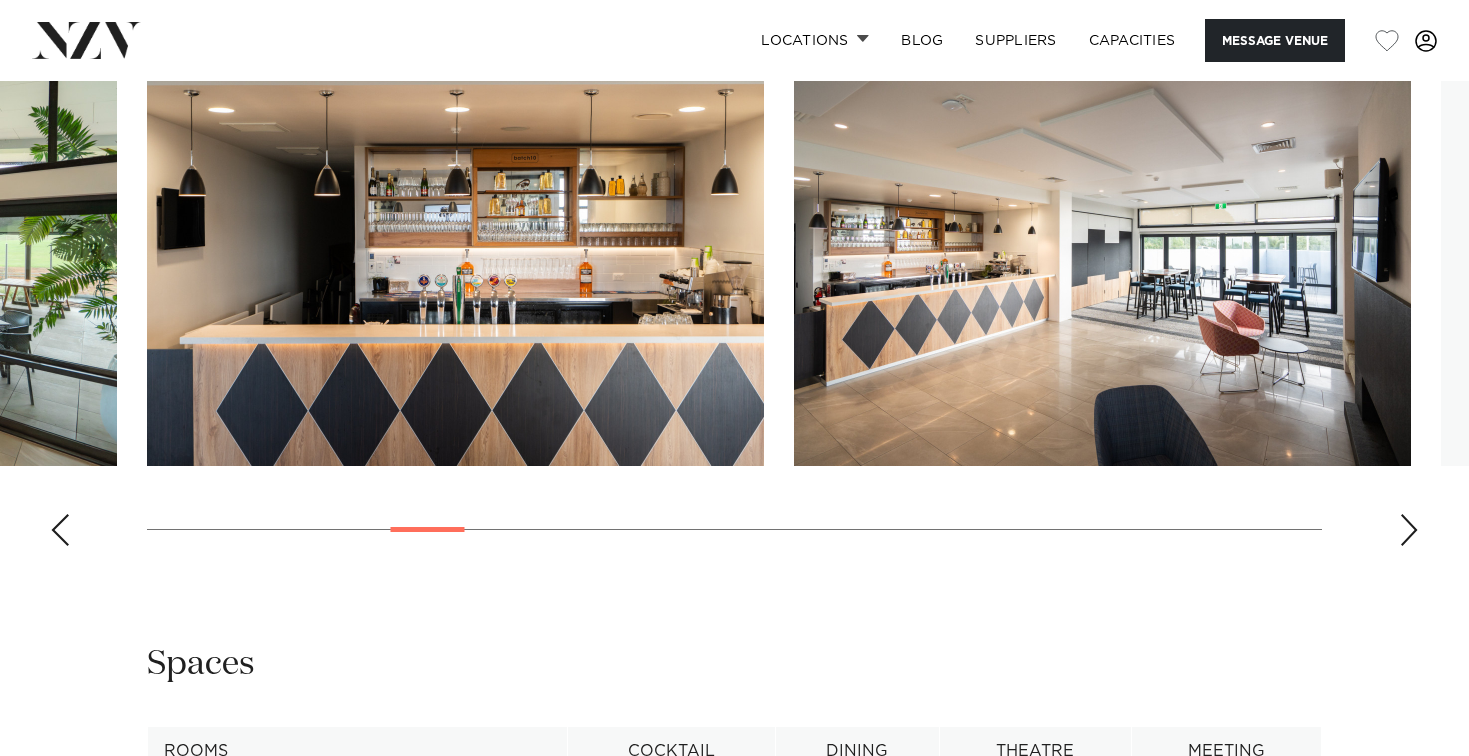 click at bounding box center (1409, 530) 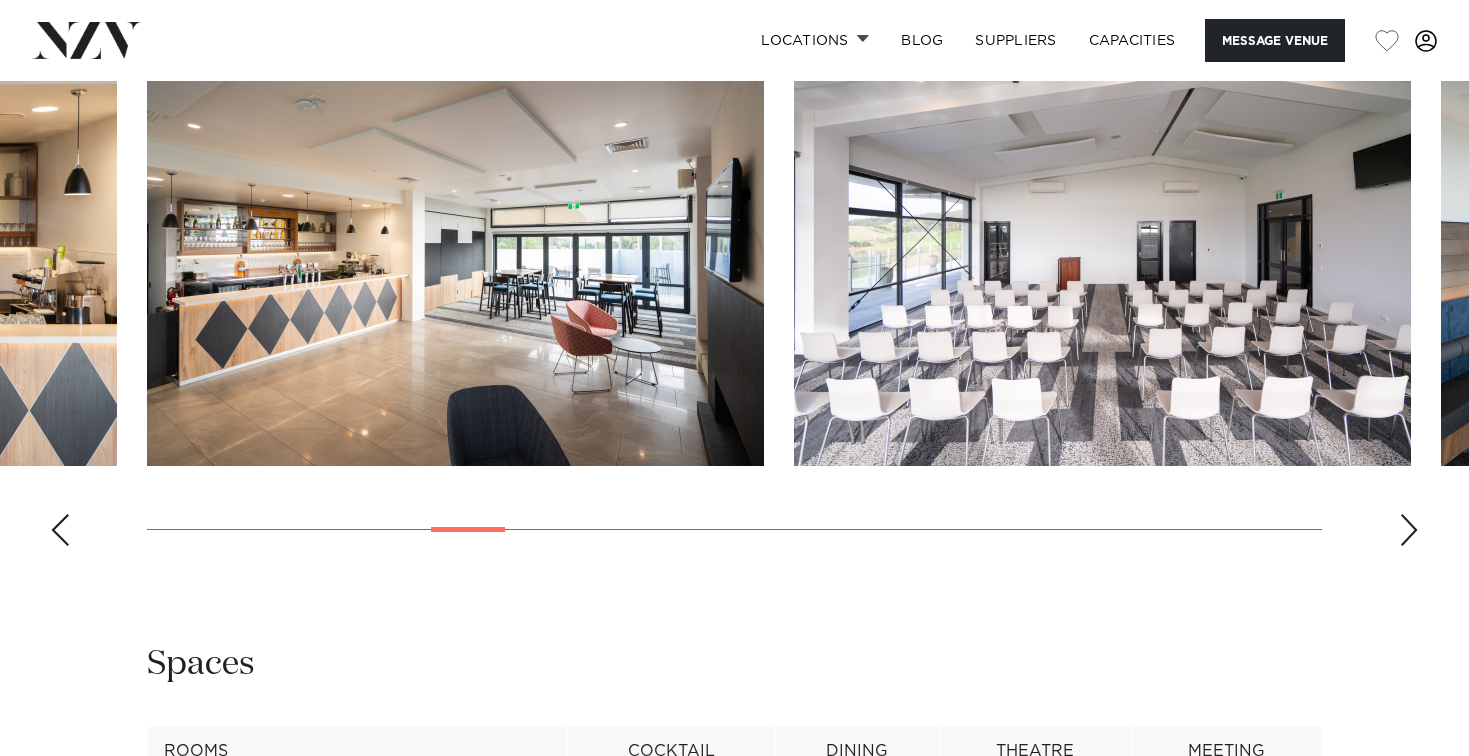 click at bounding box center (1409, 530) 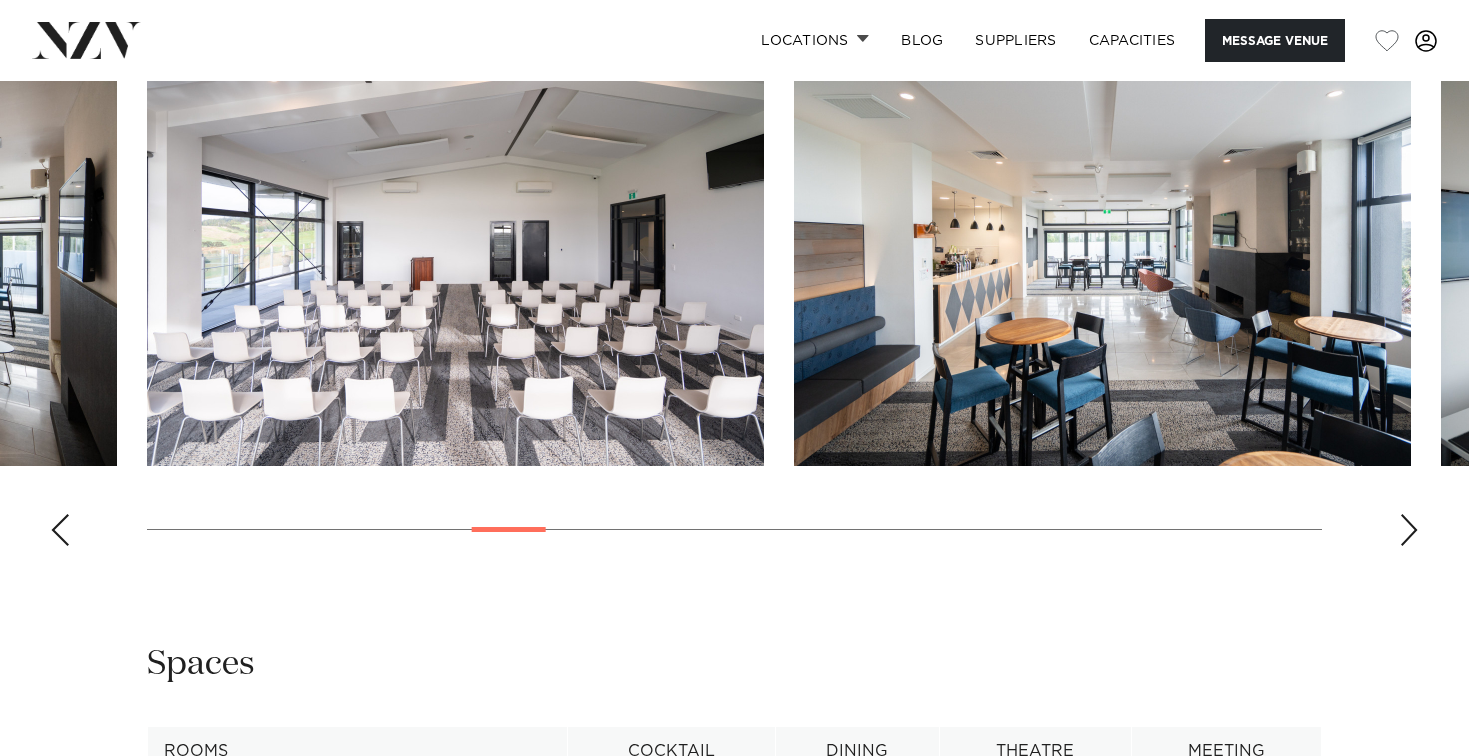 click at bounding box center [1409, 530] 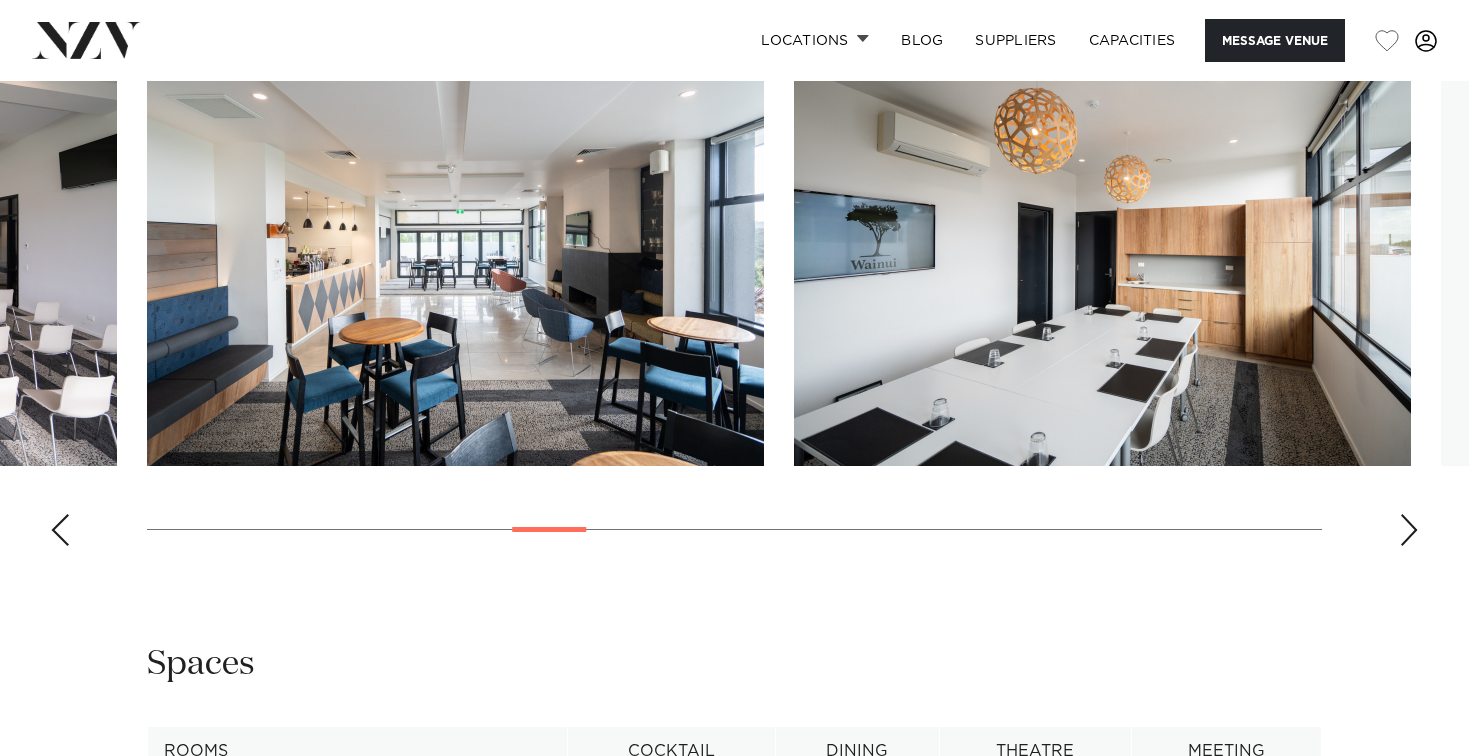 click at bounding box center [1409, 530] 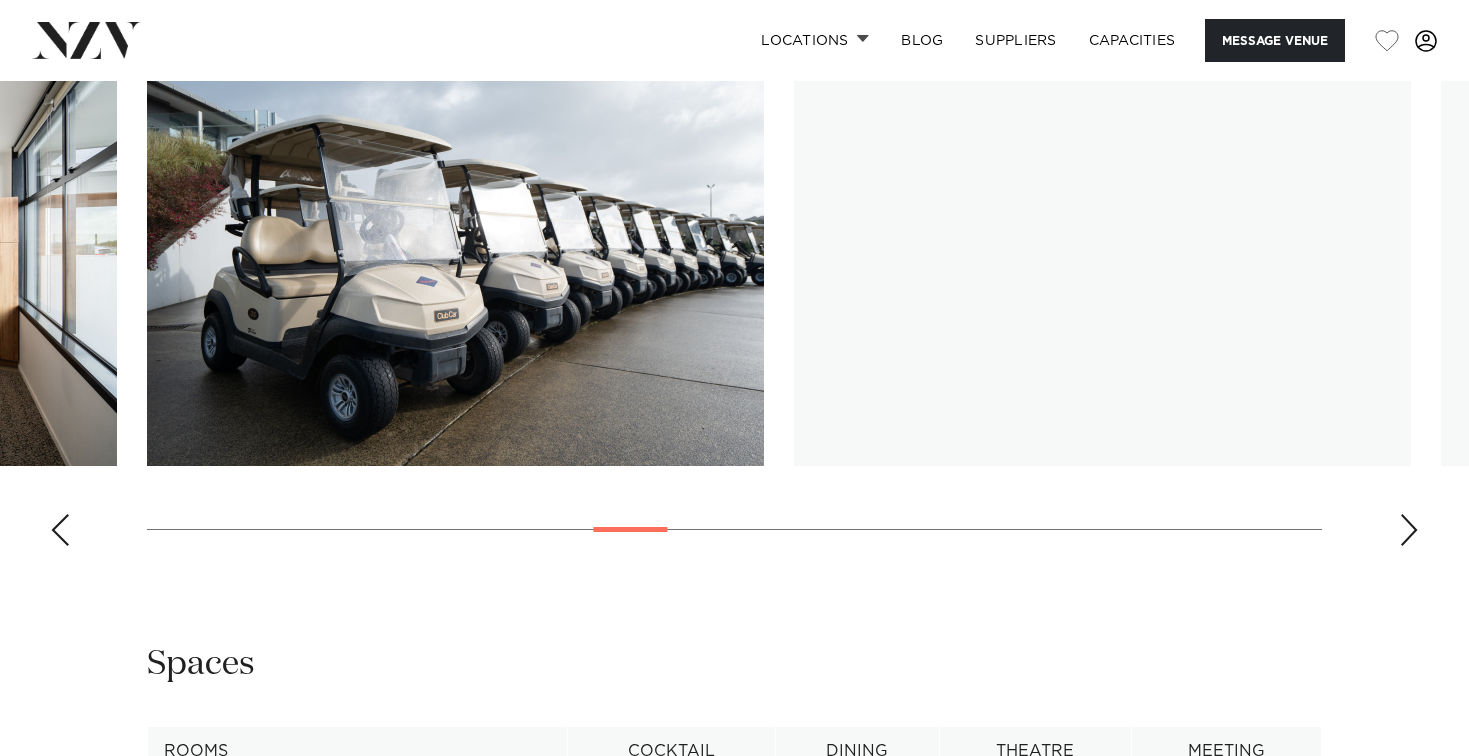 click at bounding box center (1409, 530) 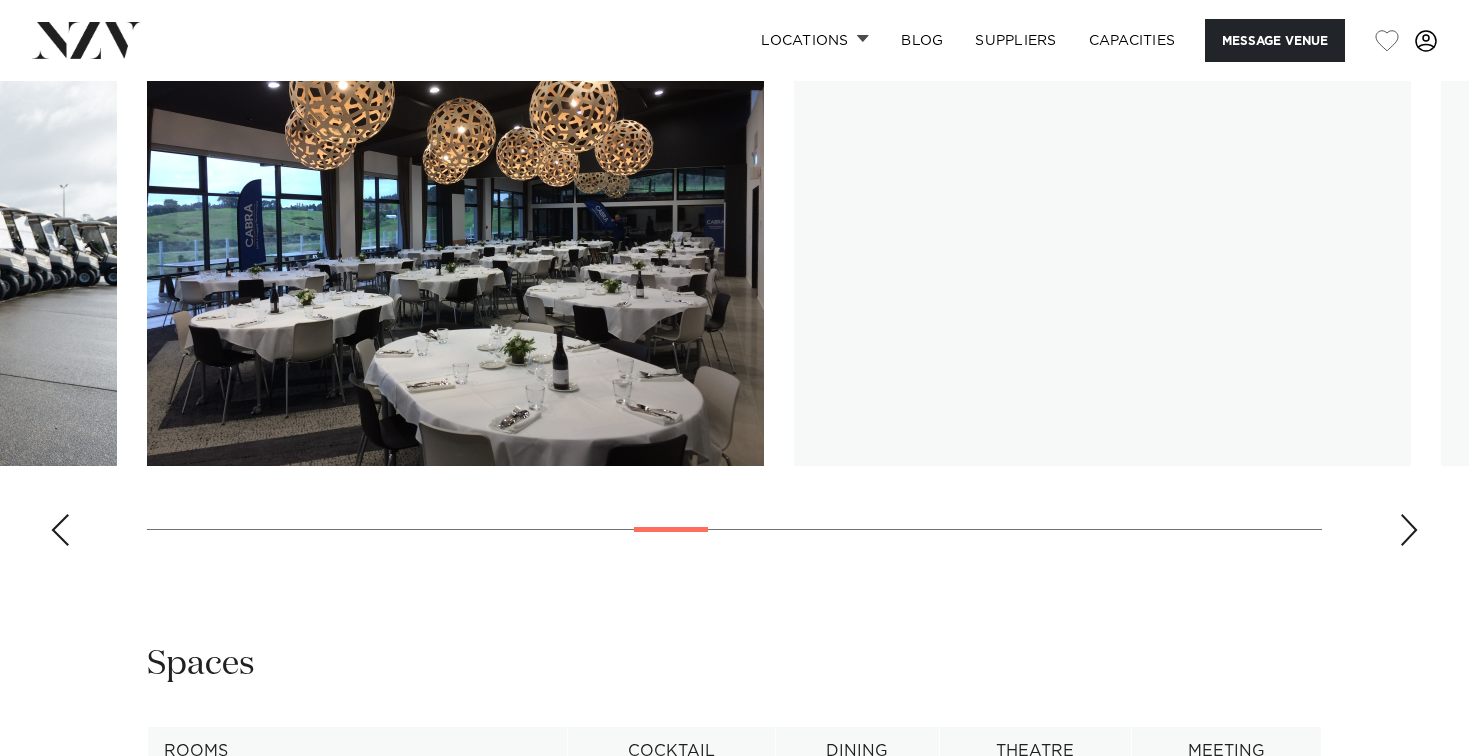 click at bounding box center (1409, 530) 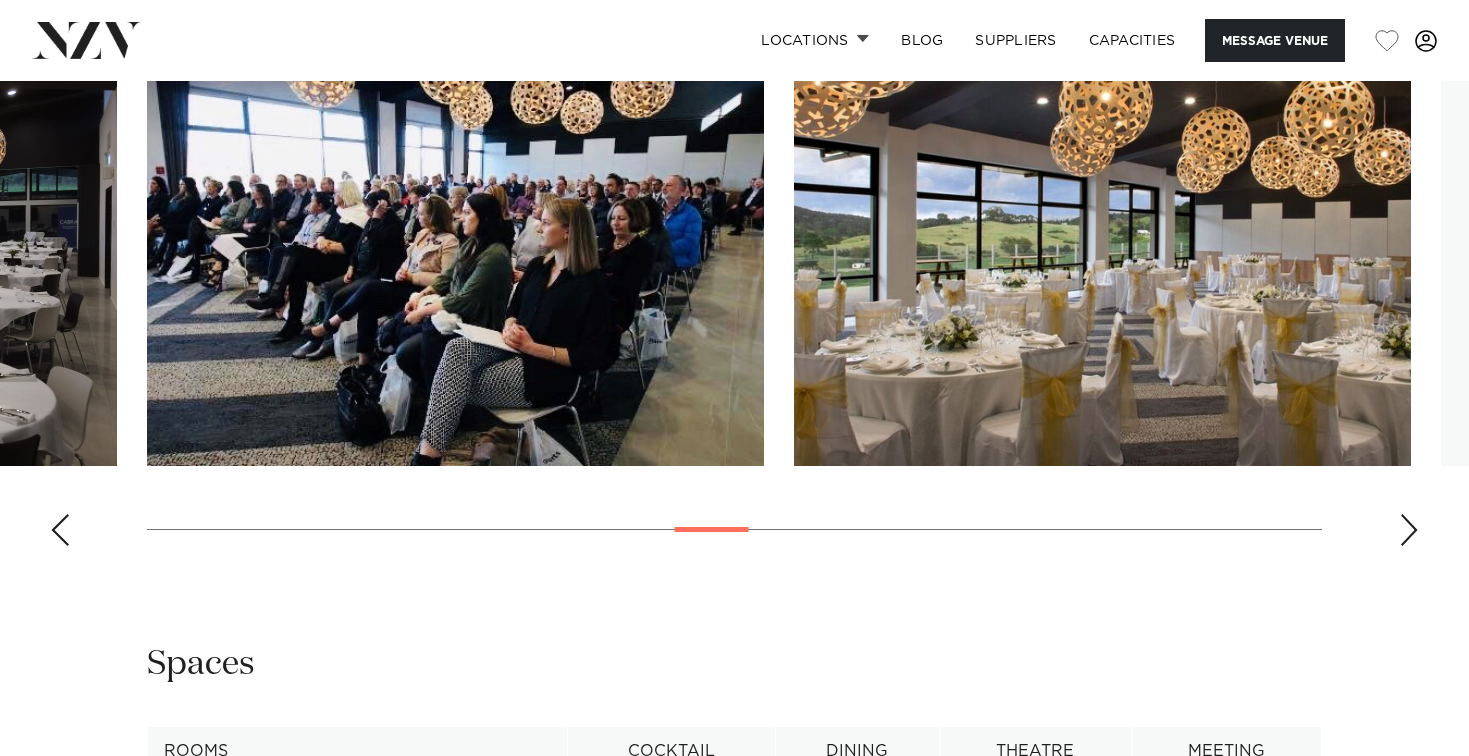 click at bounding box center [1409, 530] 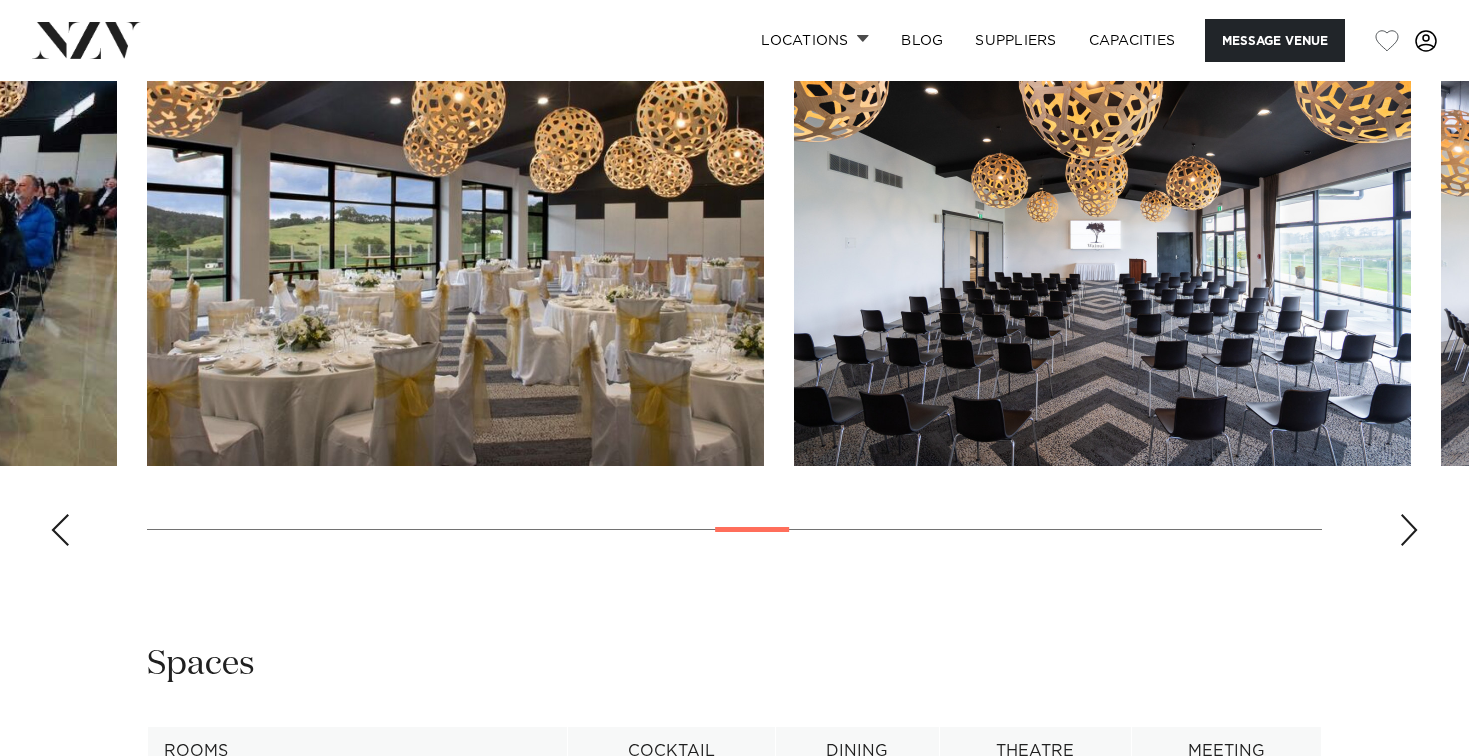 click at bounding box center (1409, 530) 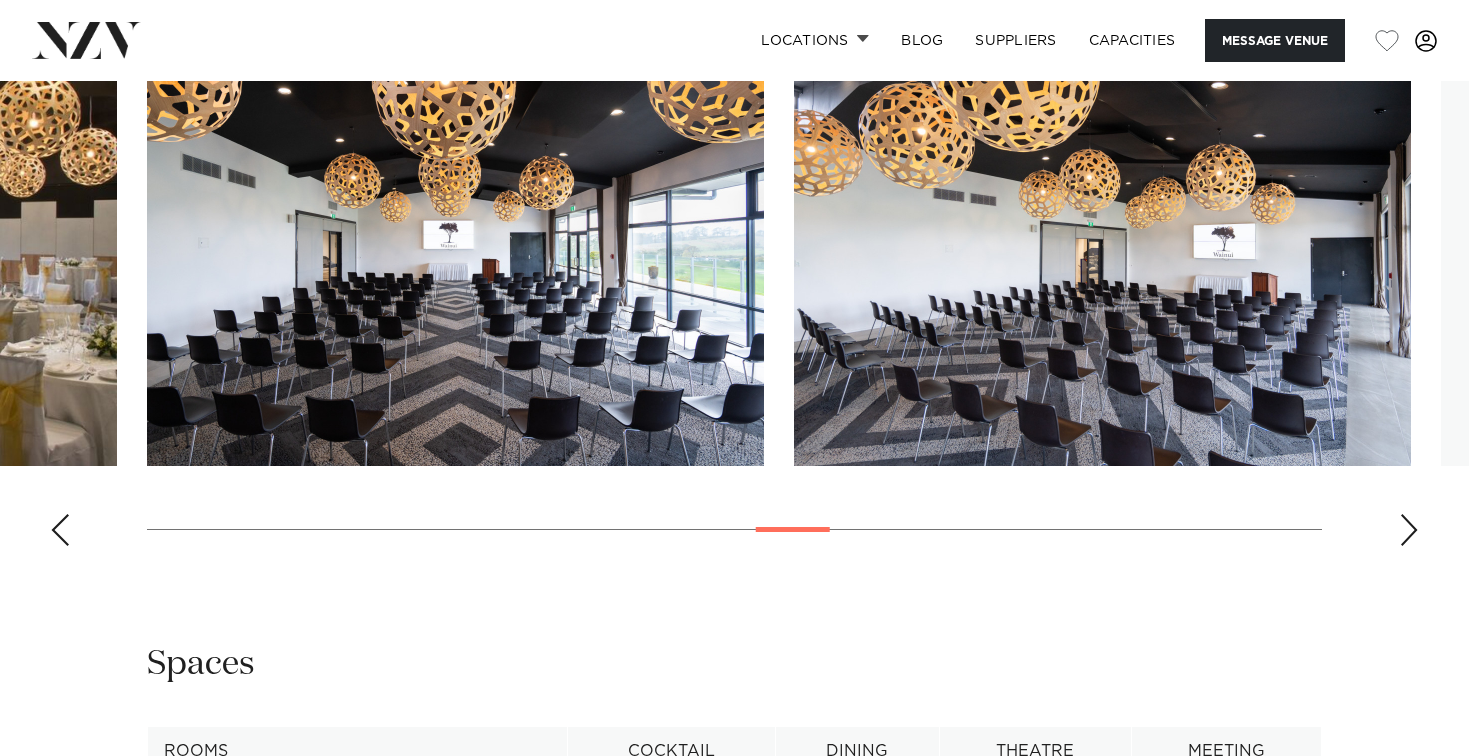 click at bounding box center (1409, 530) 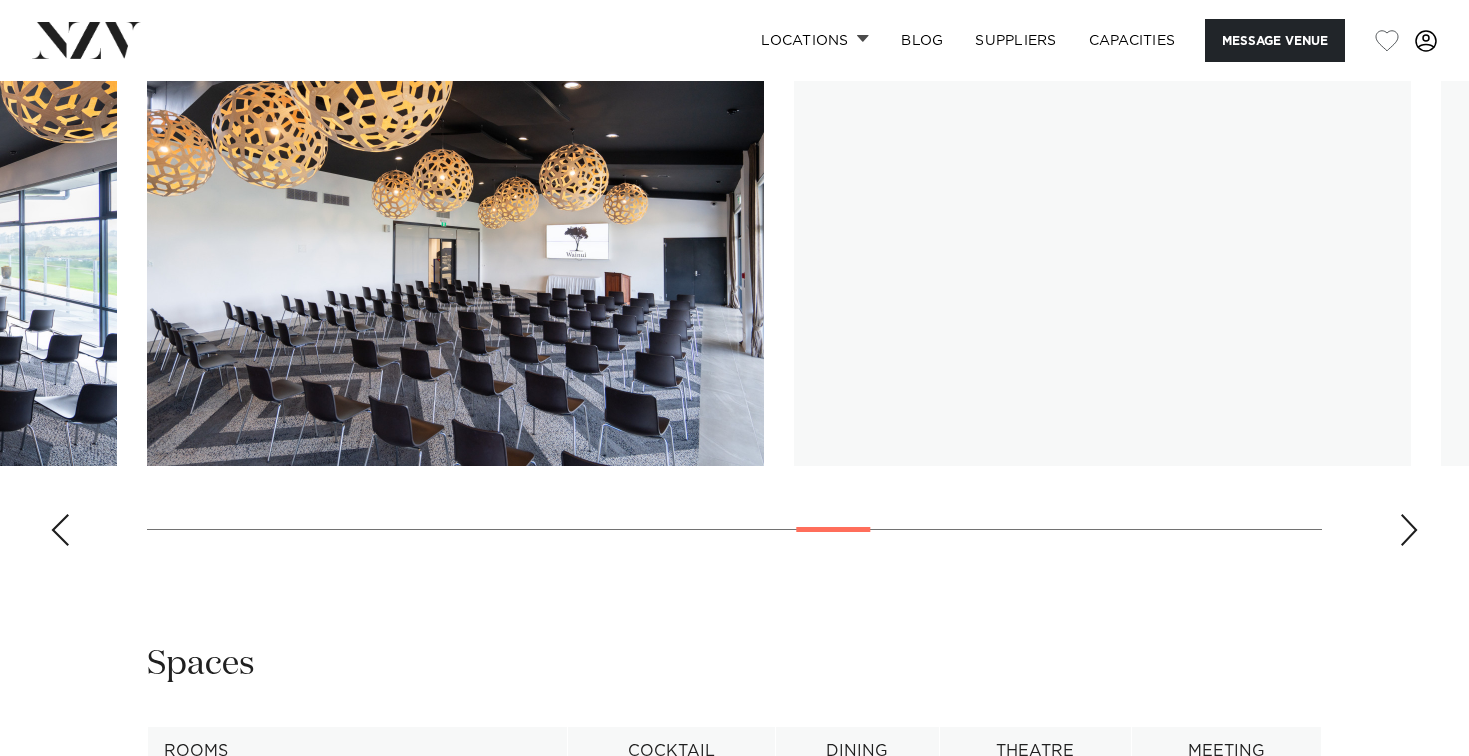 click at bounding box center (1409, 530) 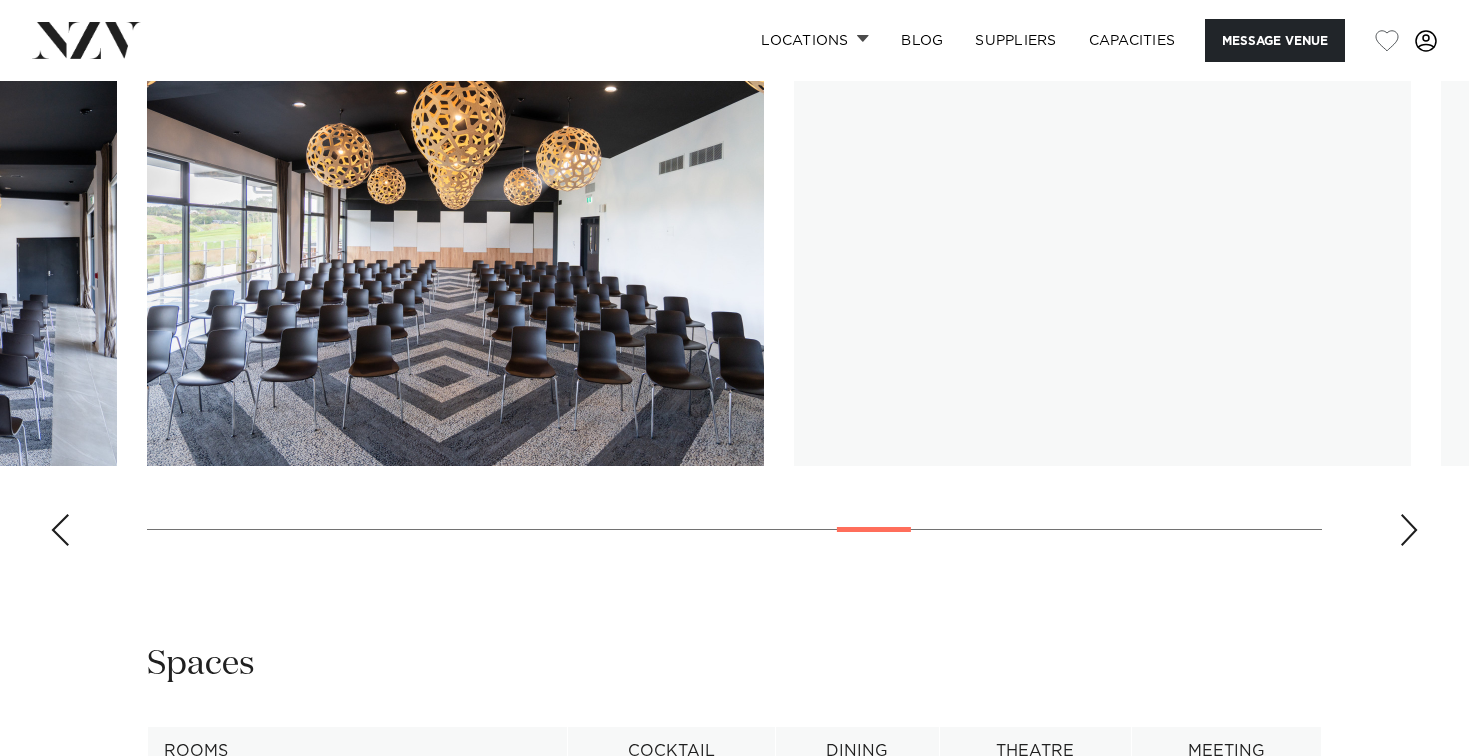 click at bounding box center (1409, 530) 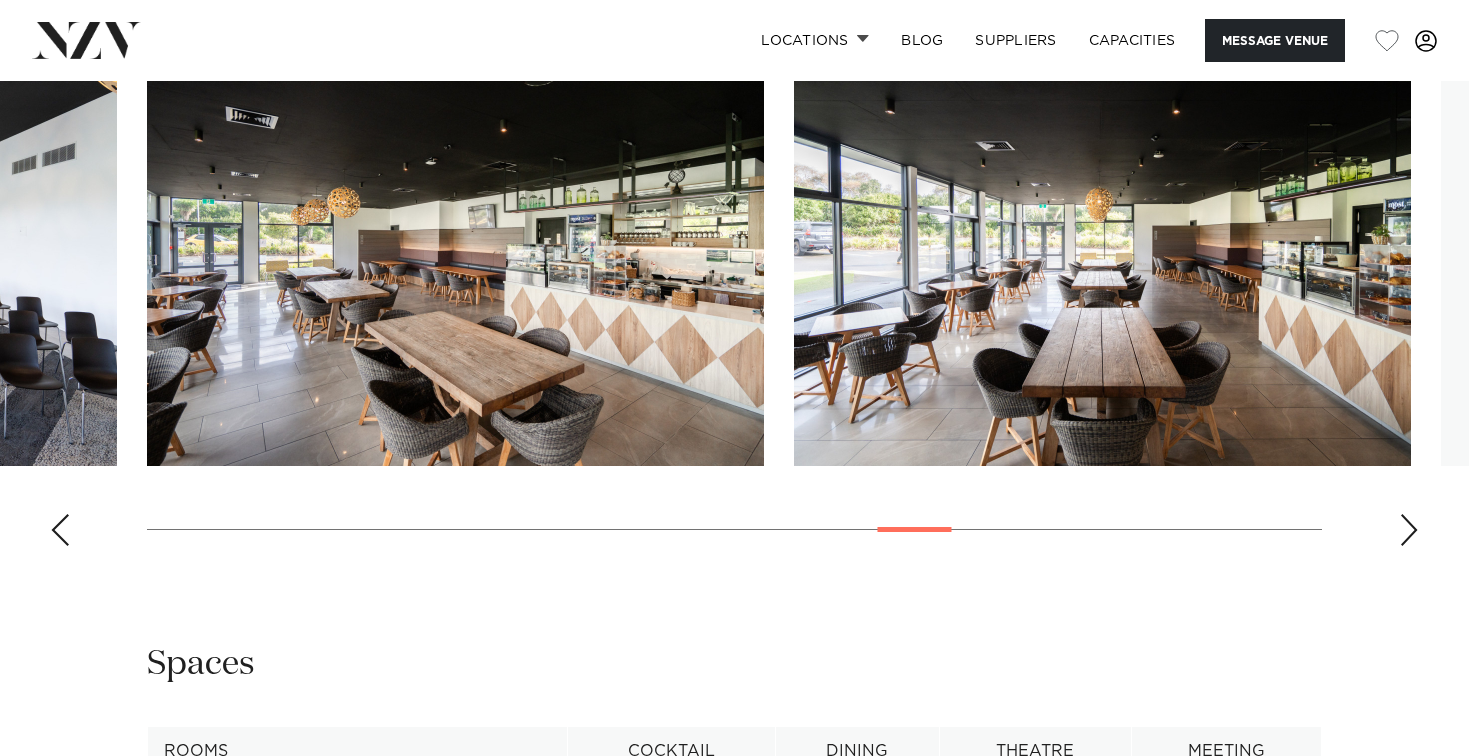 click at bounding box center (1409, 530) 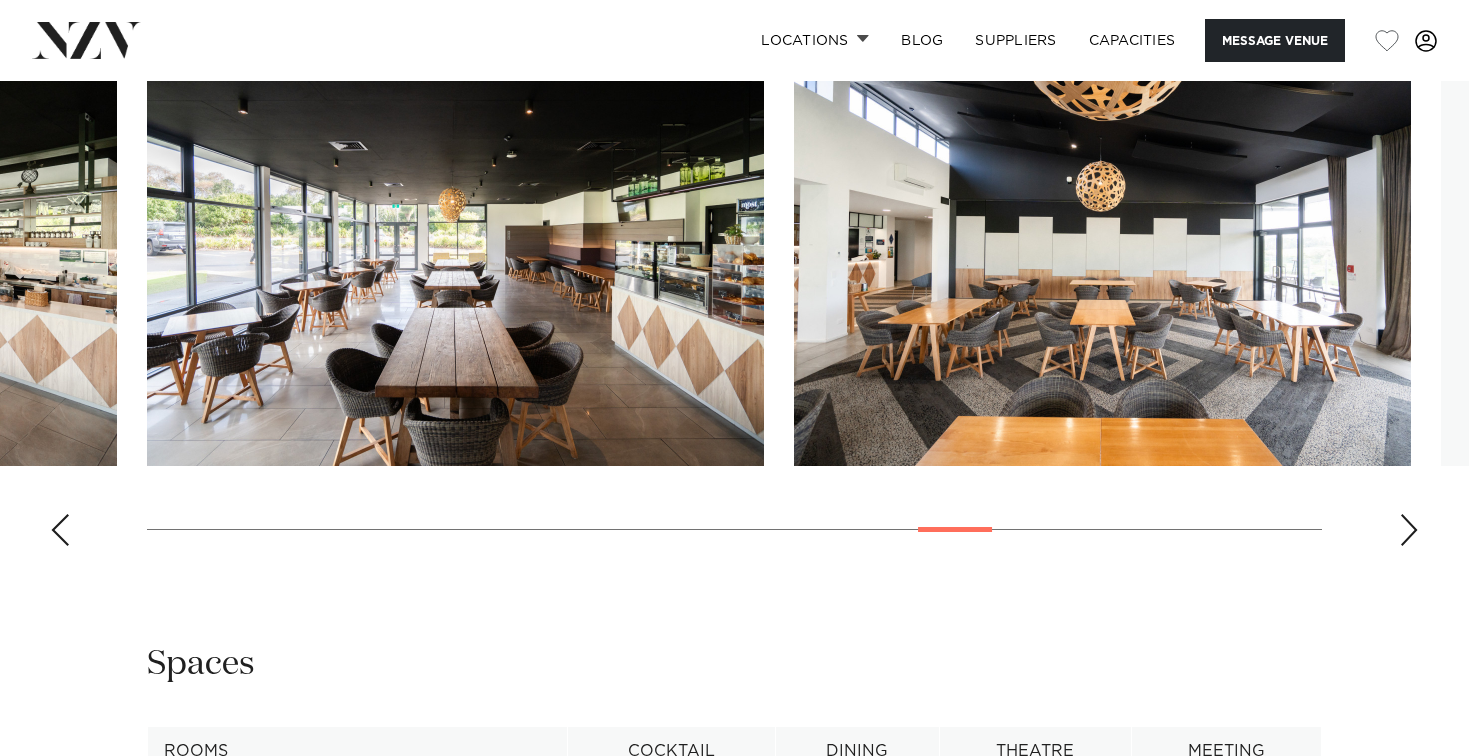 click at bounding box center (1409, 530) 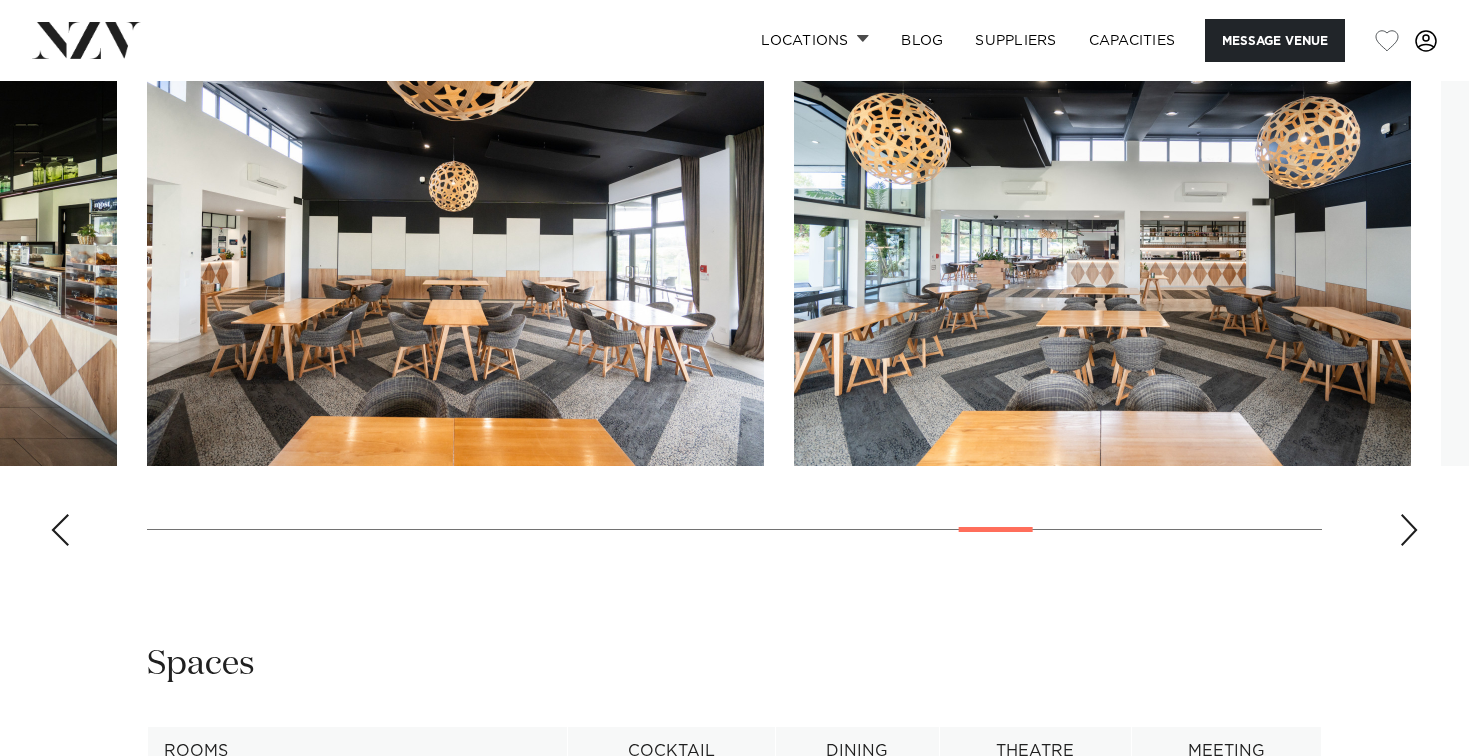 click at bounding box center [1409, 530] 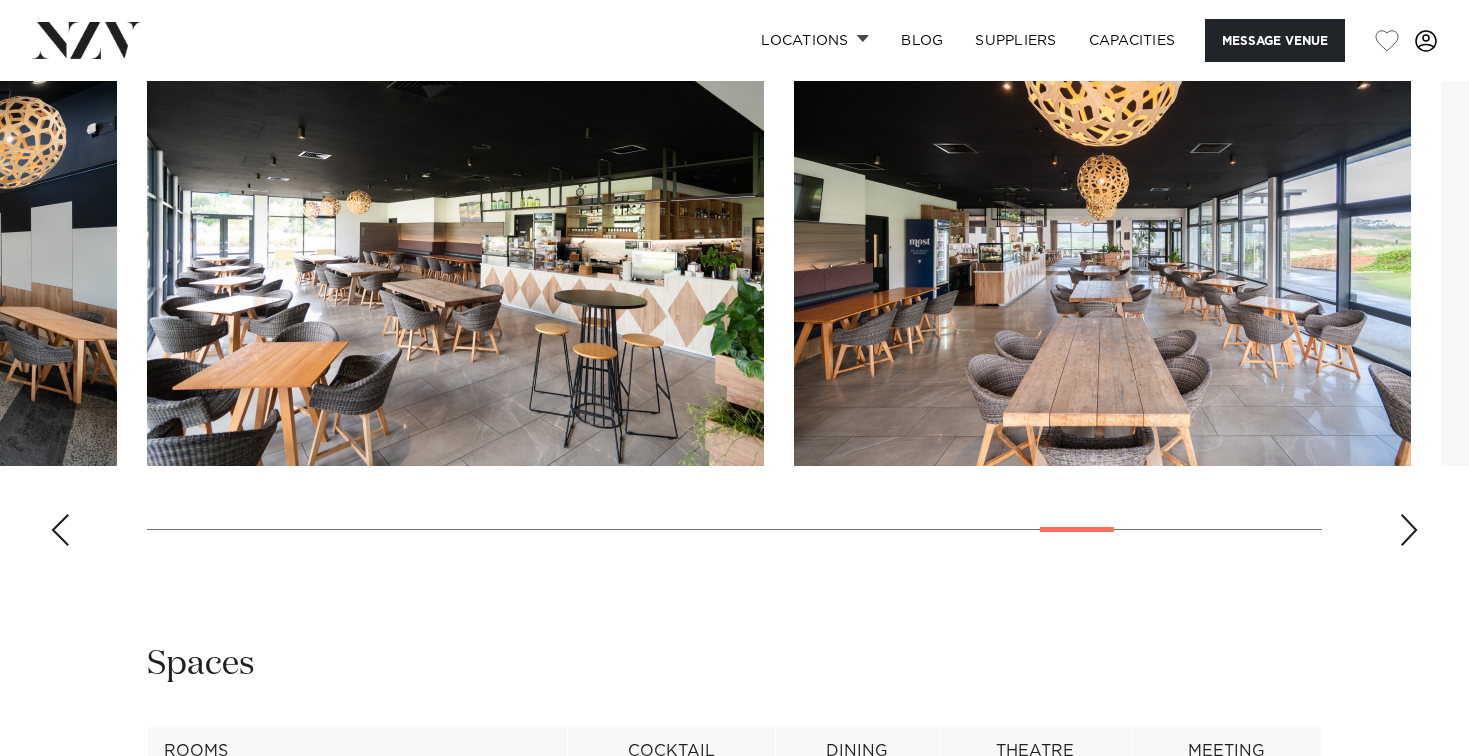 click at bounding box center [1409, 530] 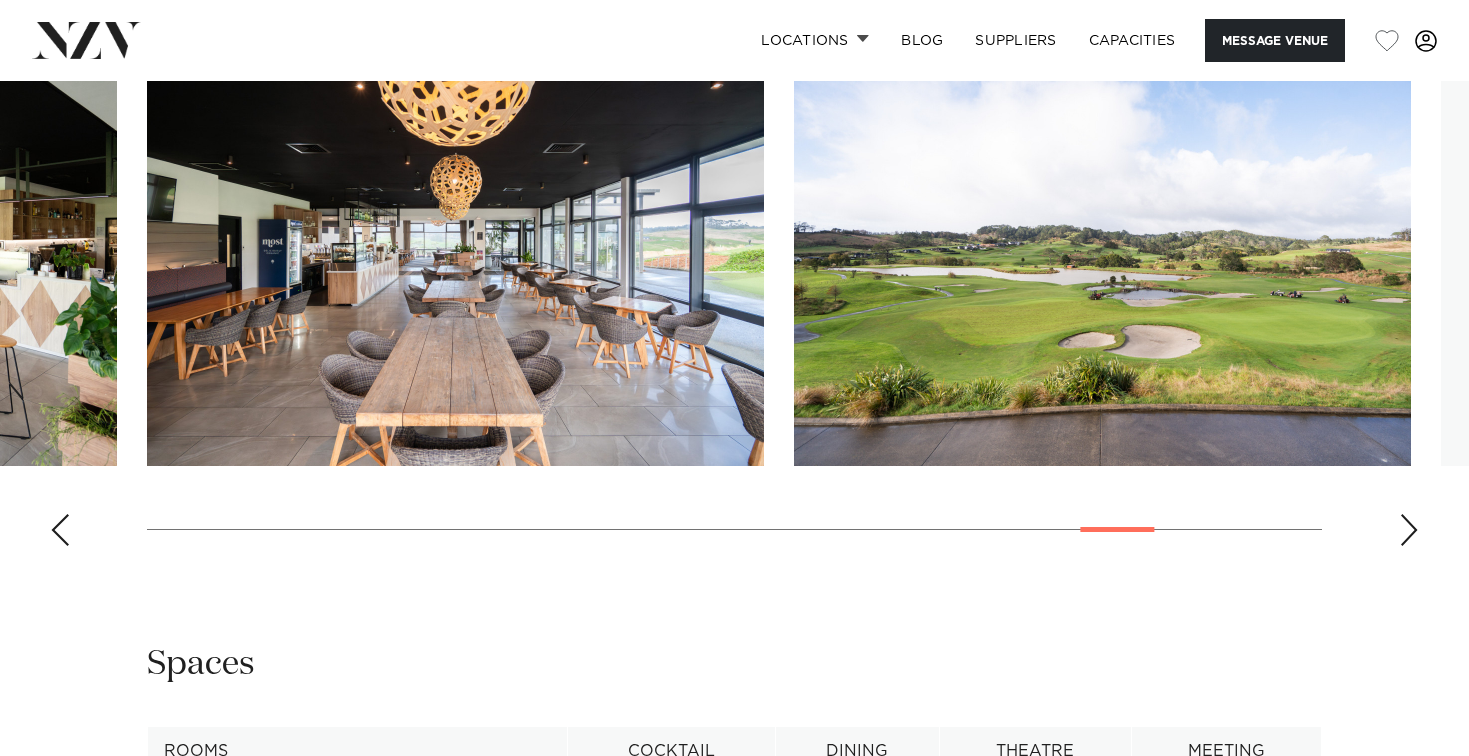 click at bounding box center [1409, 530] 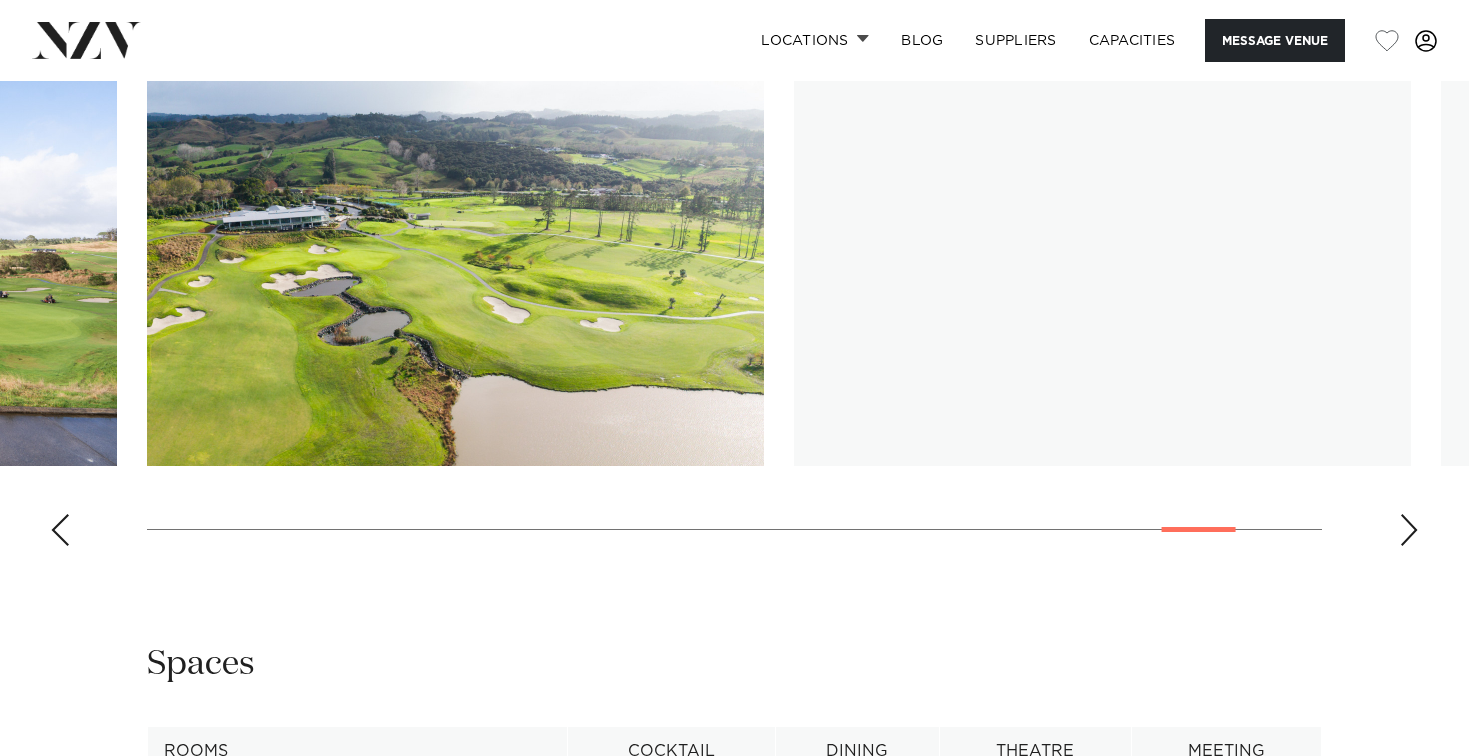 click at bounding box center [1409, 530] 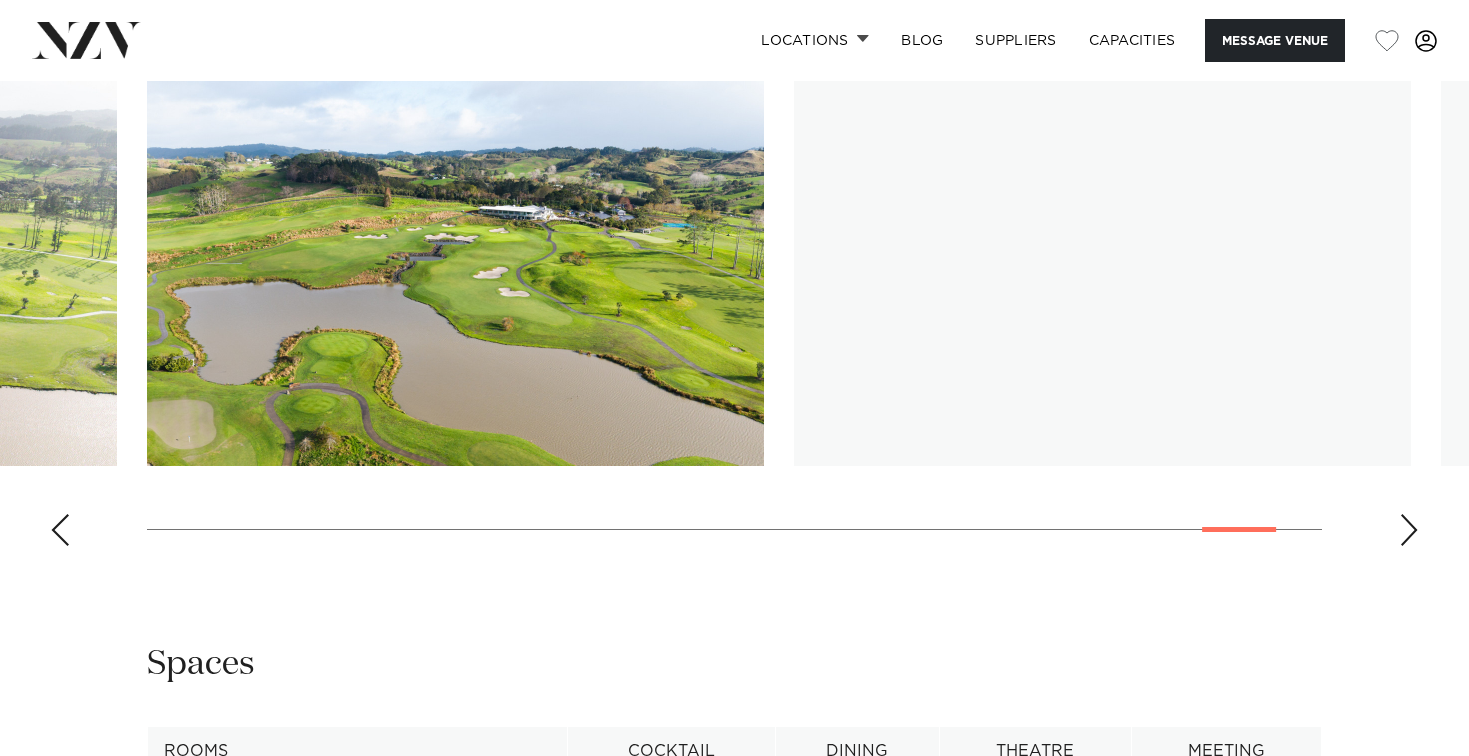 click at bounding box center [1409, 530] 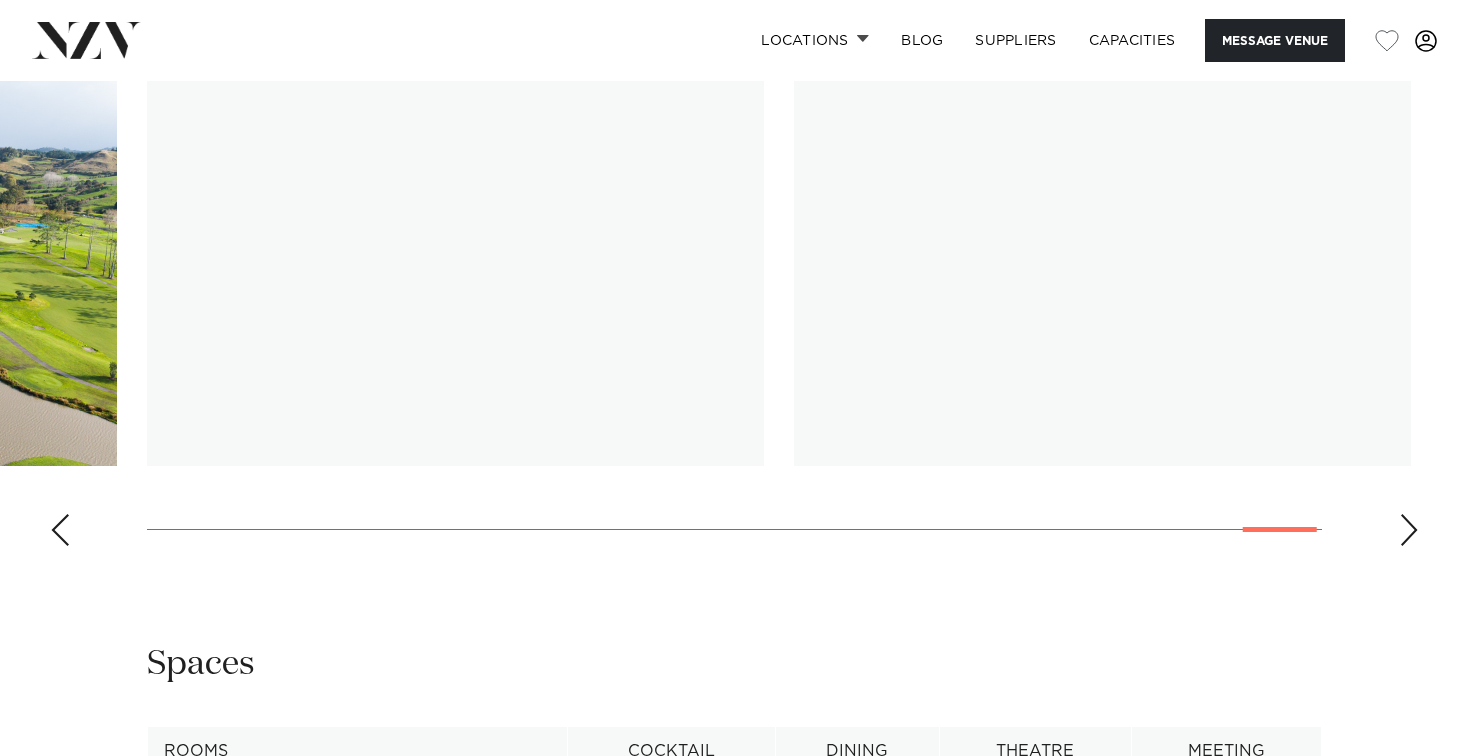 click at bounding box center [1409, 530] 